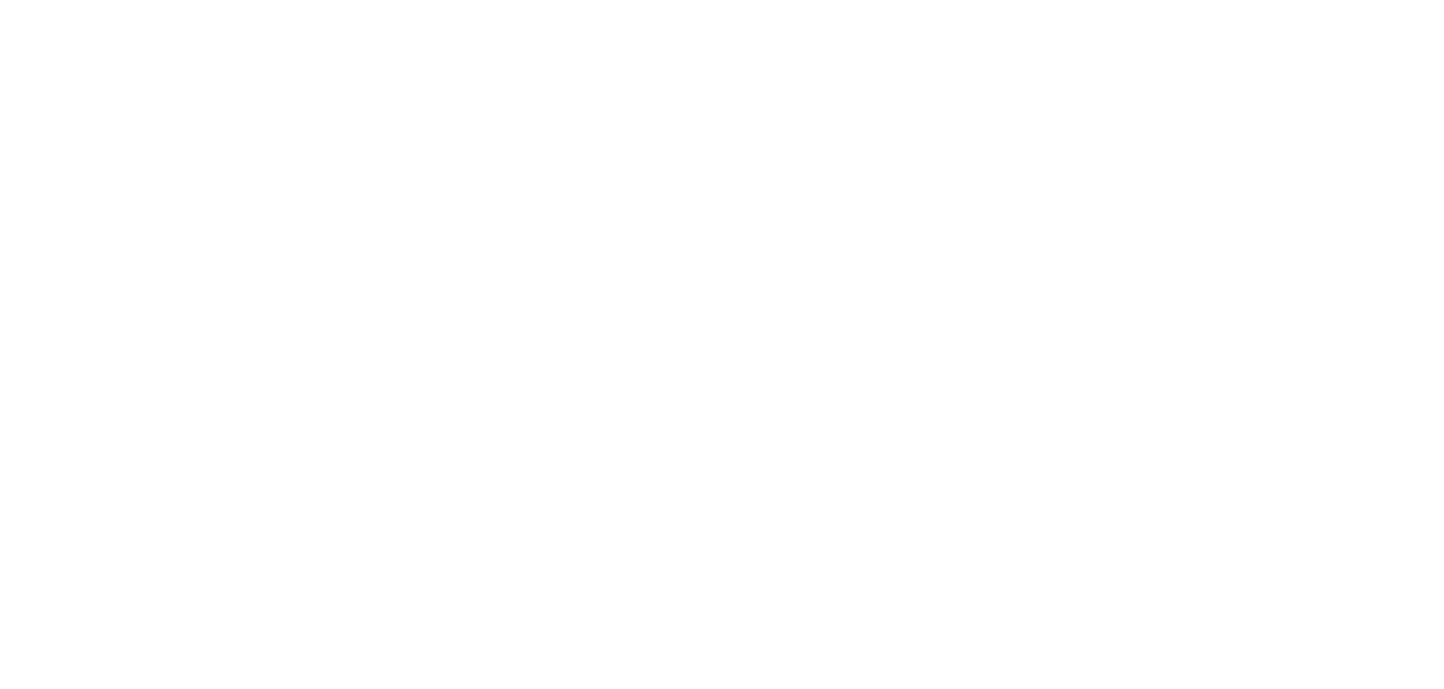 scroll, scrollTop: 0, scrollLeft: 0, axis: both 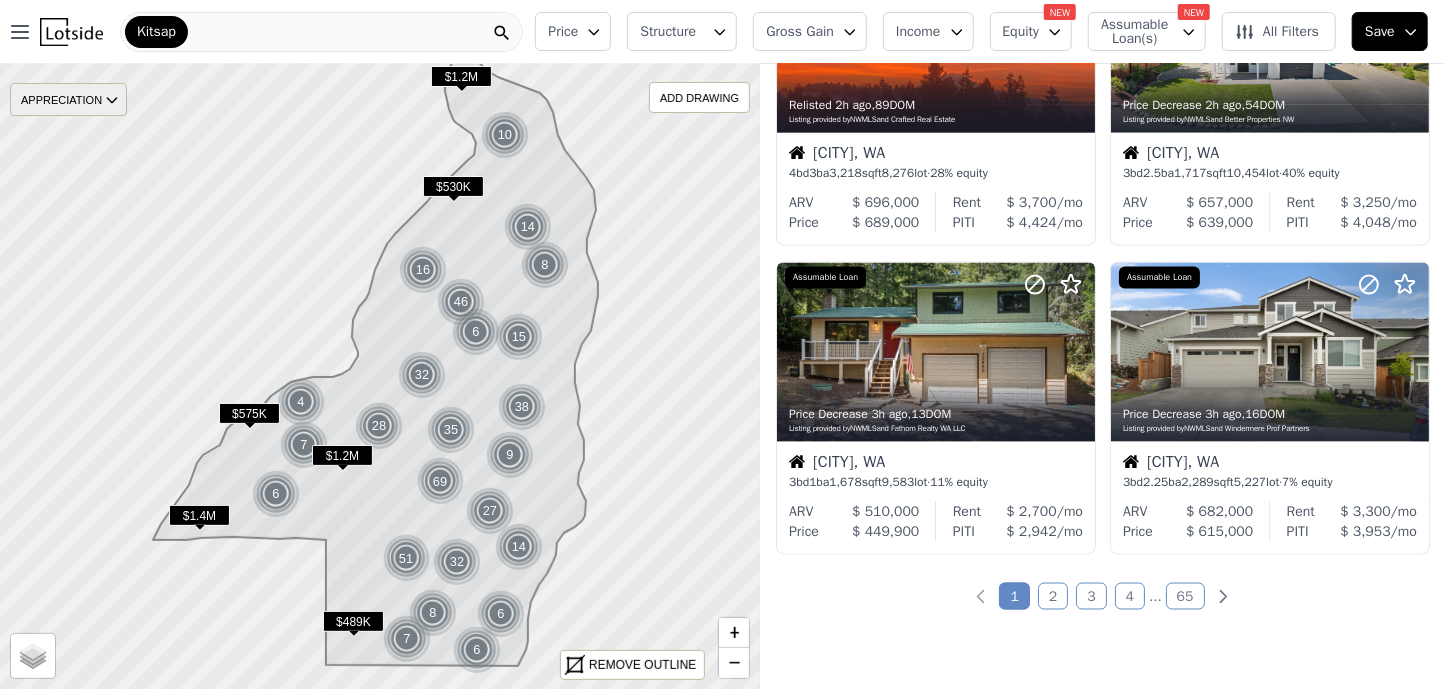 click 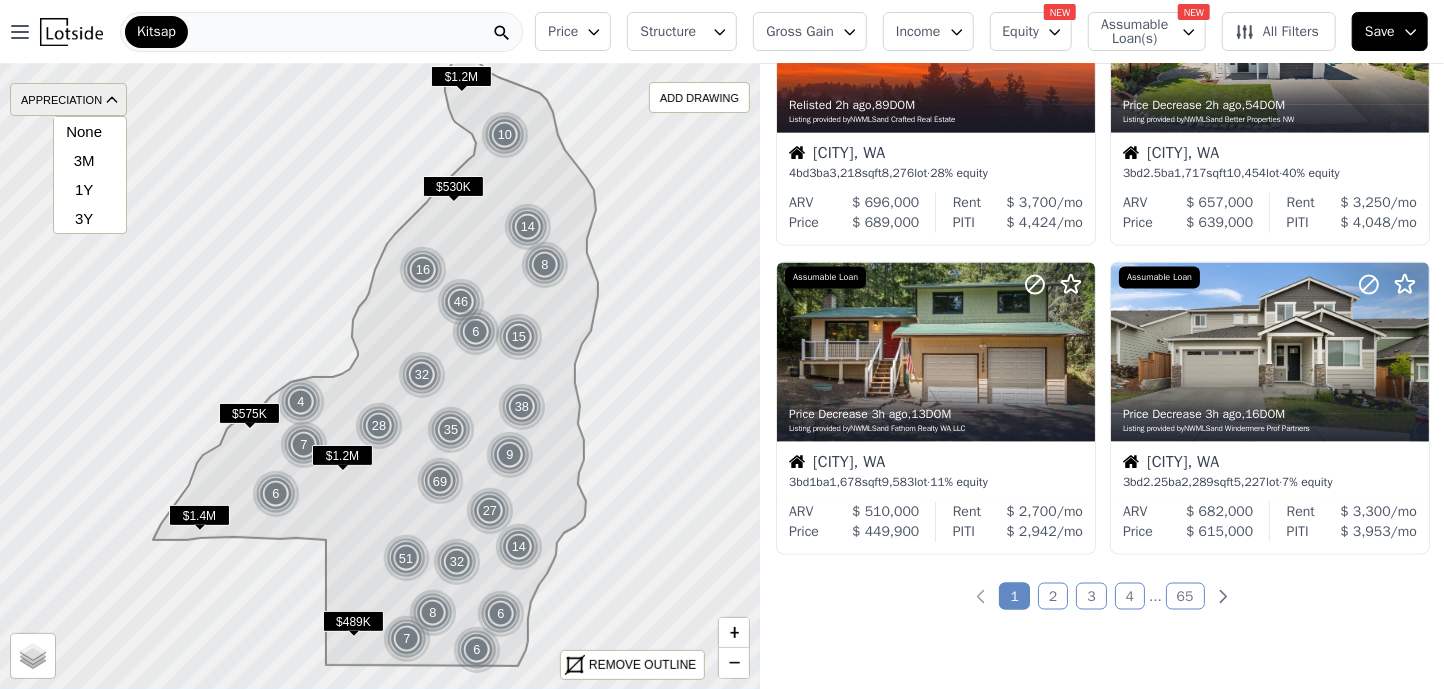click 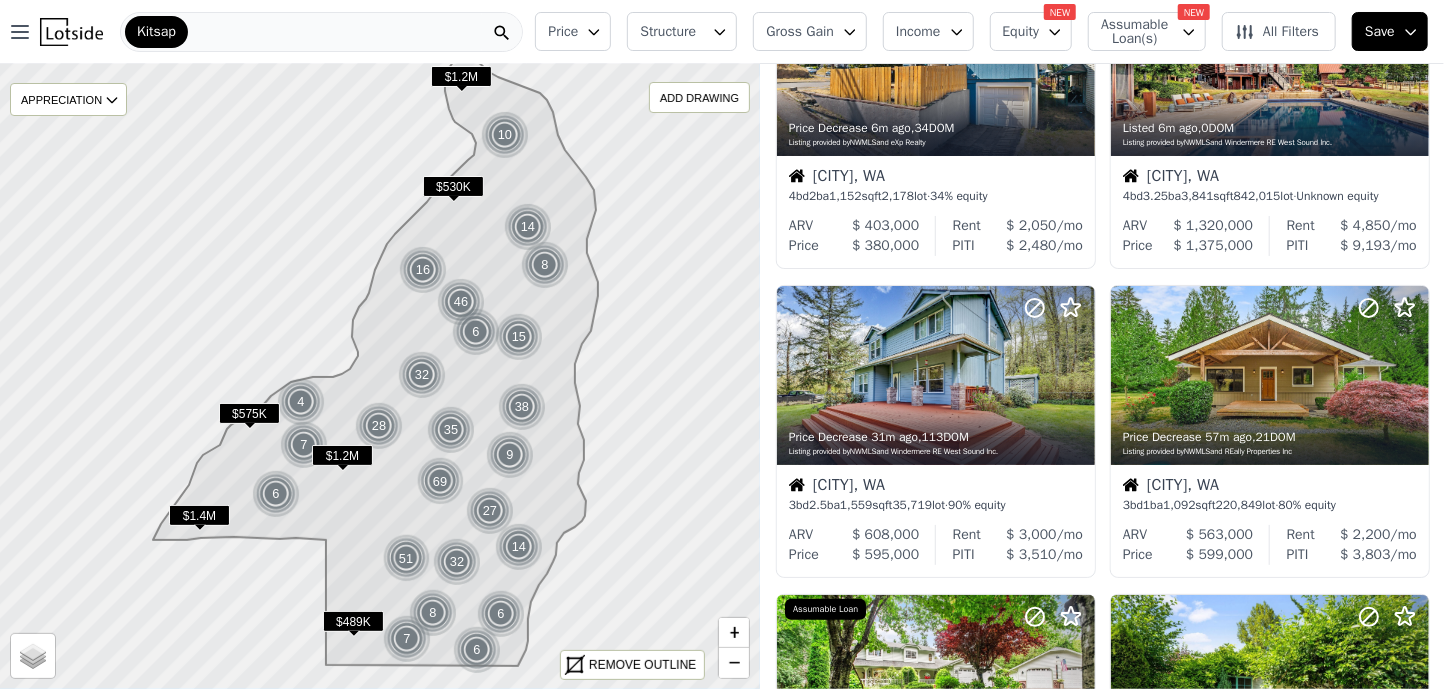 scroll, scrollTop: 0, scrollLeft: 0, axis: both 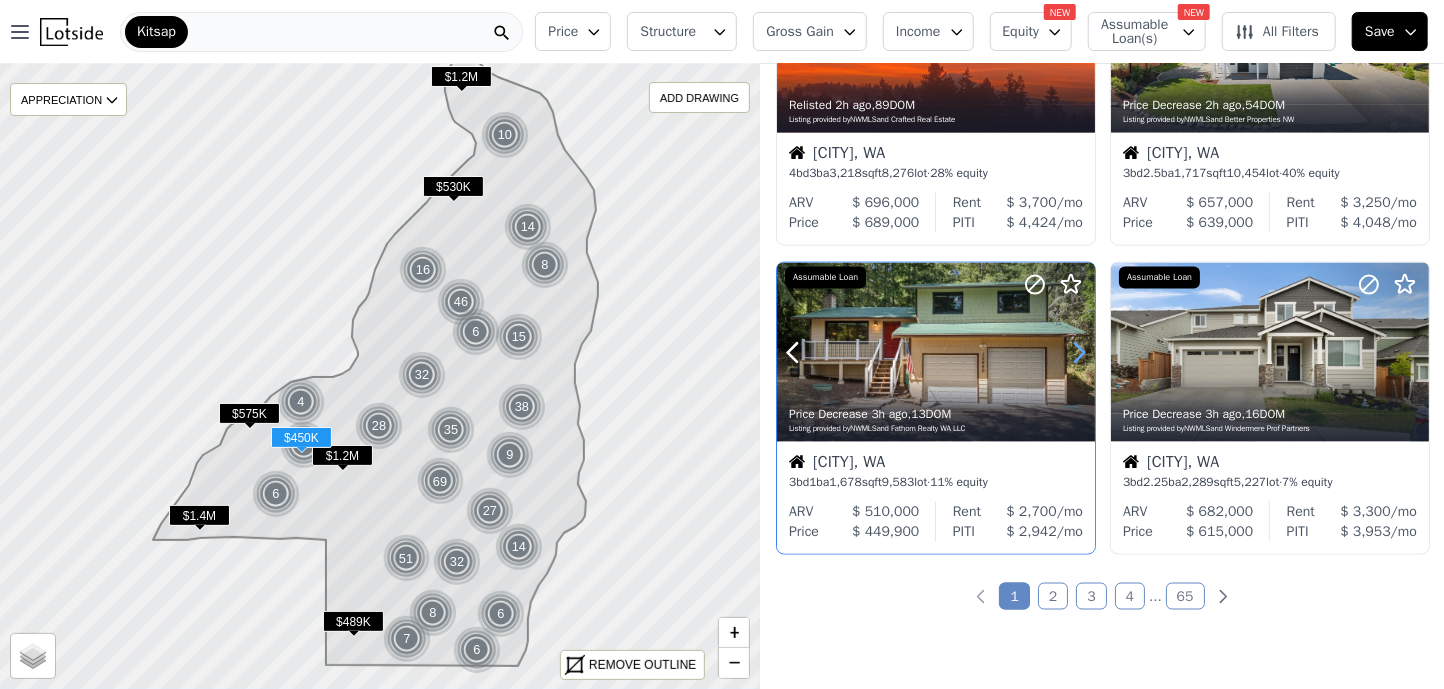 click 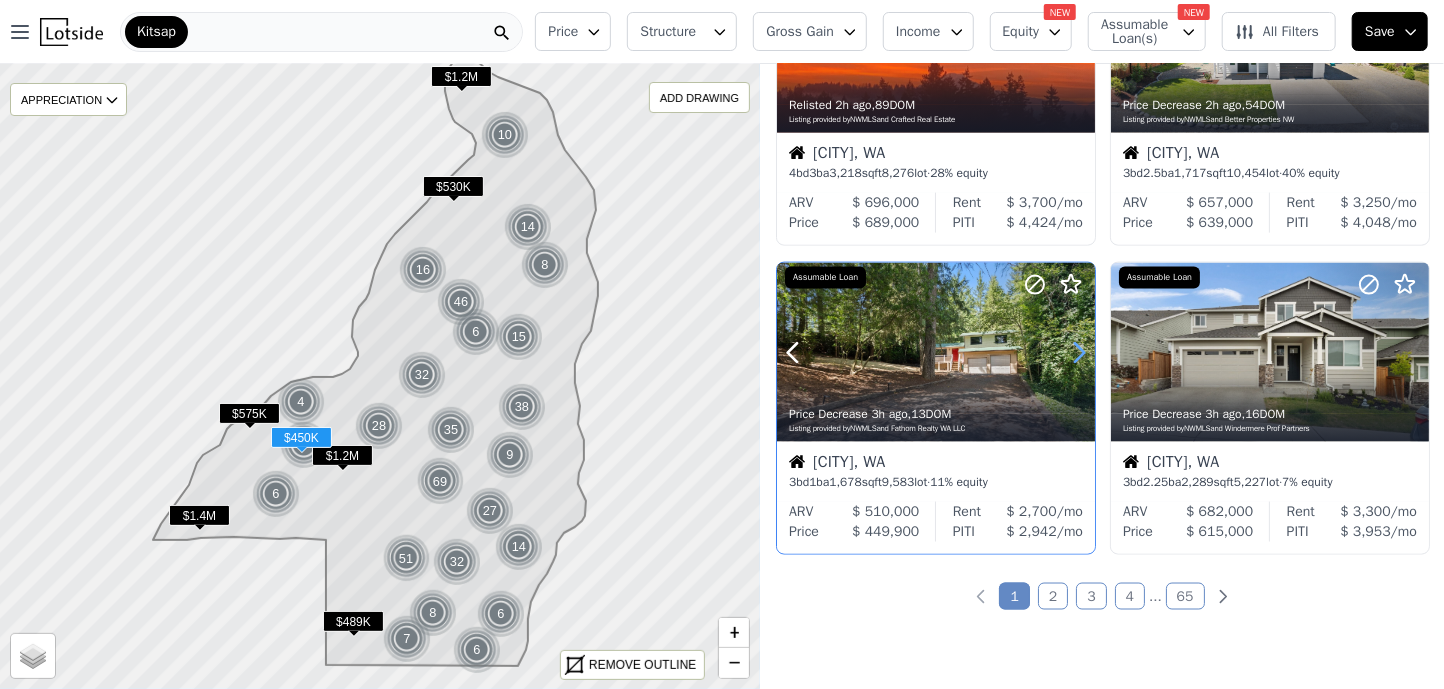 click 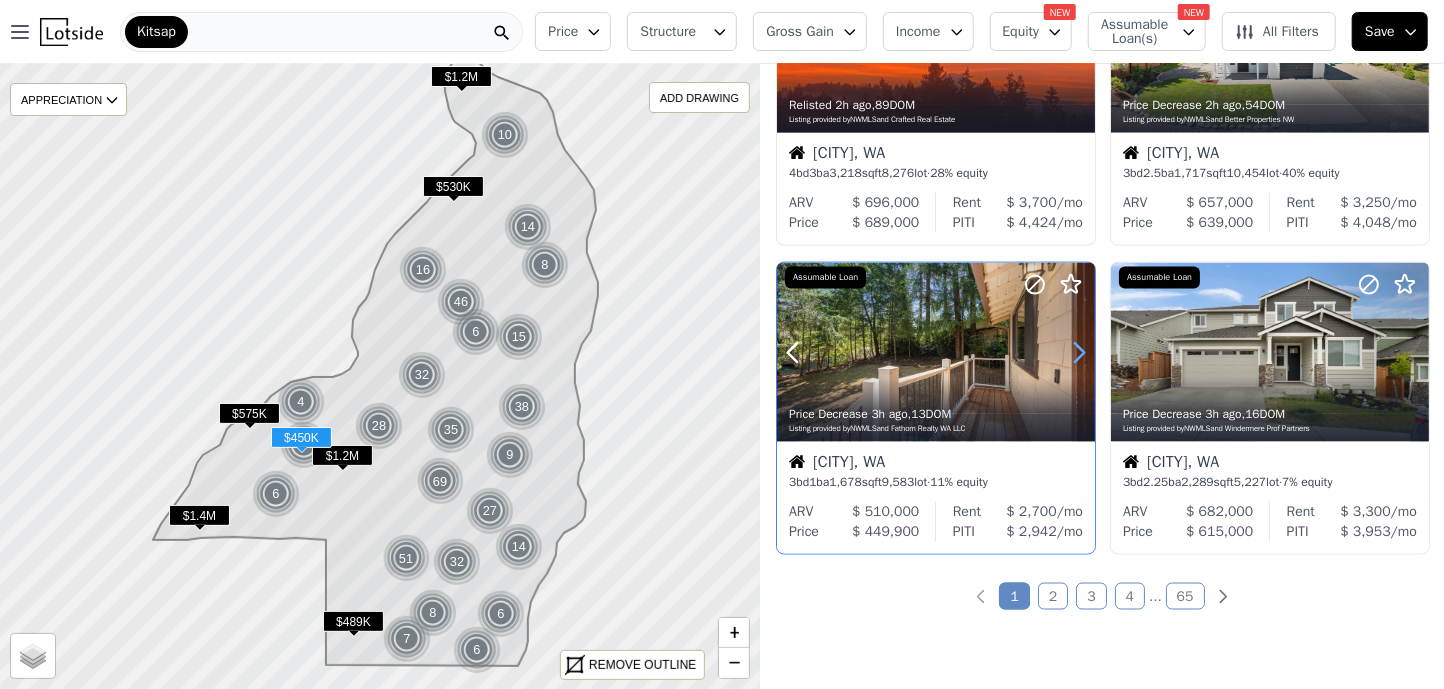 click 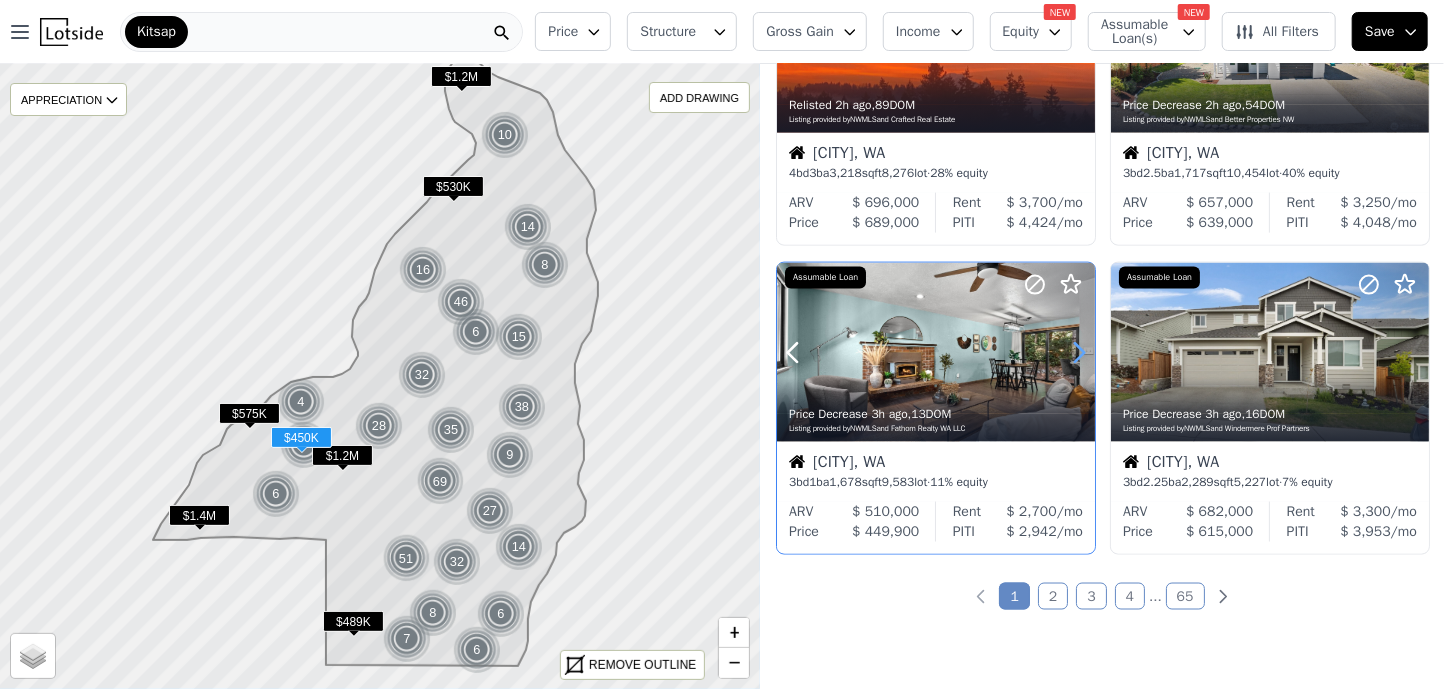 click 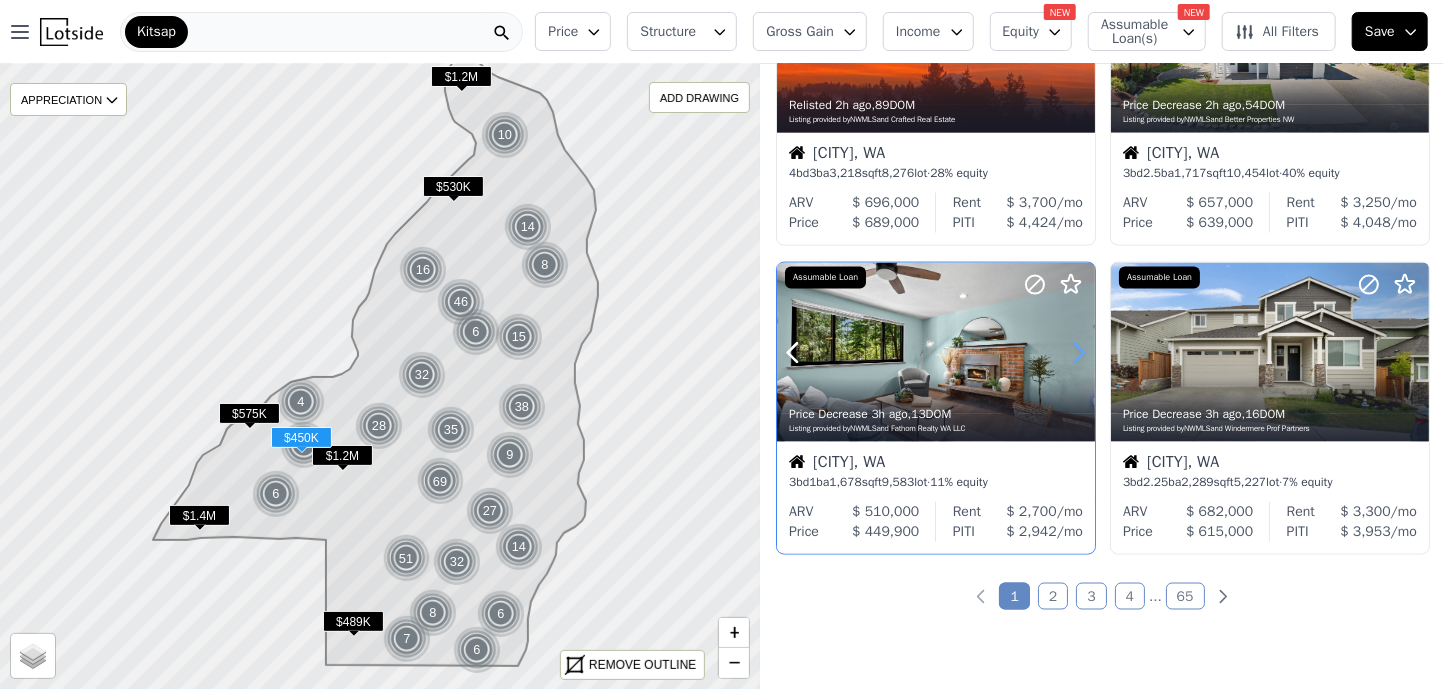 click 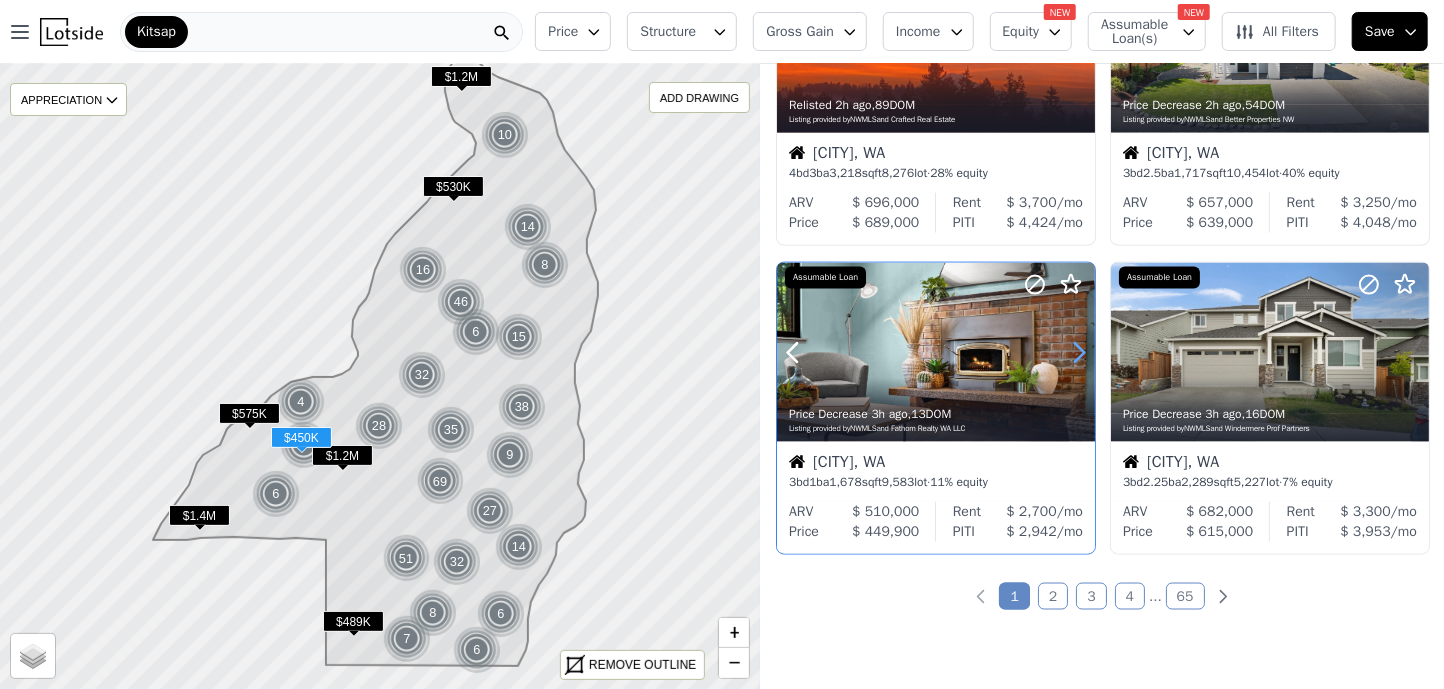 click 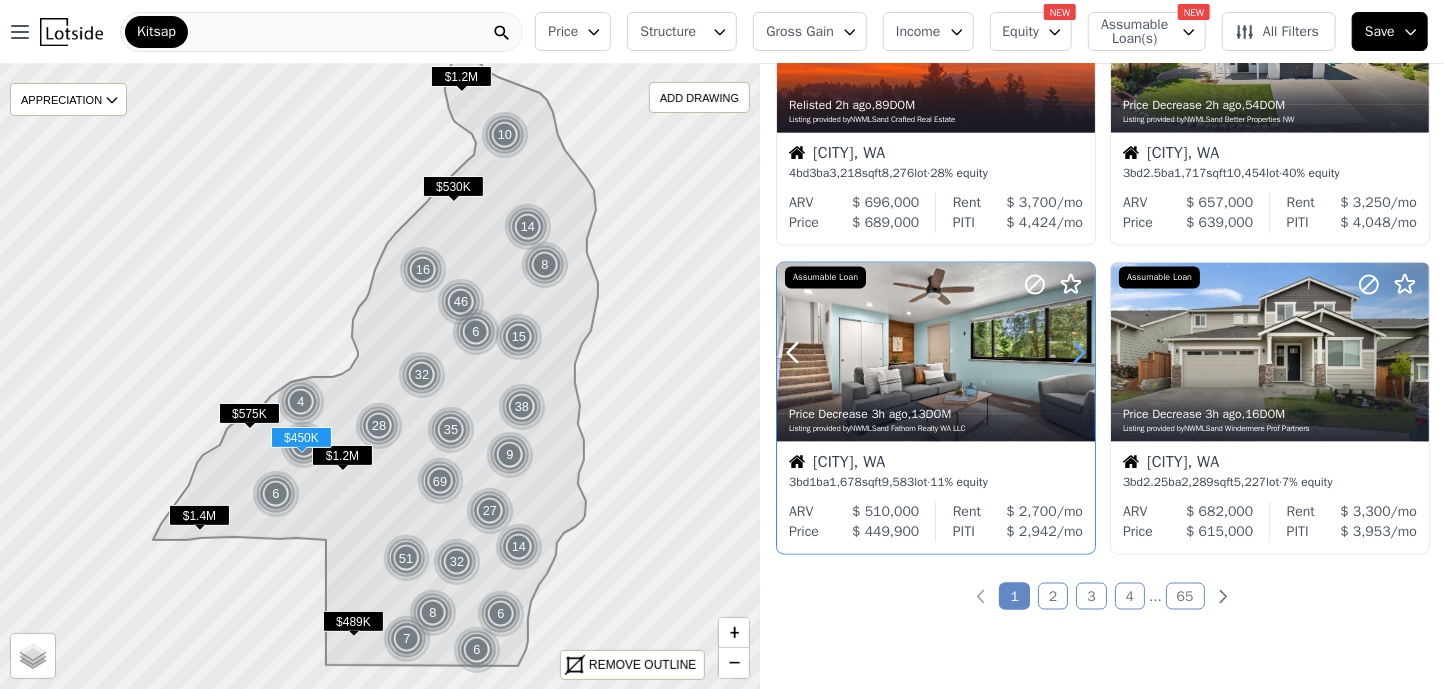 click 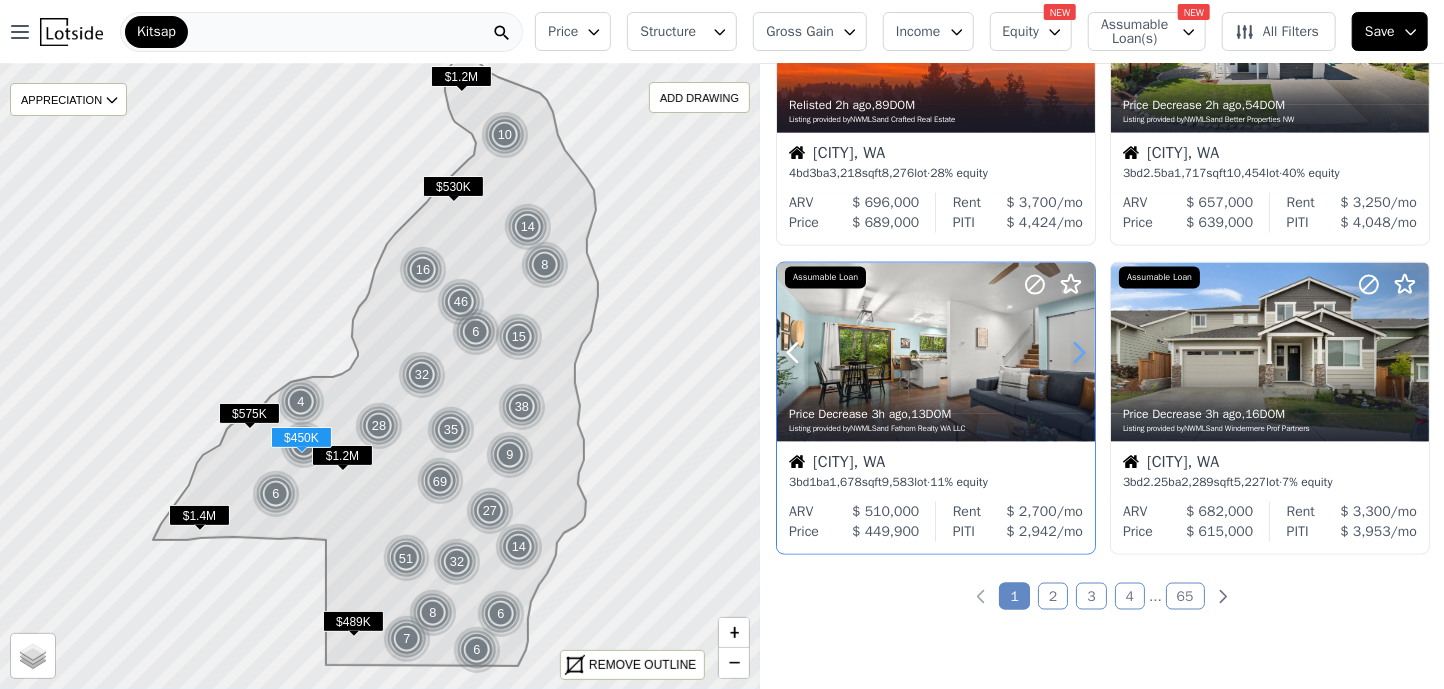 click 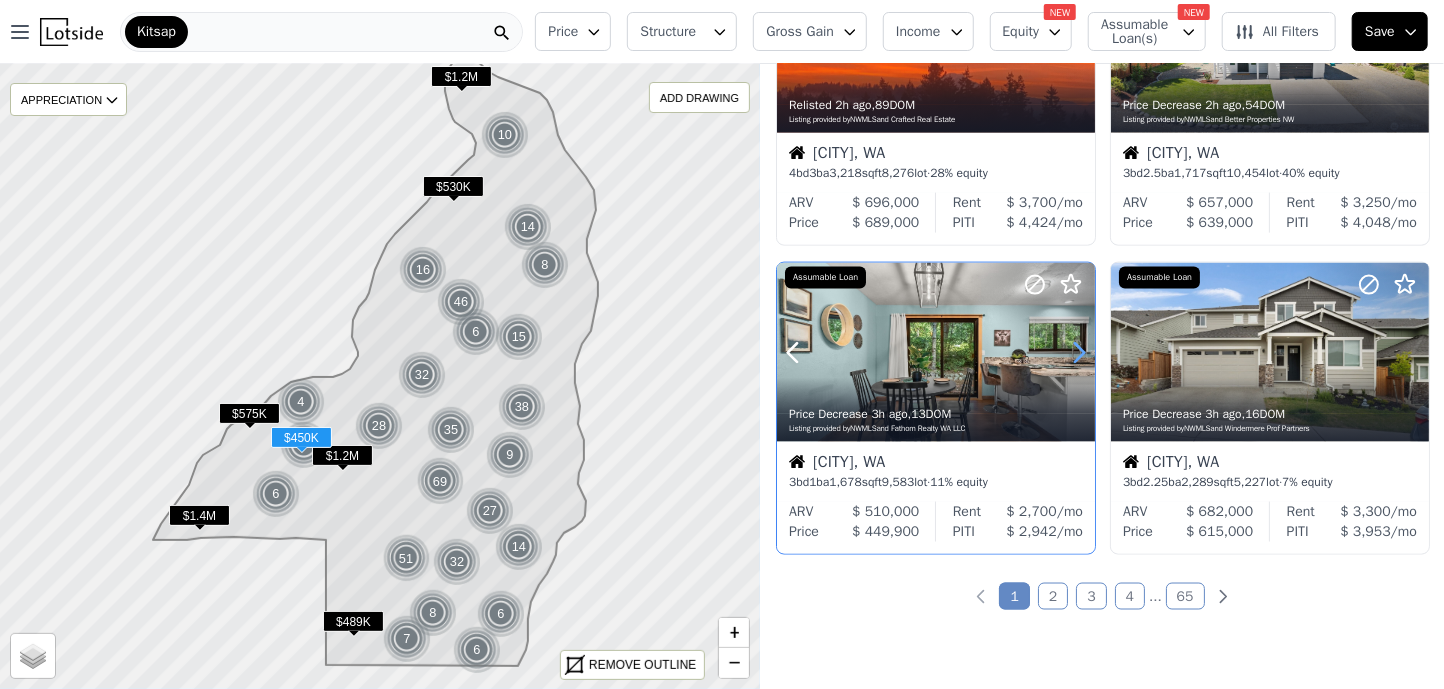 click 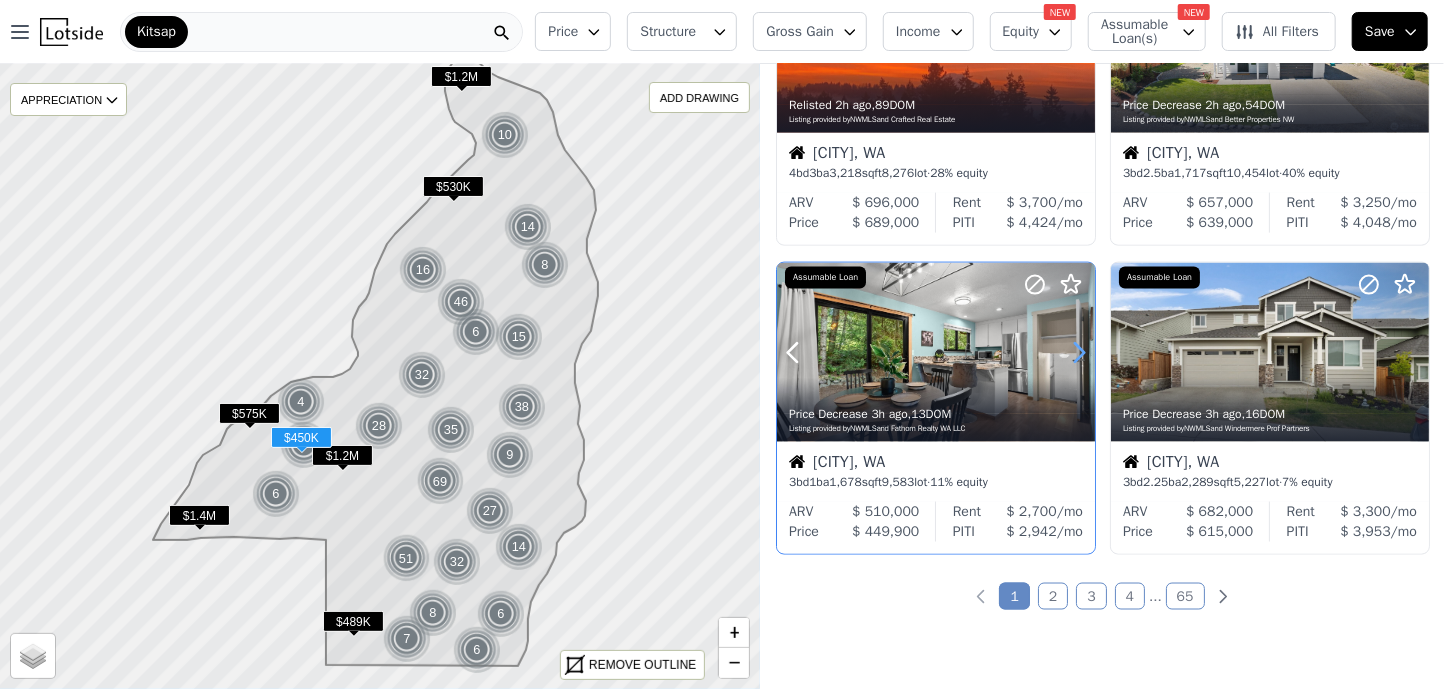 click 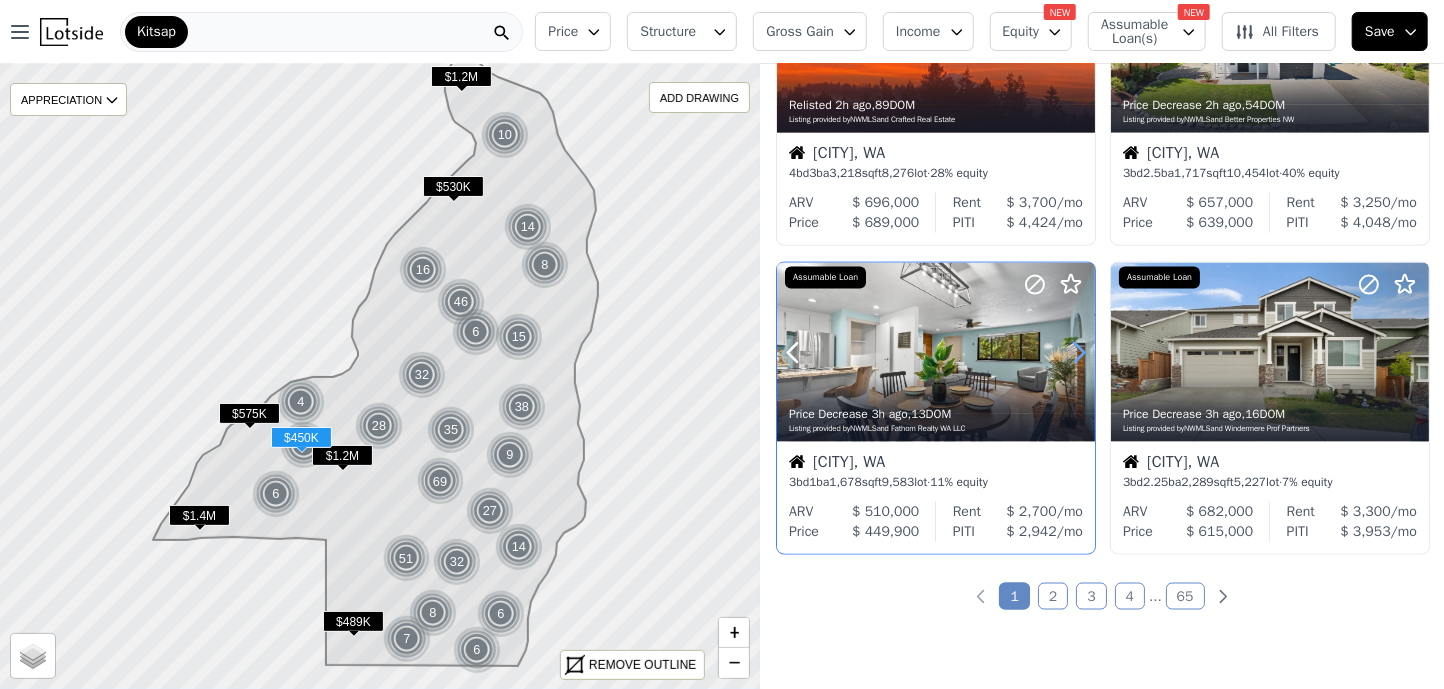click 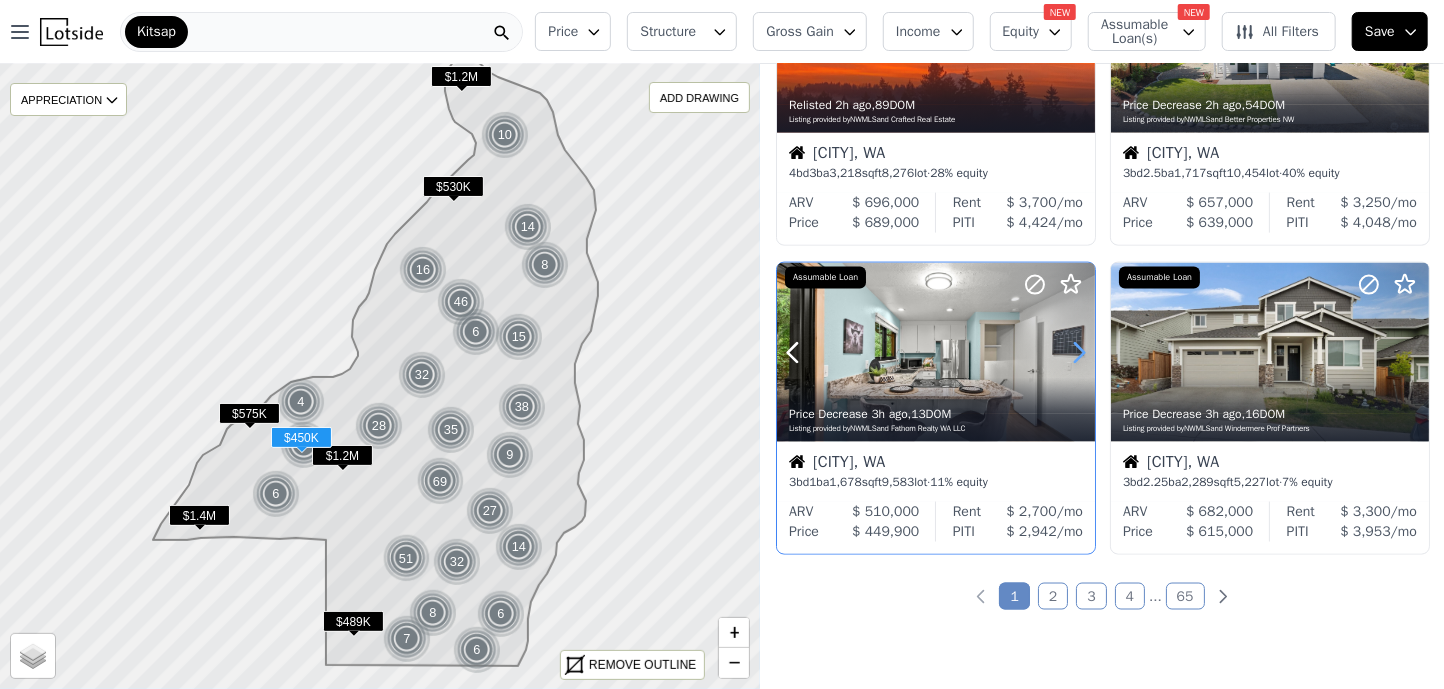 click 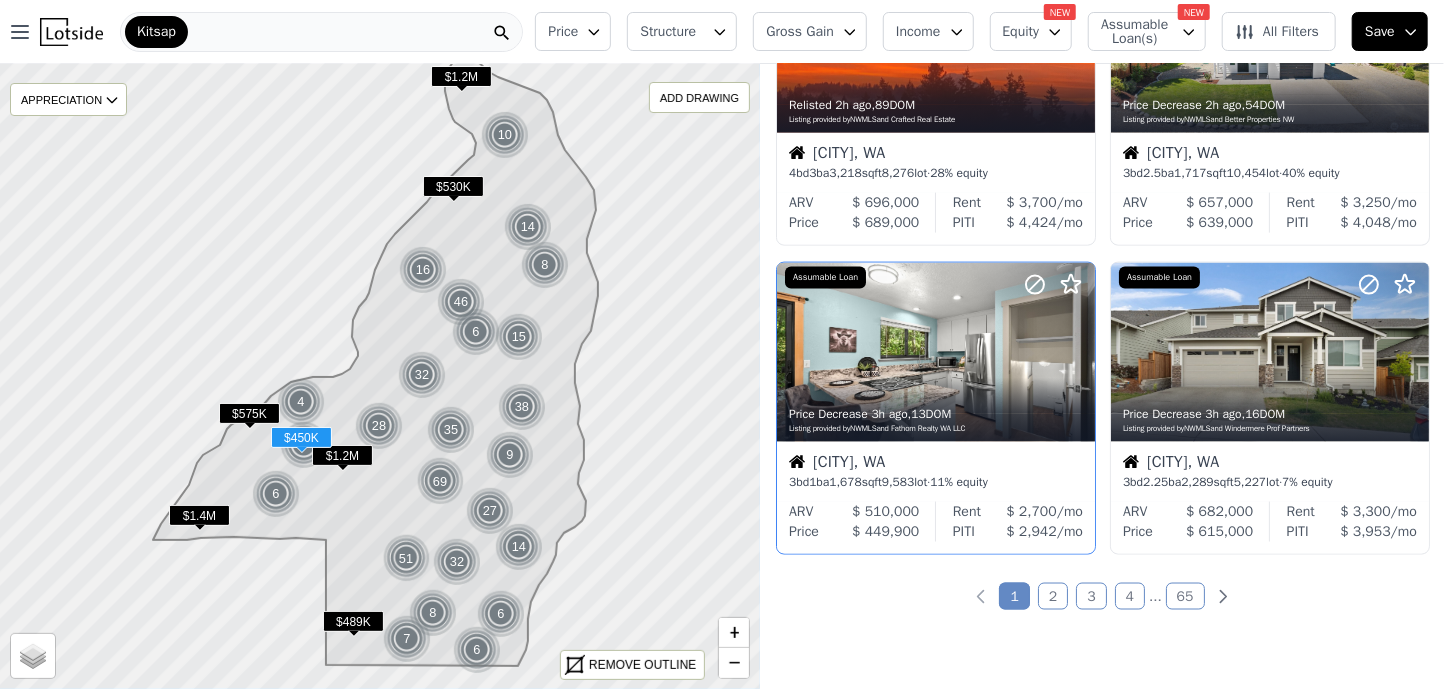 click on "Bremerton, WA" at bounding box center [936, 464] 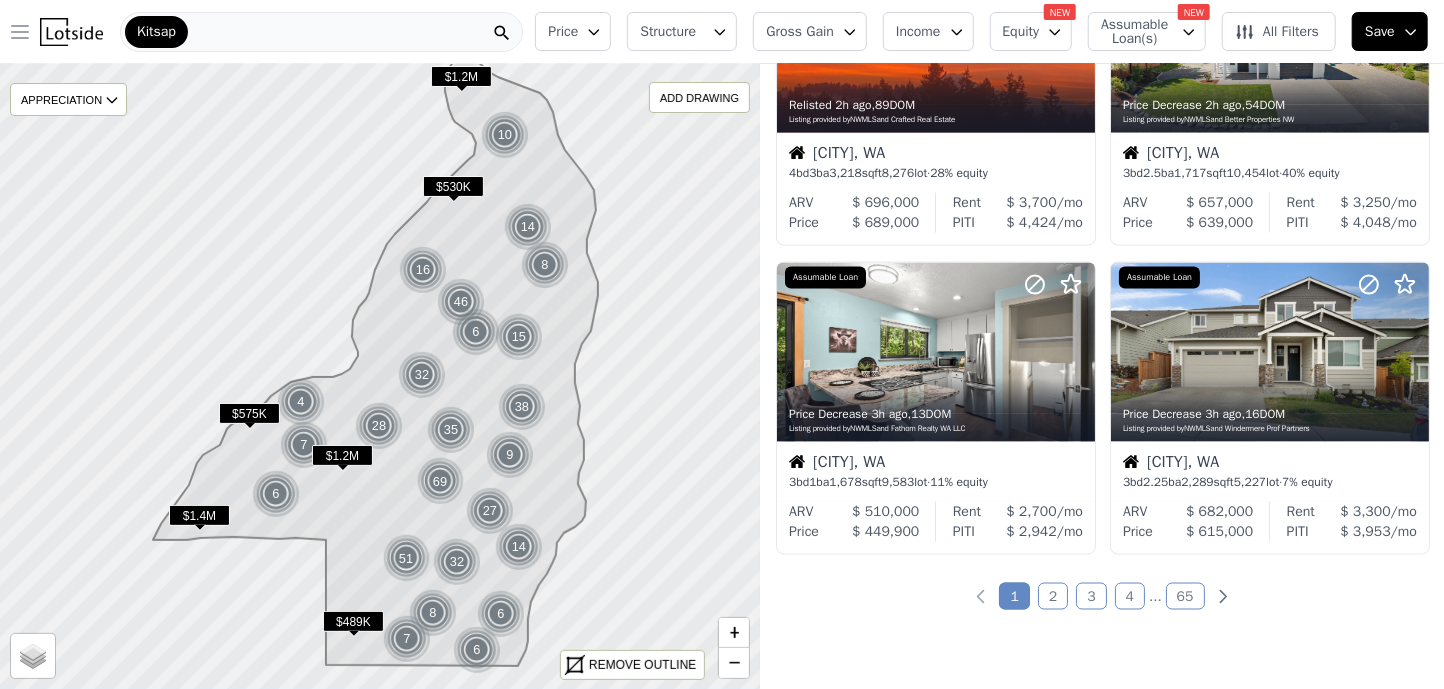 click 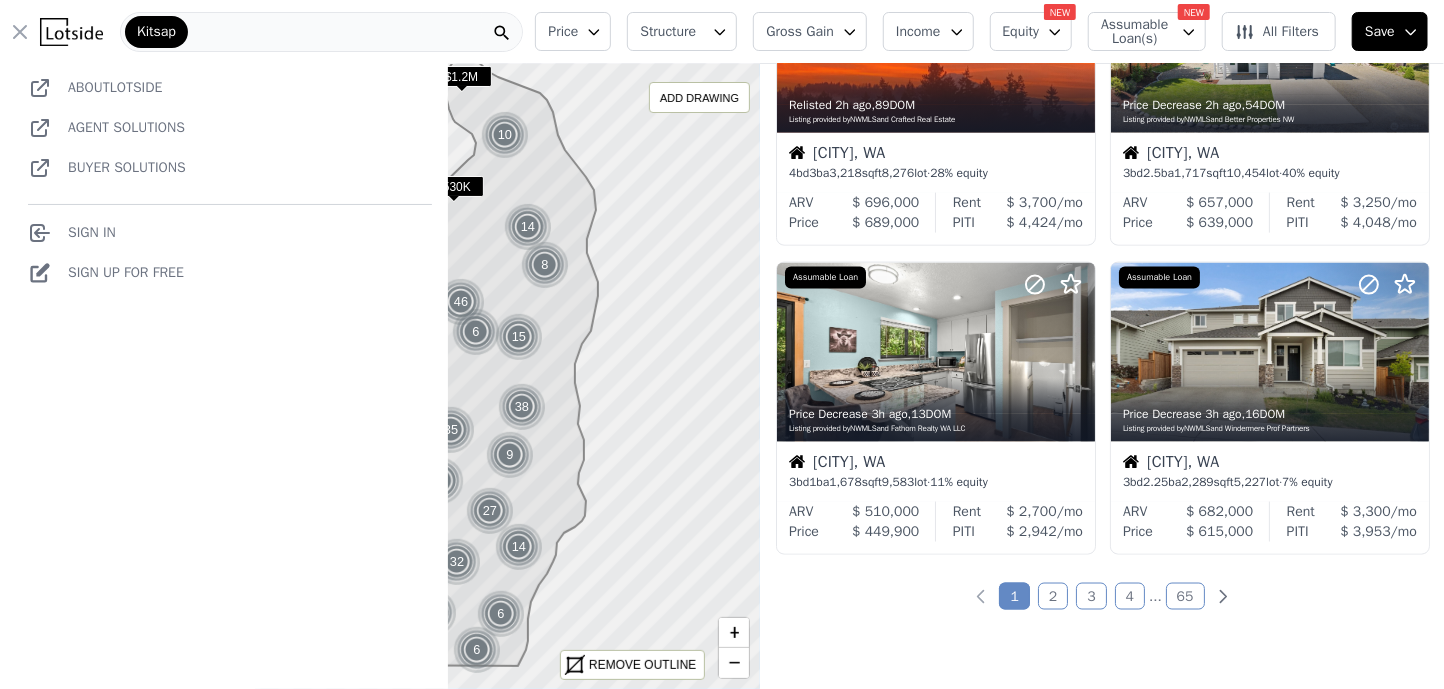 click 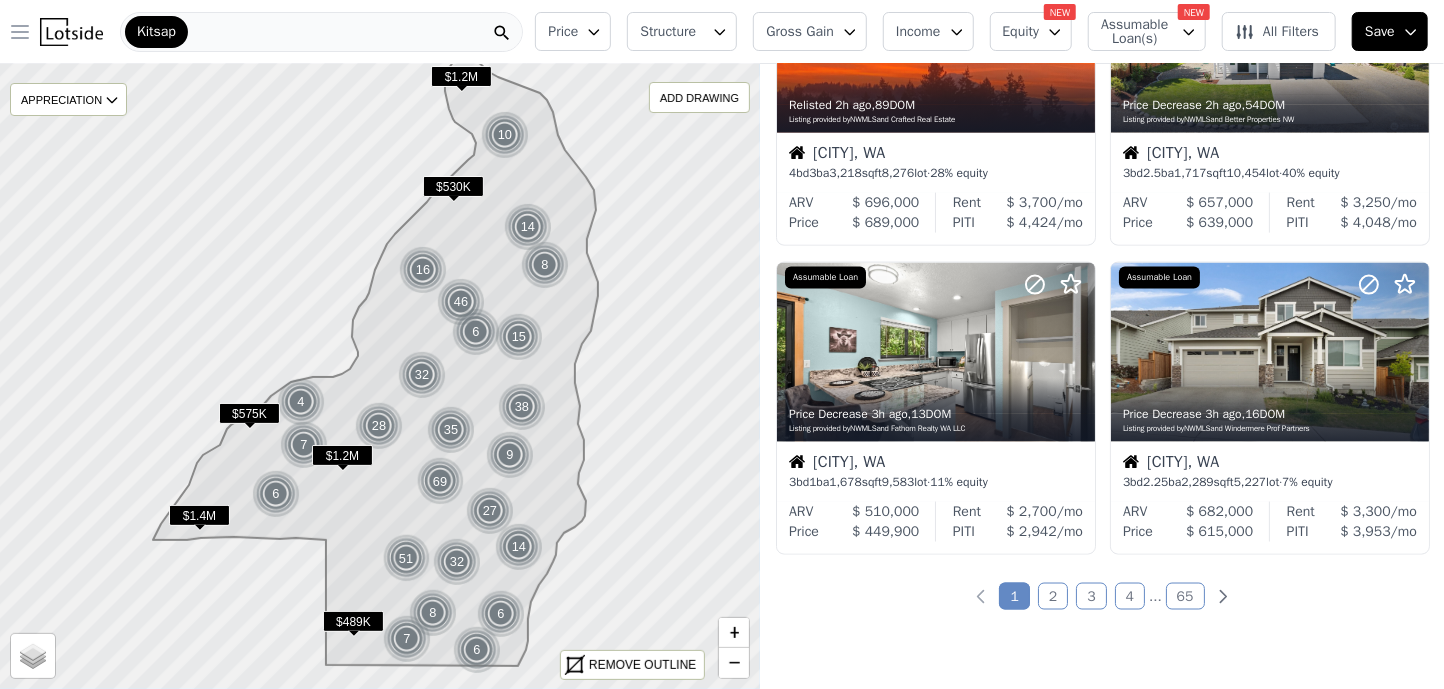 click on "Price" at bounding box center [573, 31] 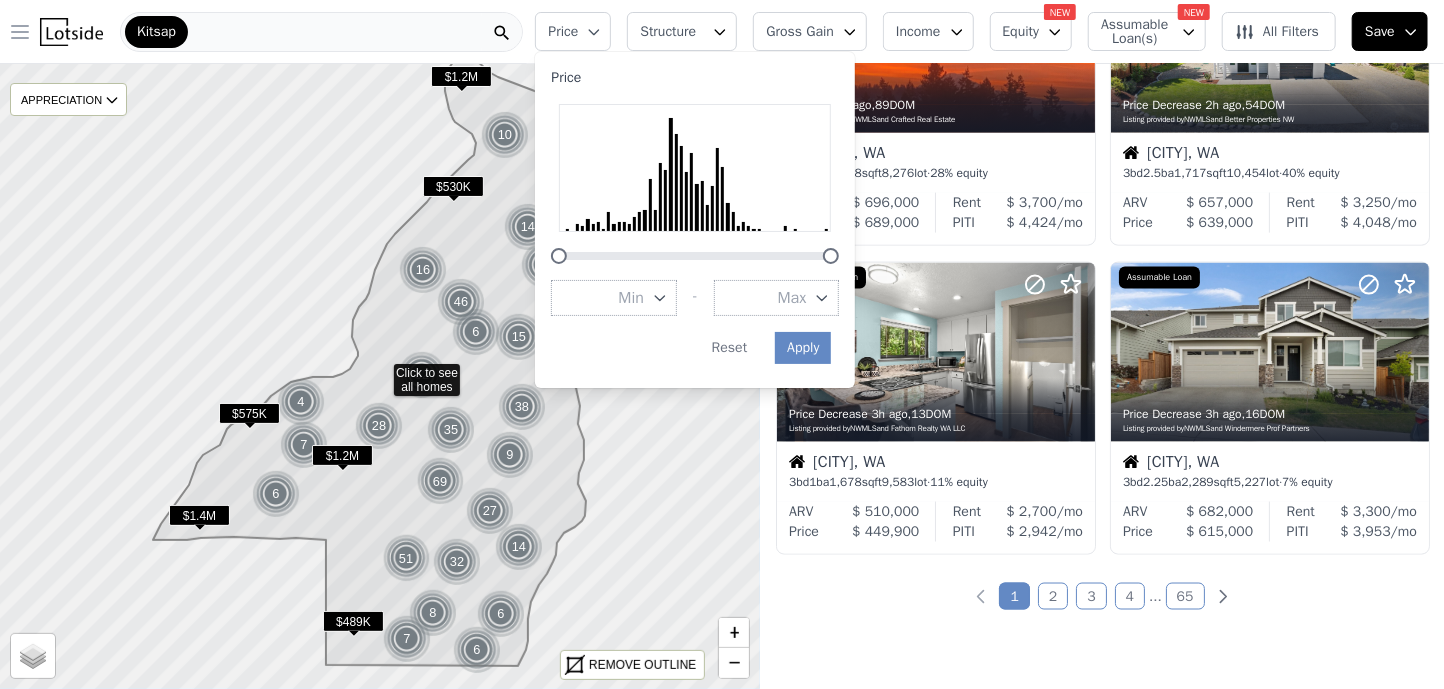 click on "Price" at bounding box center [573, 31] 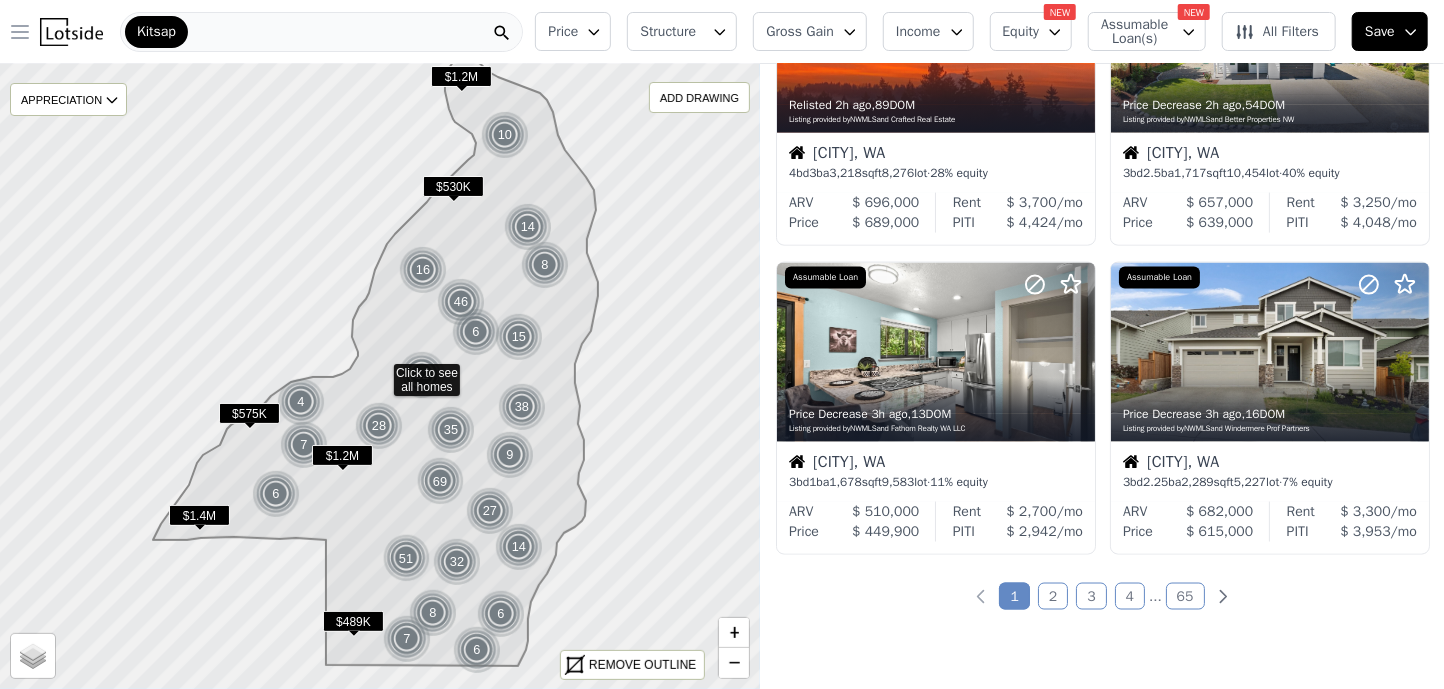click on "Structure" at bounding box center (682, 31) 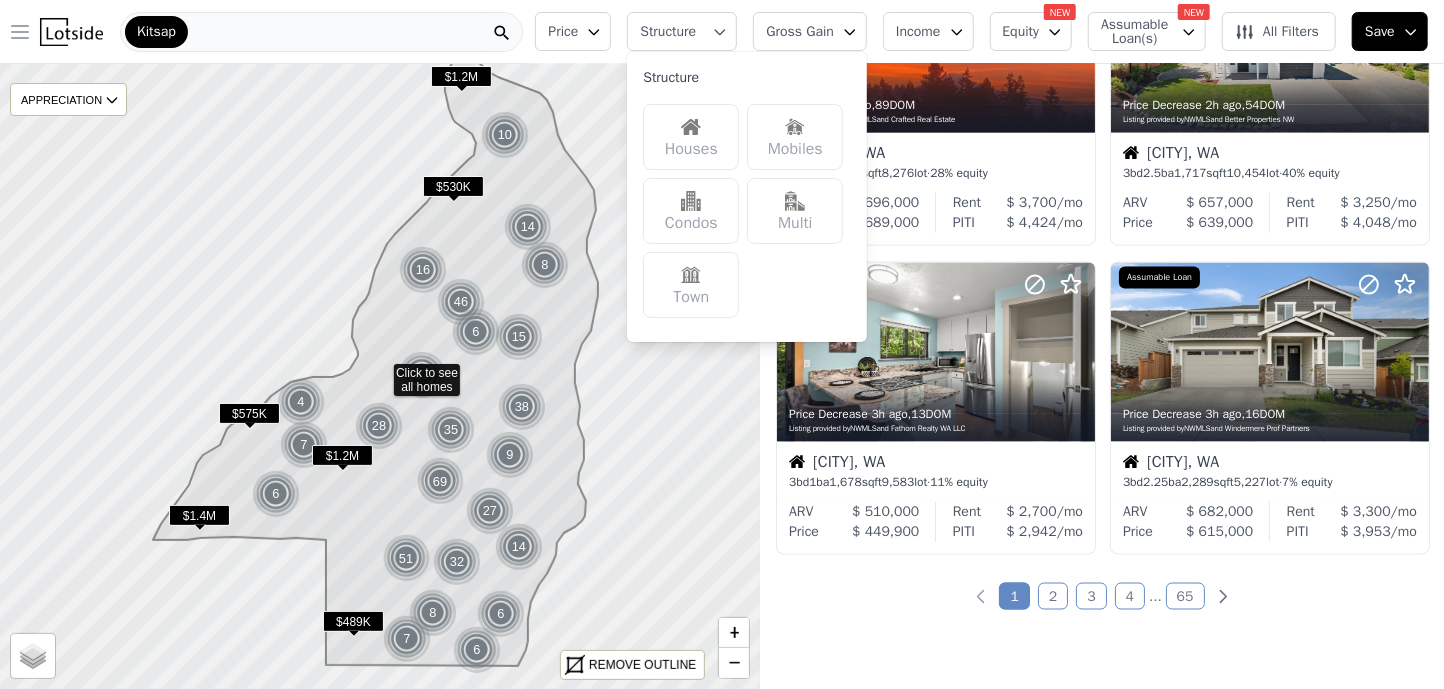 click on "Structure" at bounding box center [682, 31] 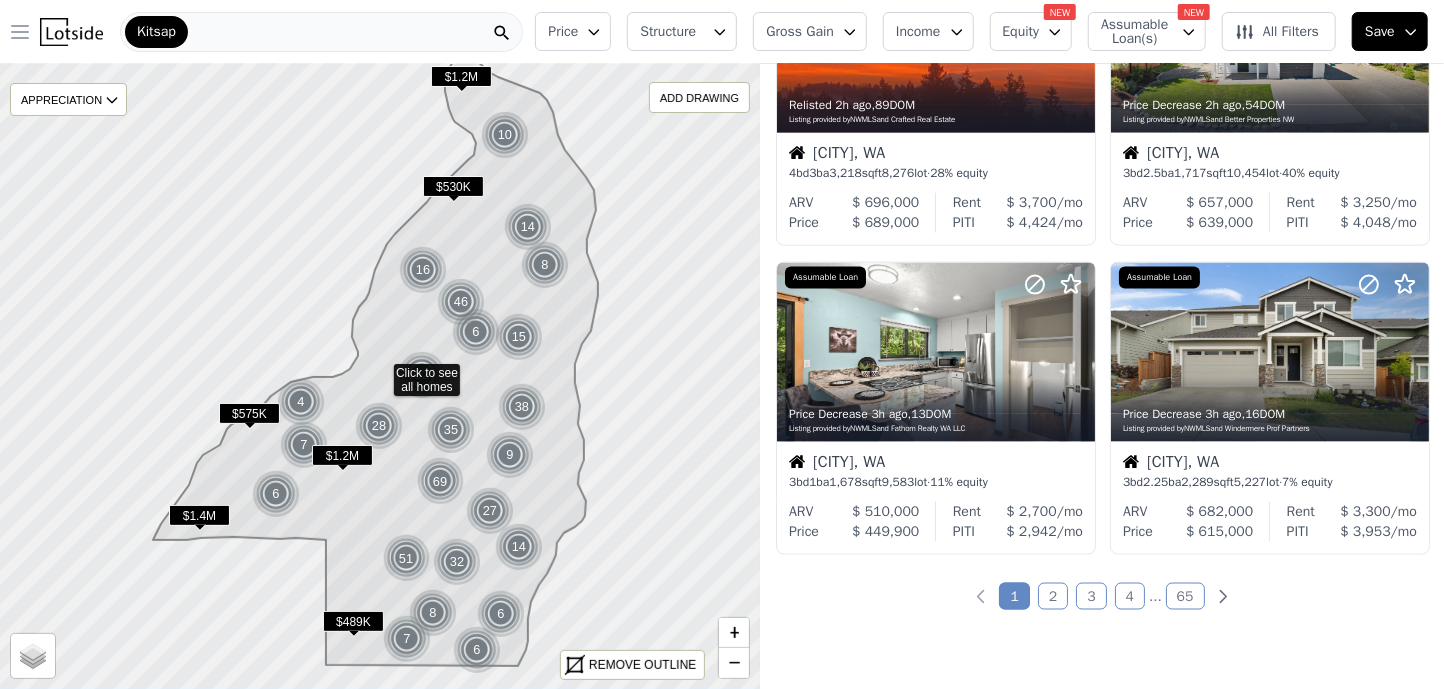 click on "Gross Gain" at bounding box center [800, 32] 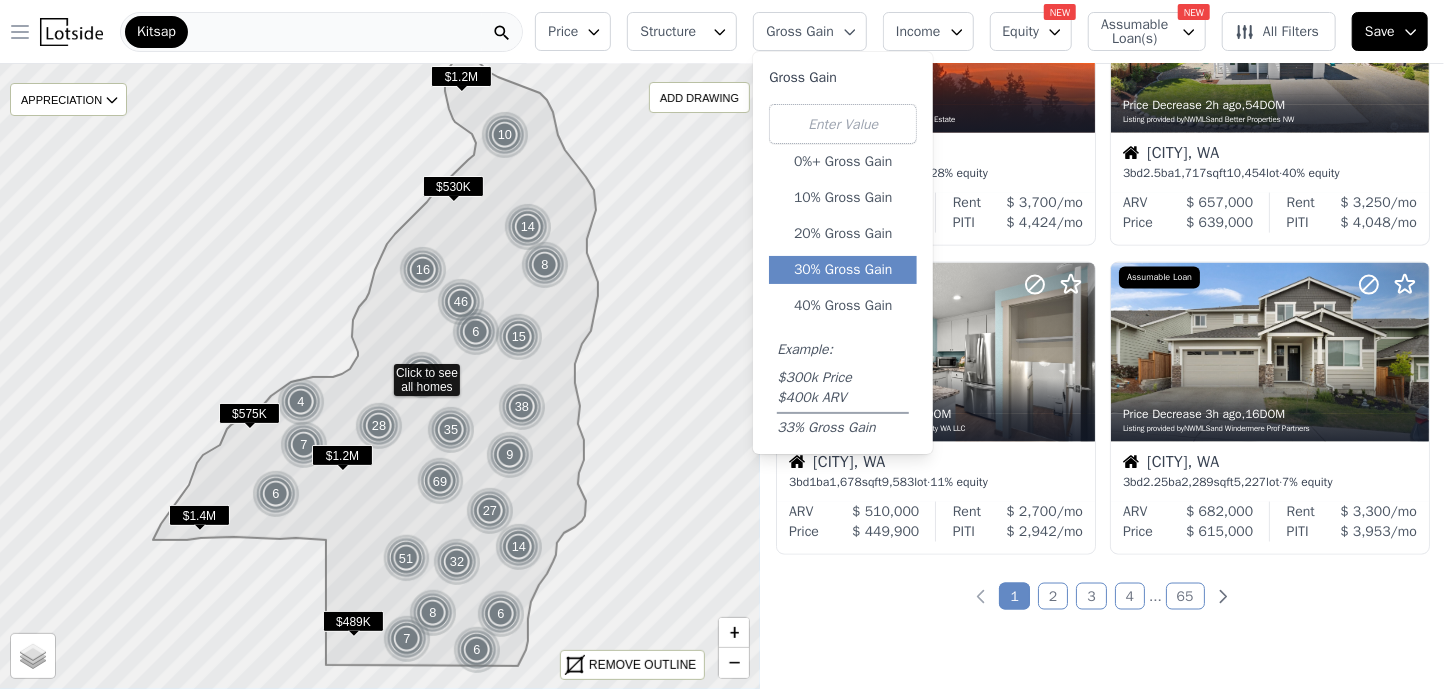 click on "30% Gross Gain" at bounding box center (843, 270) 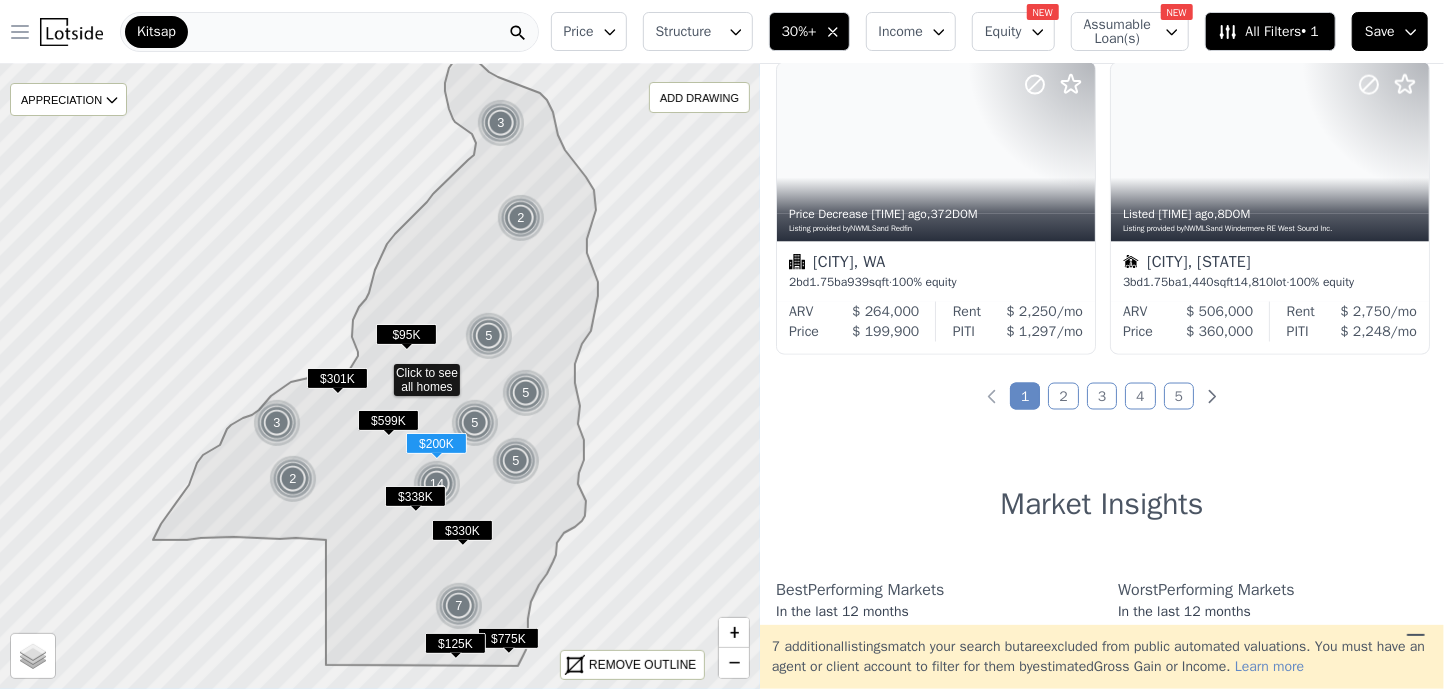 scroll, scrollTop: 1500, scrollLeft: 0, axis: vertical 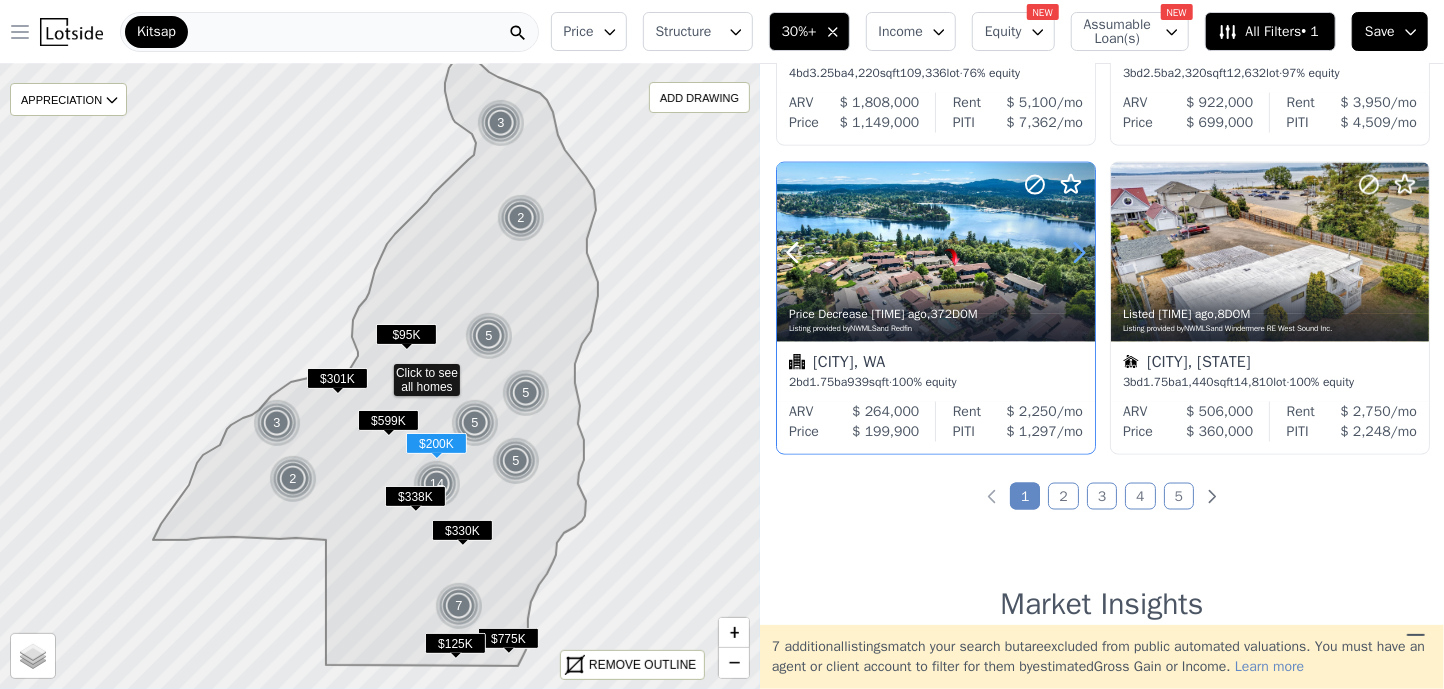 click 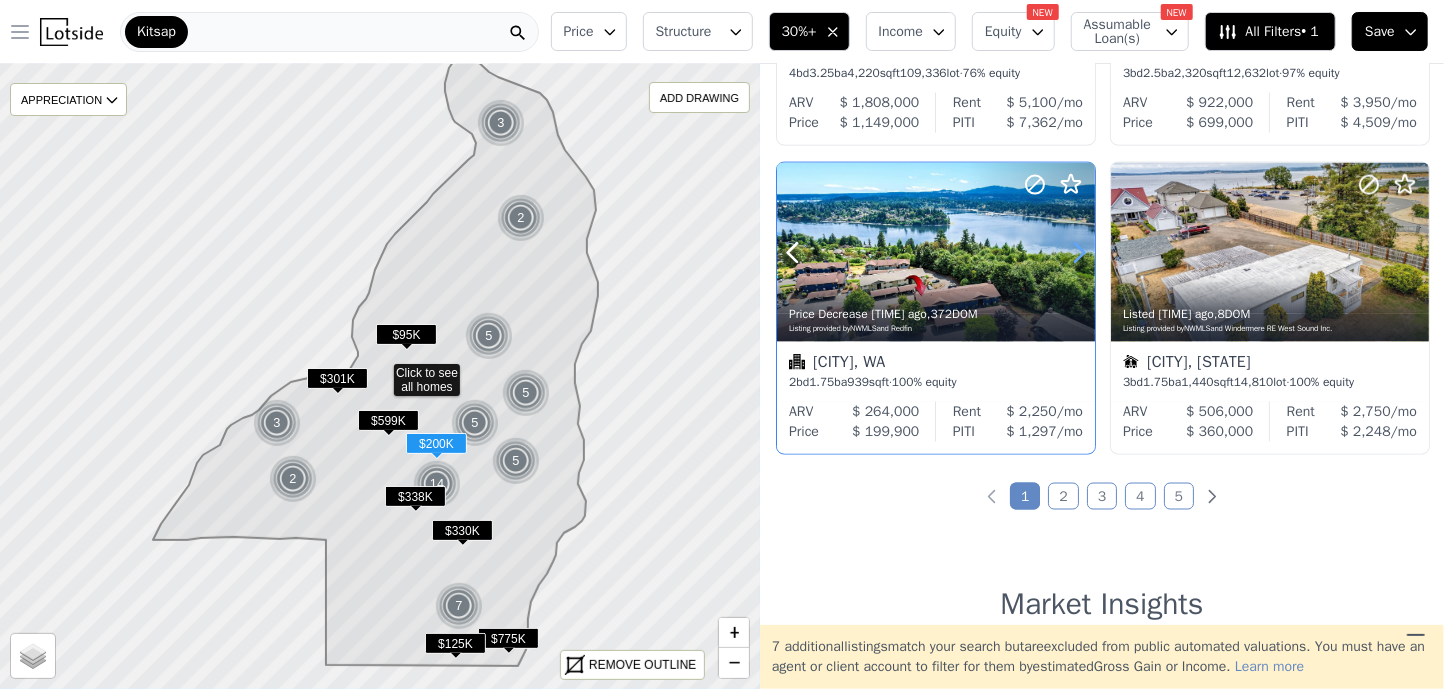 click 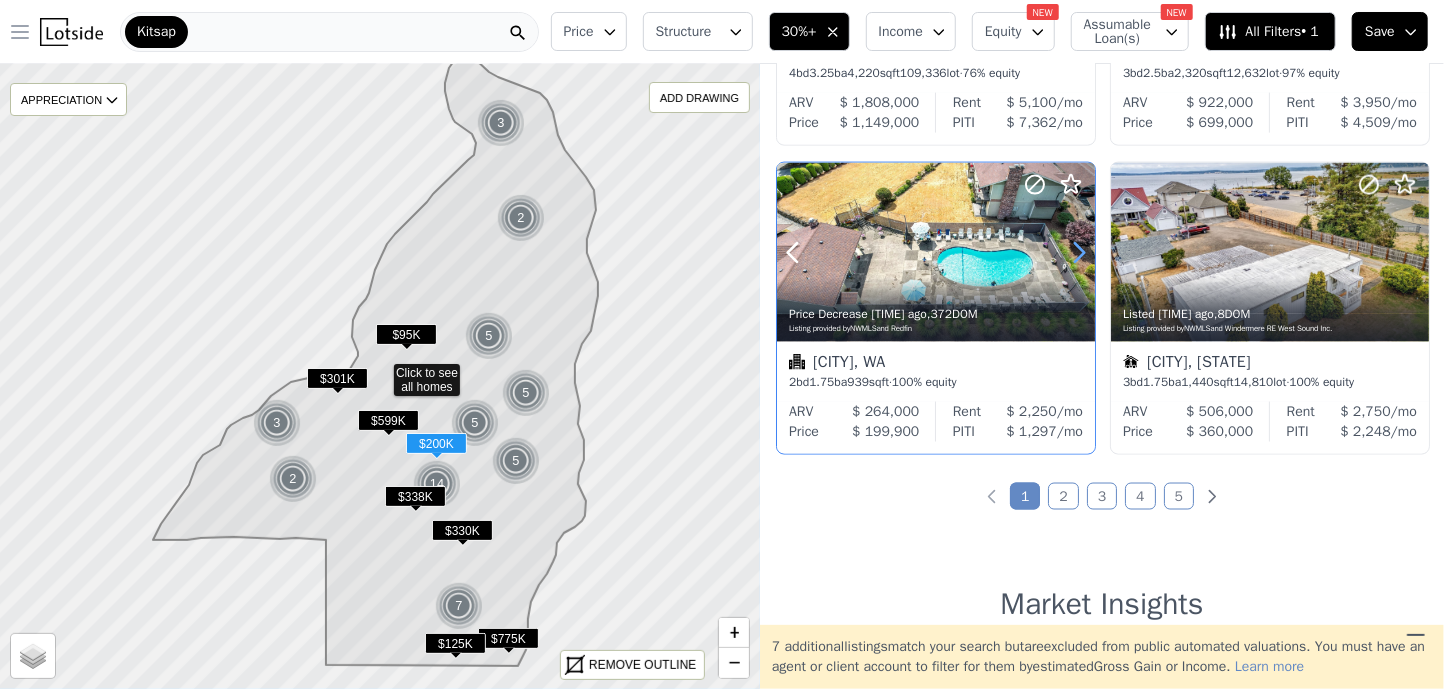 click 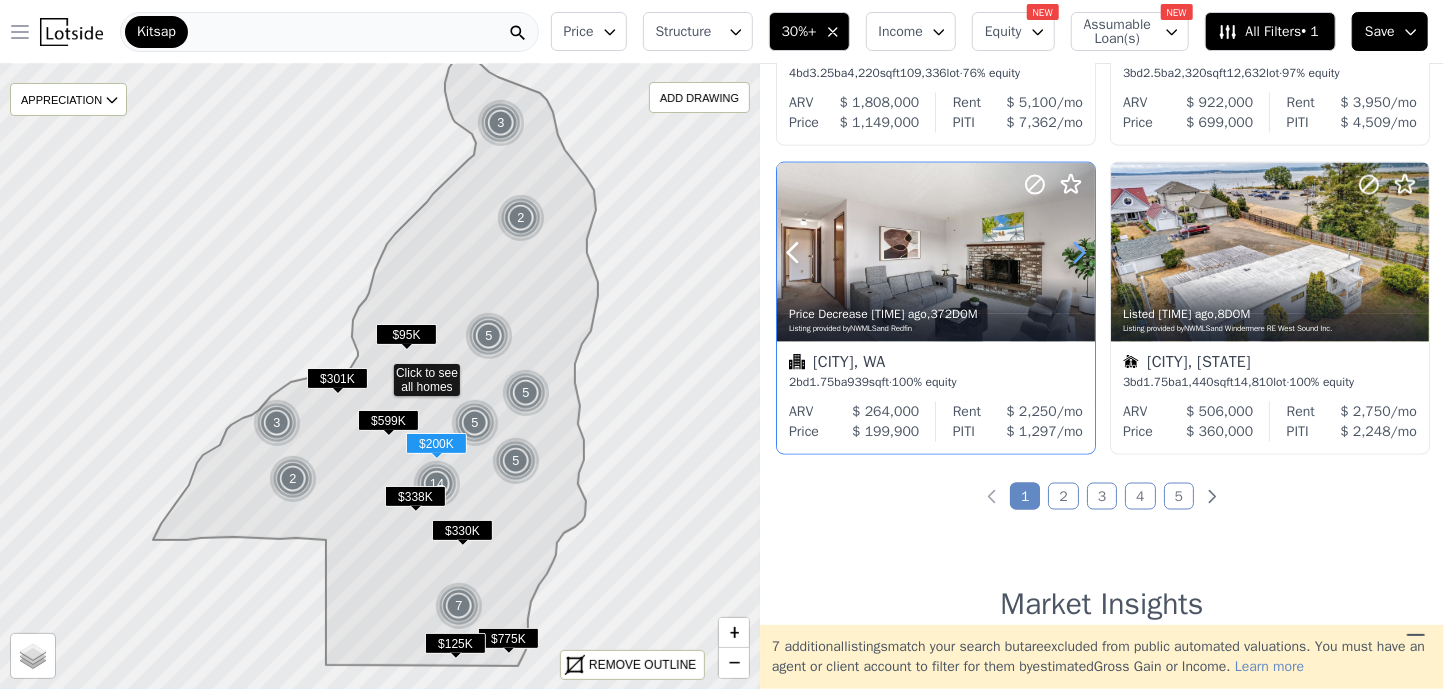 click 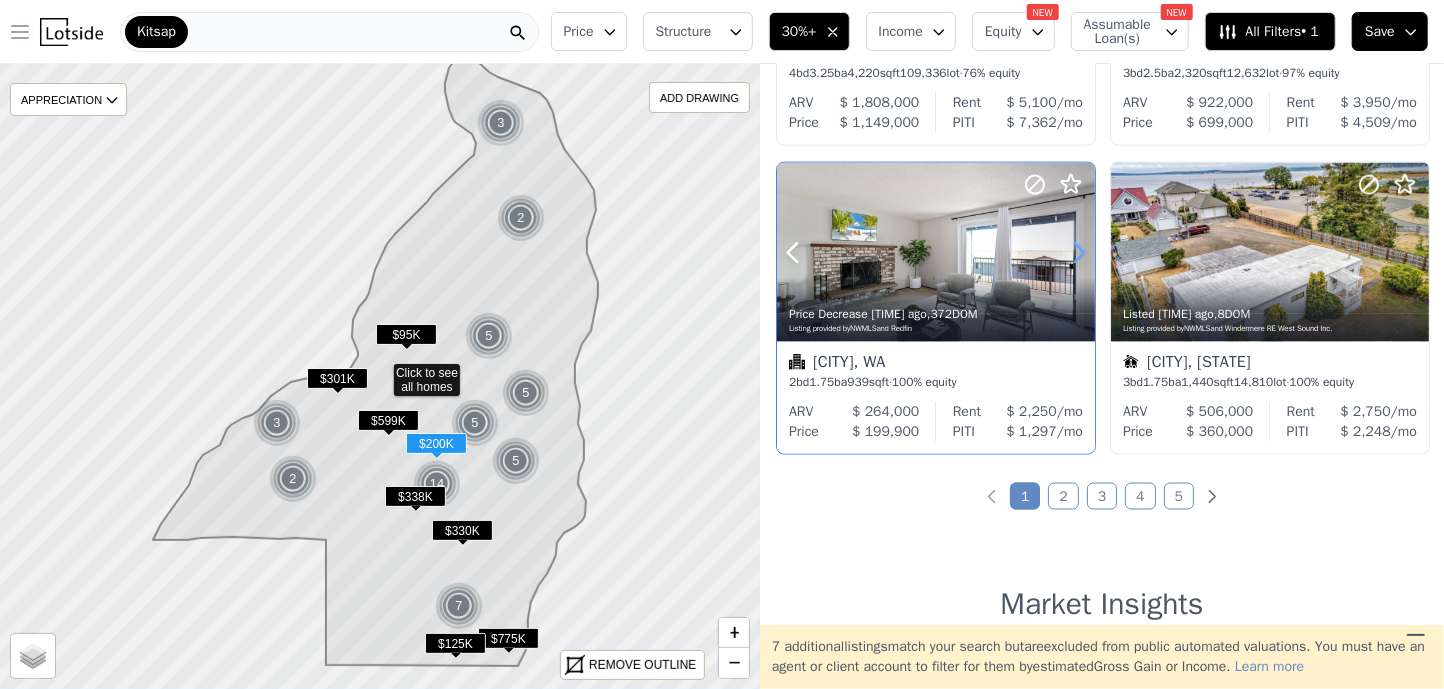 click 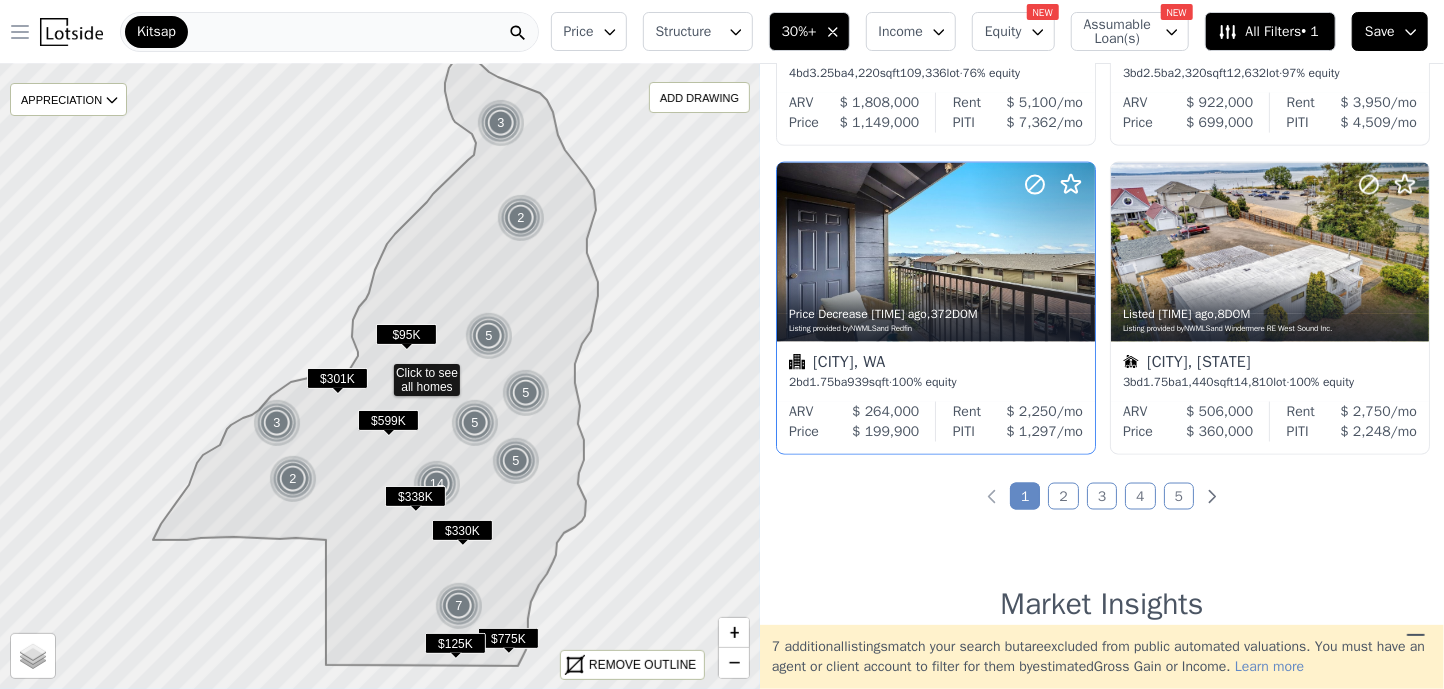 click on "2" at bounding box center [1063, 496] 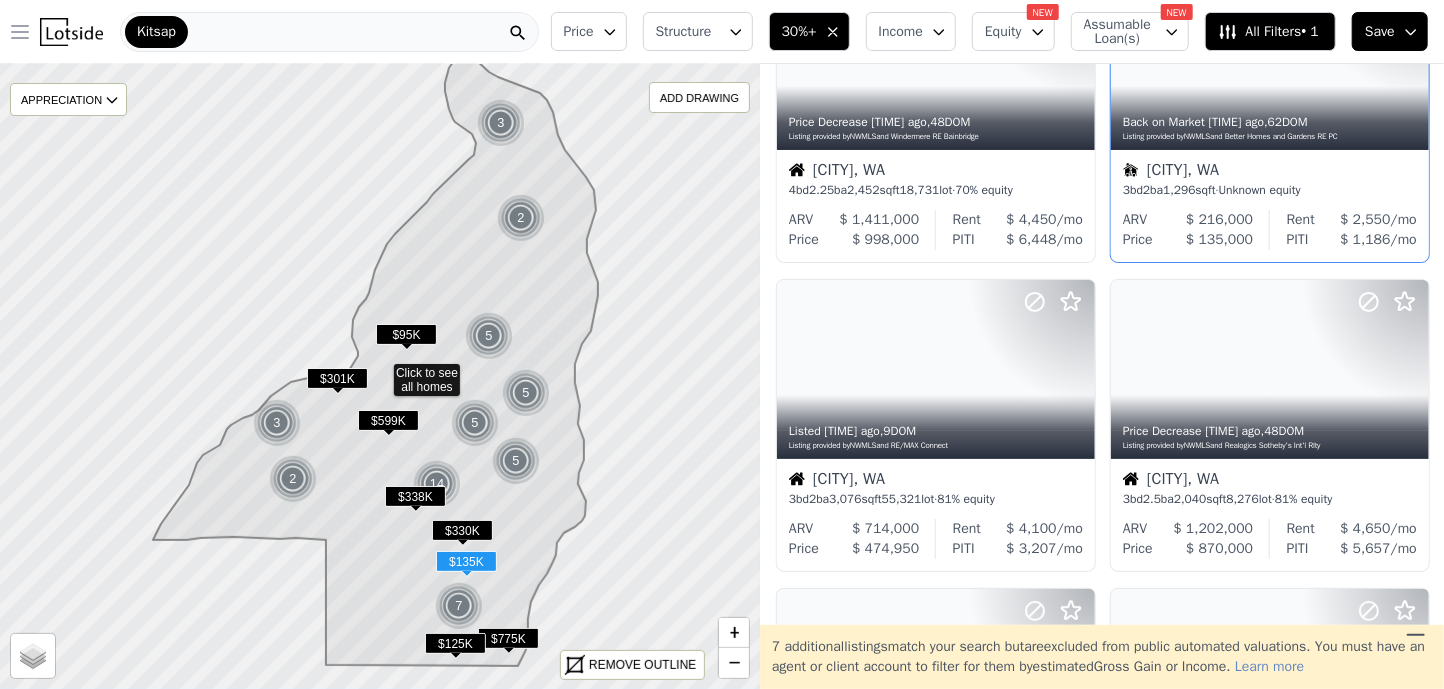 scroll, scrollTop: 200, scrollLeft: 0, axis: vertical 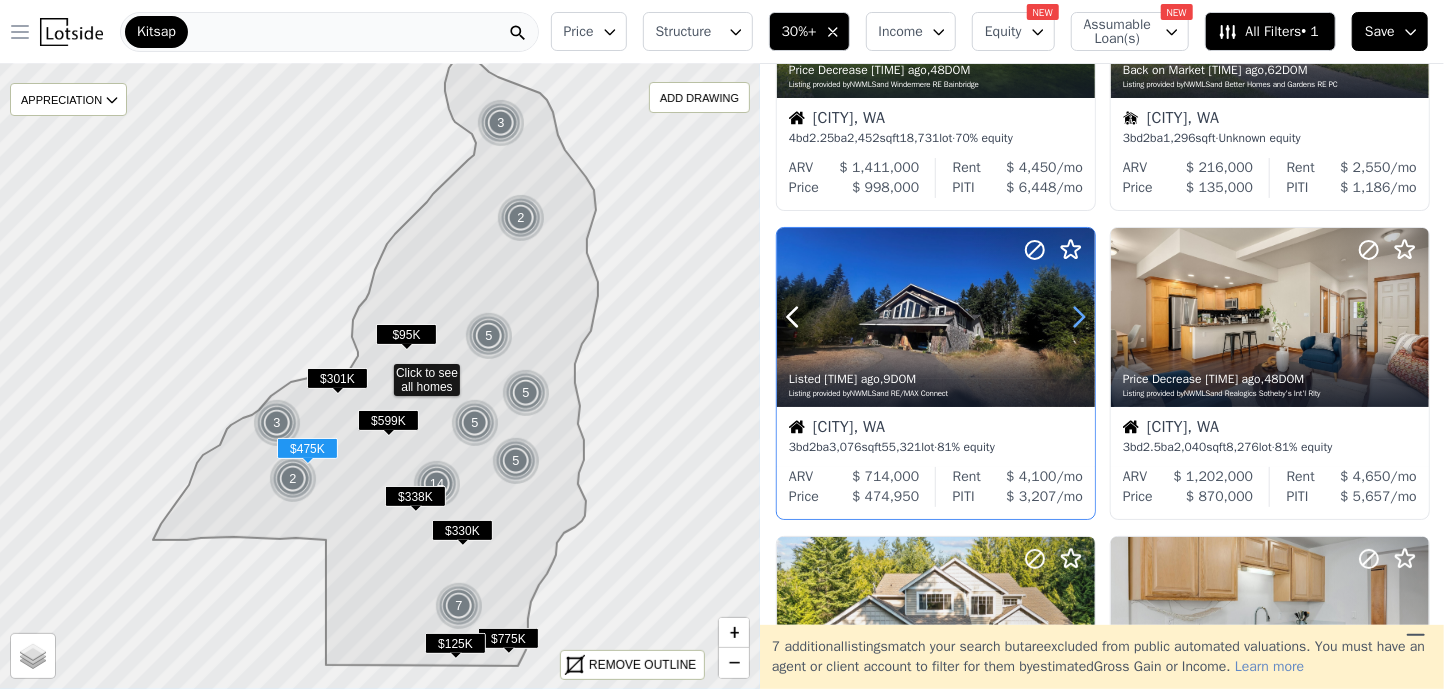 click 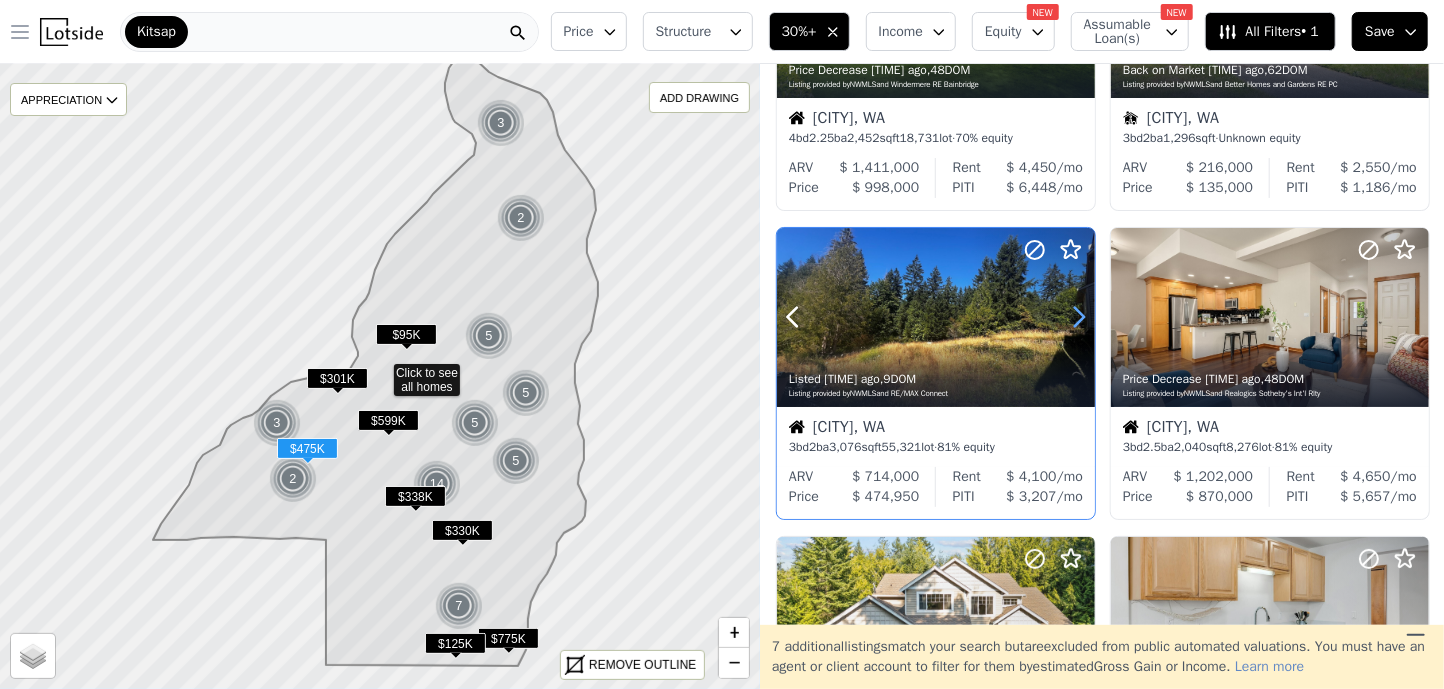 click 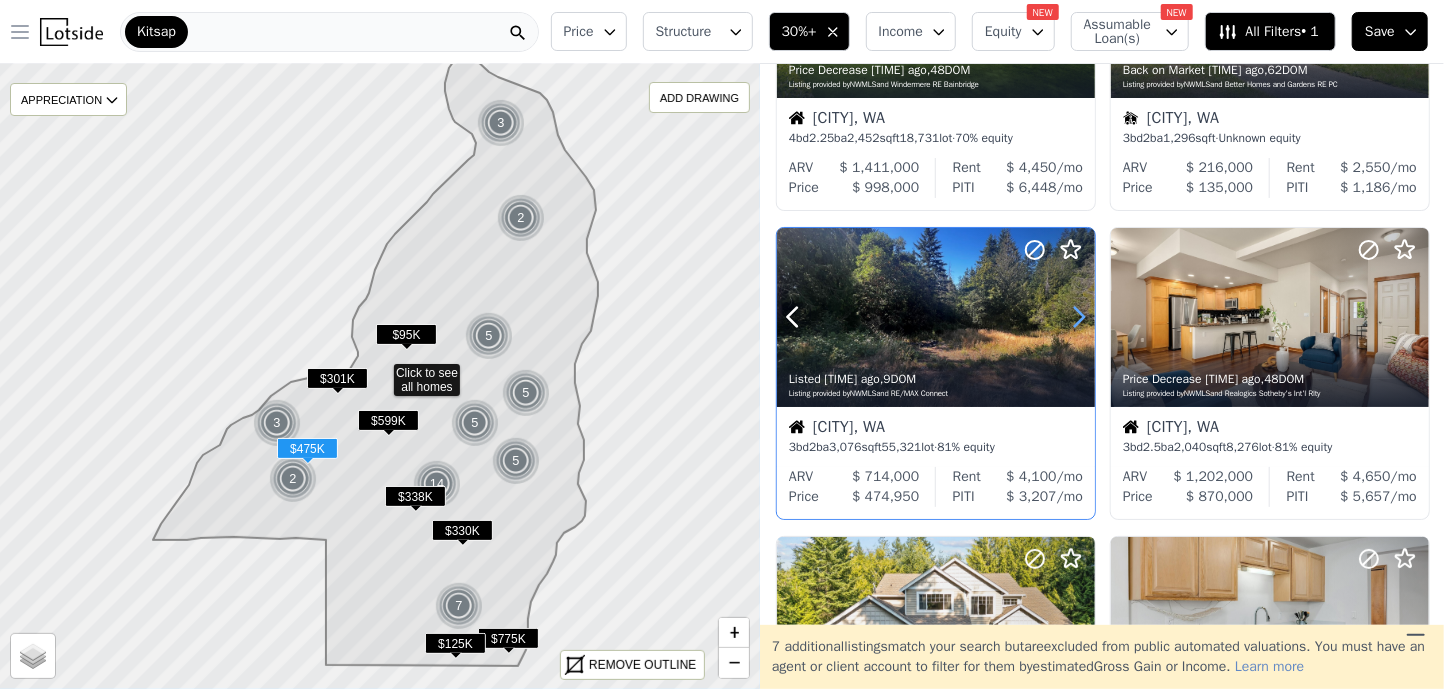 click 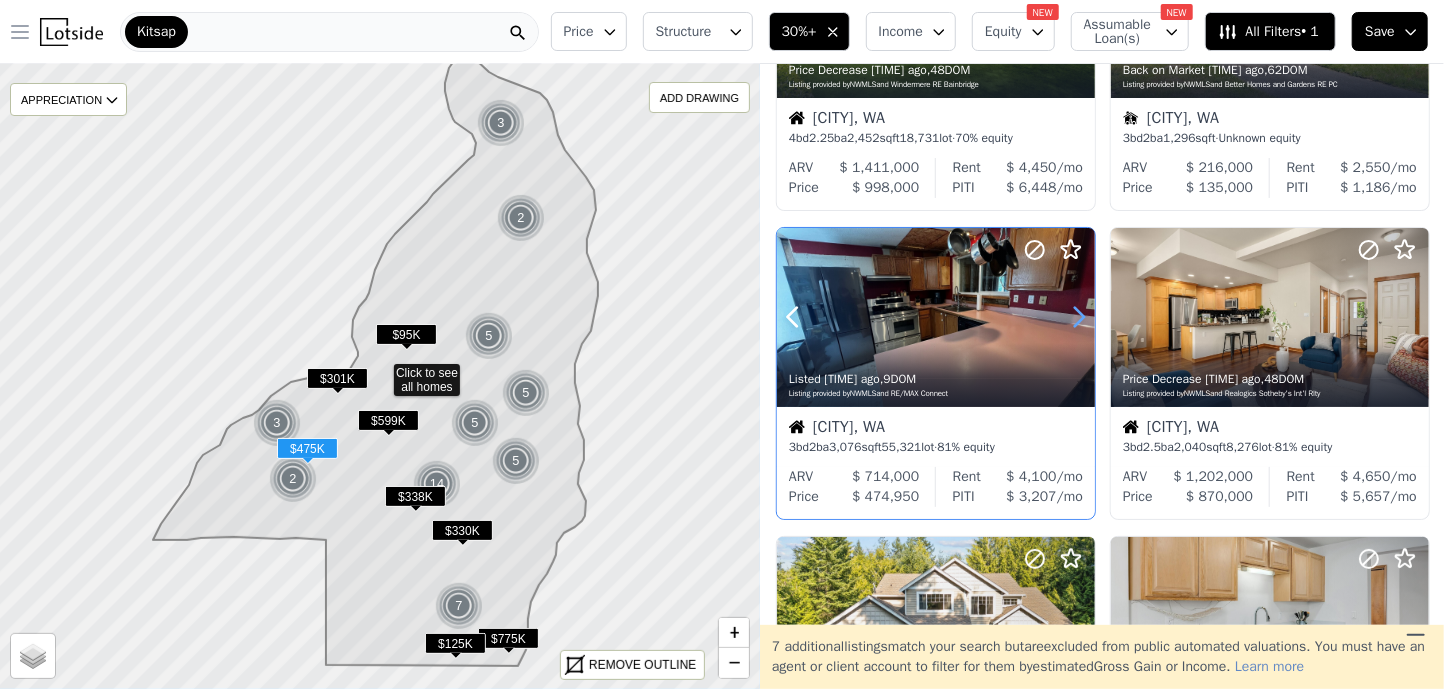 click 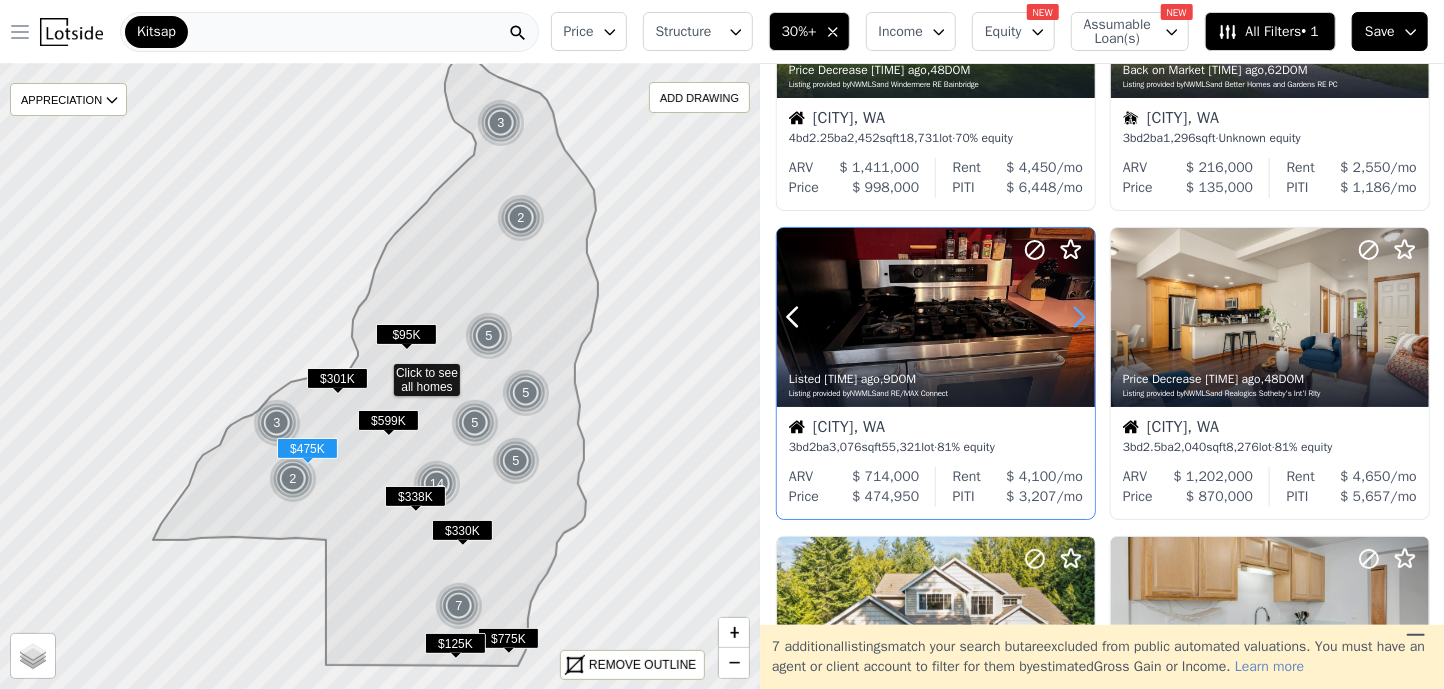 click 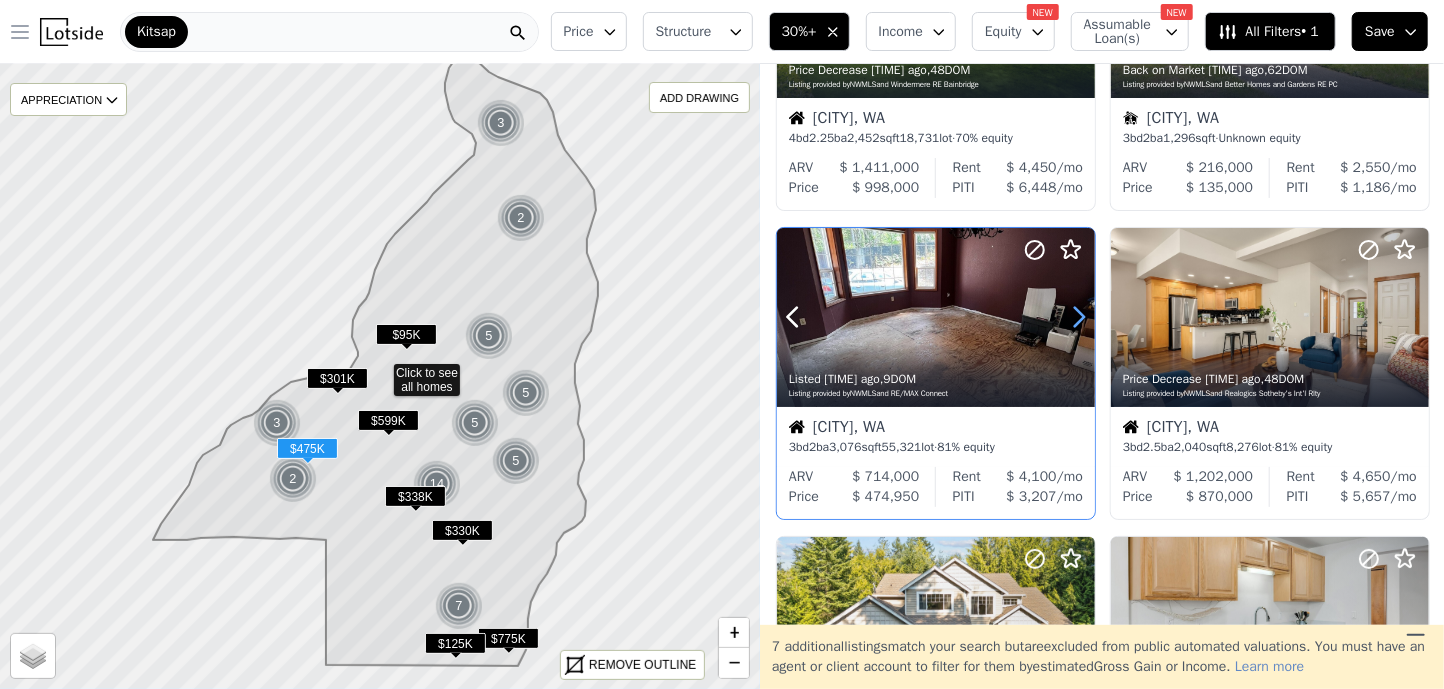 click 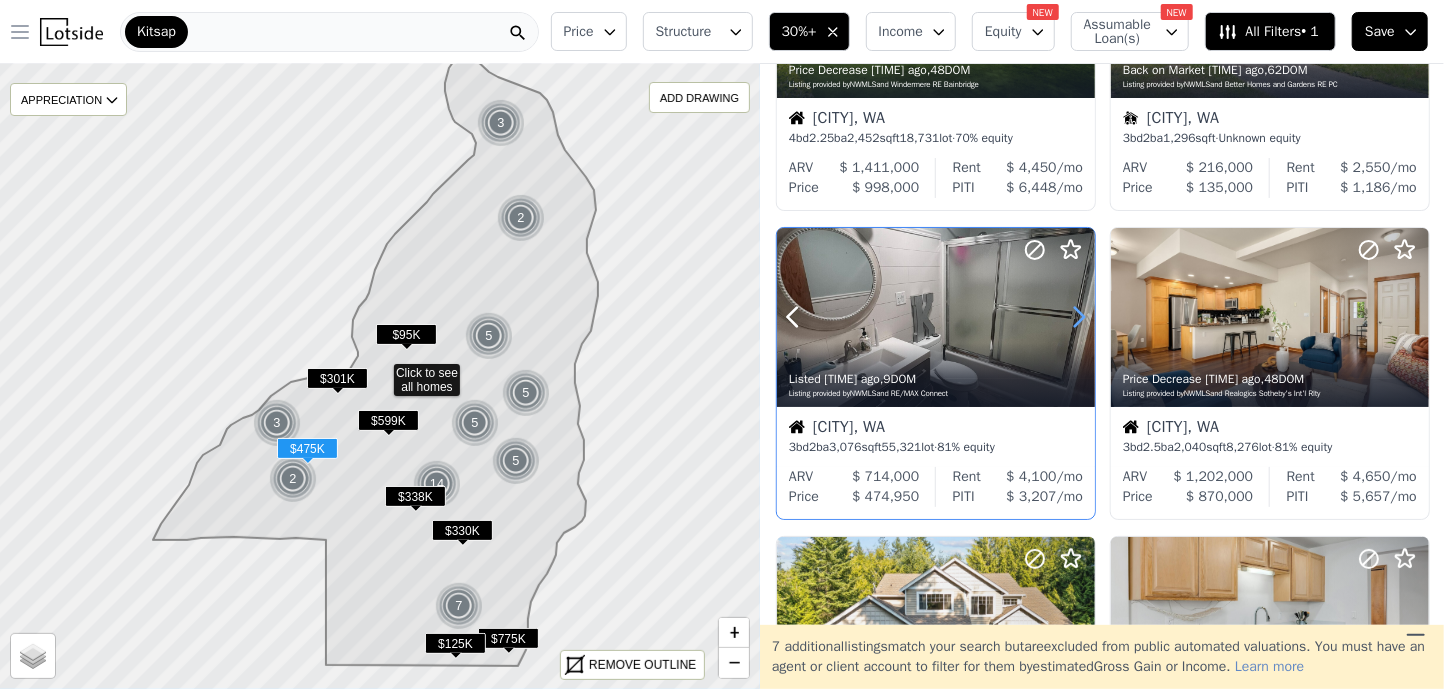 click 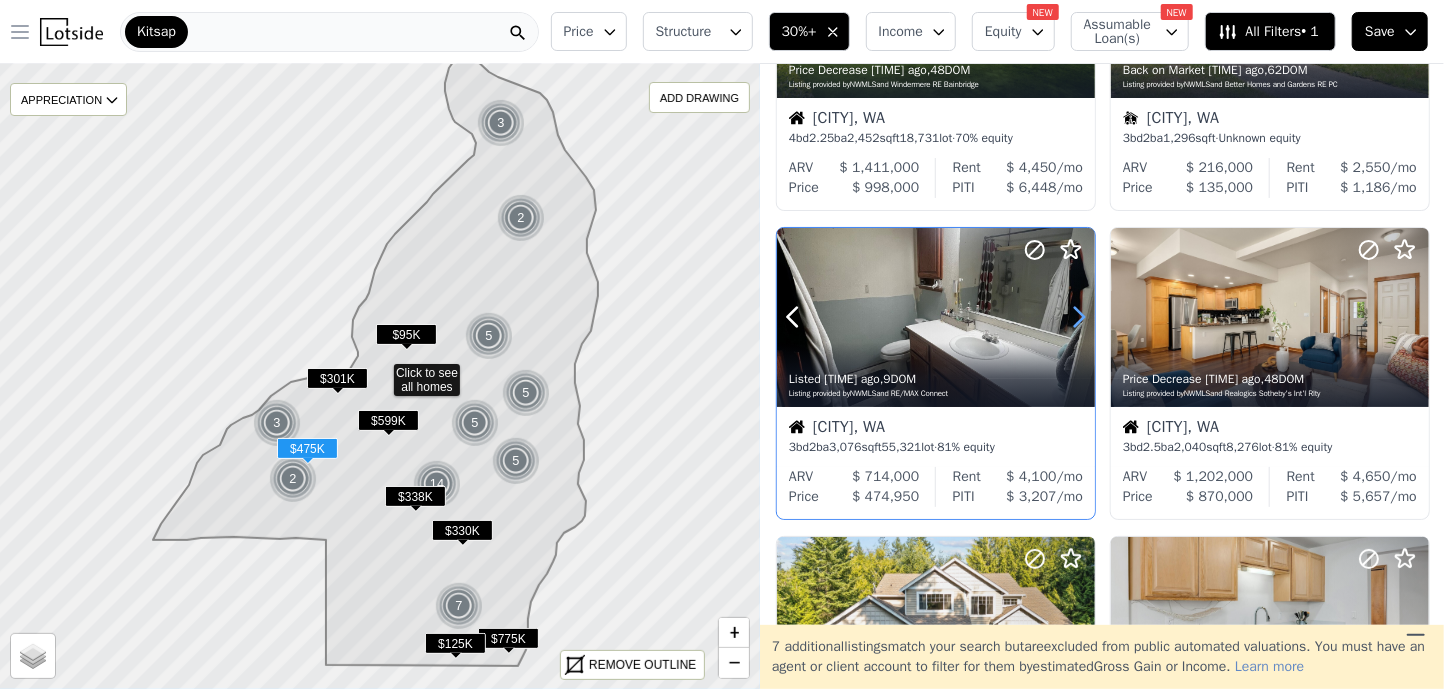 click 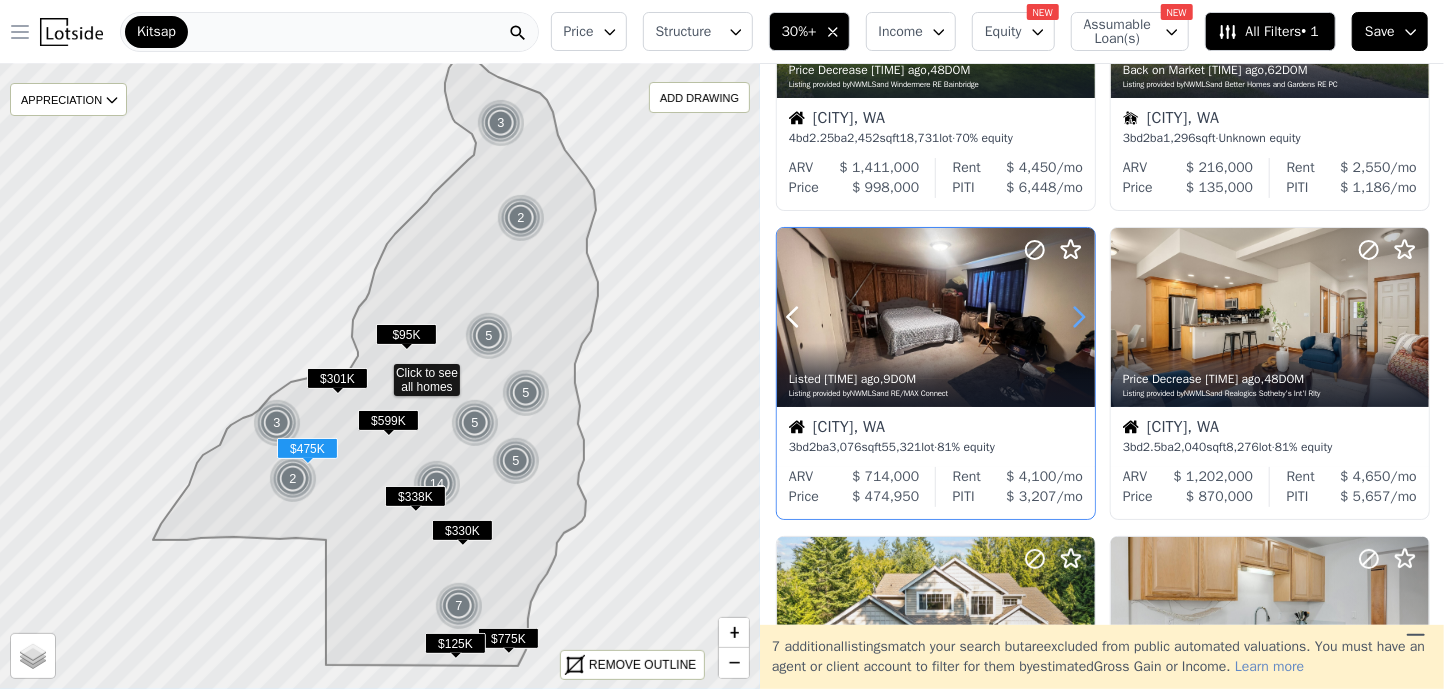 click 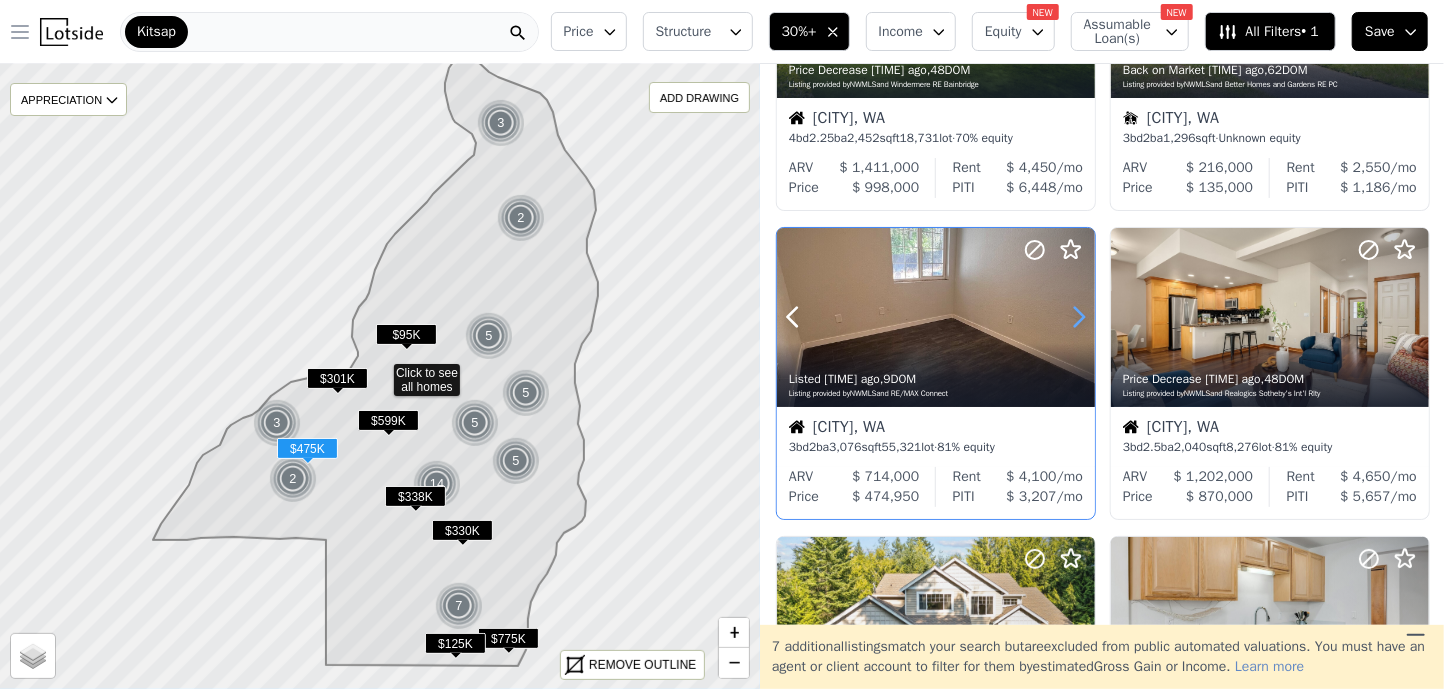 click 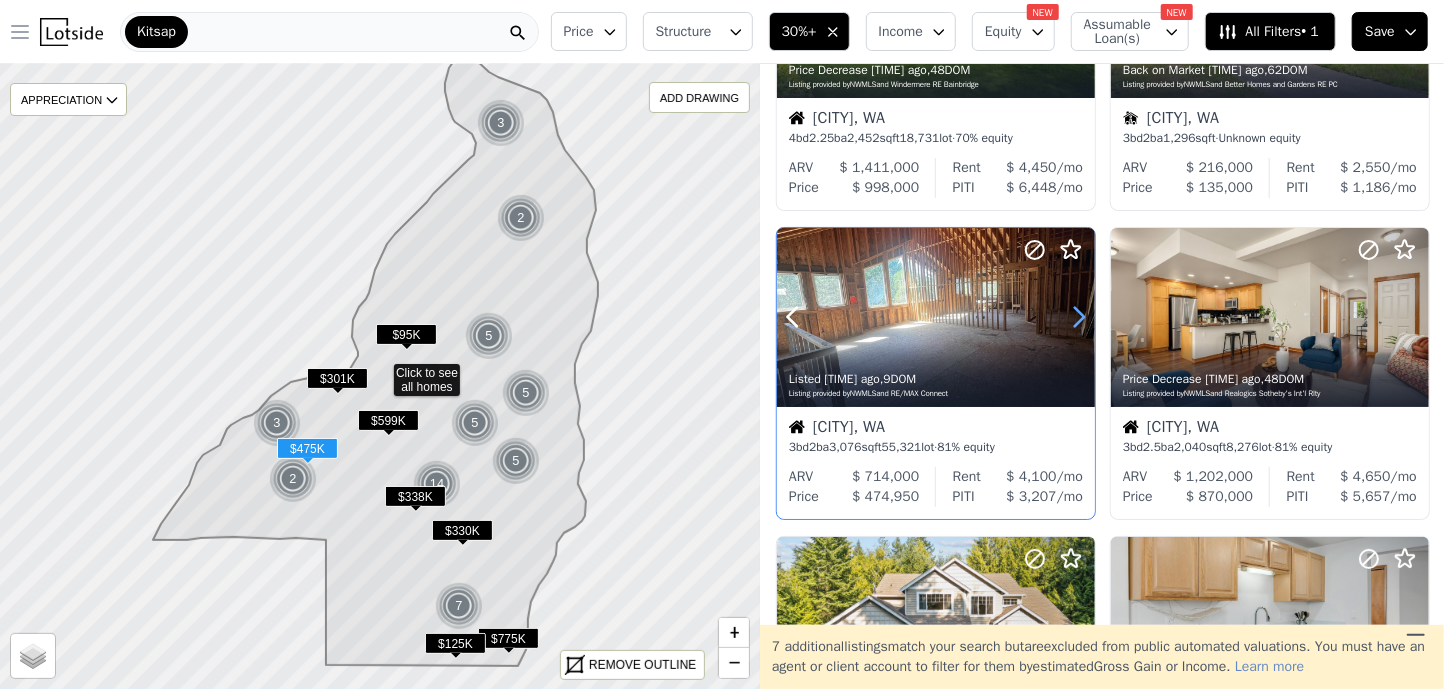 click 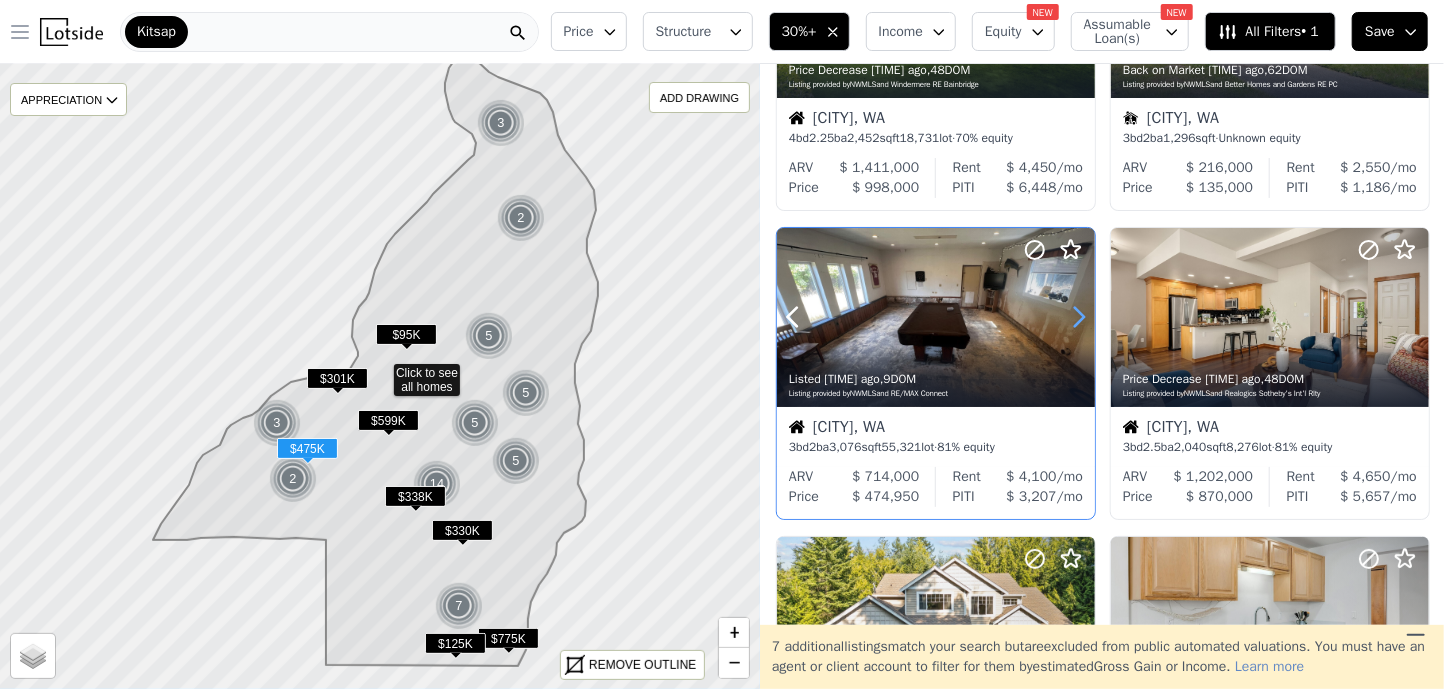 click 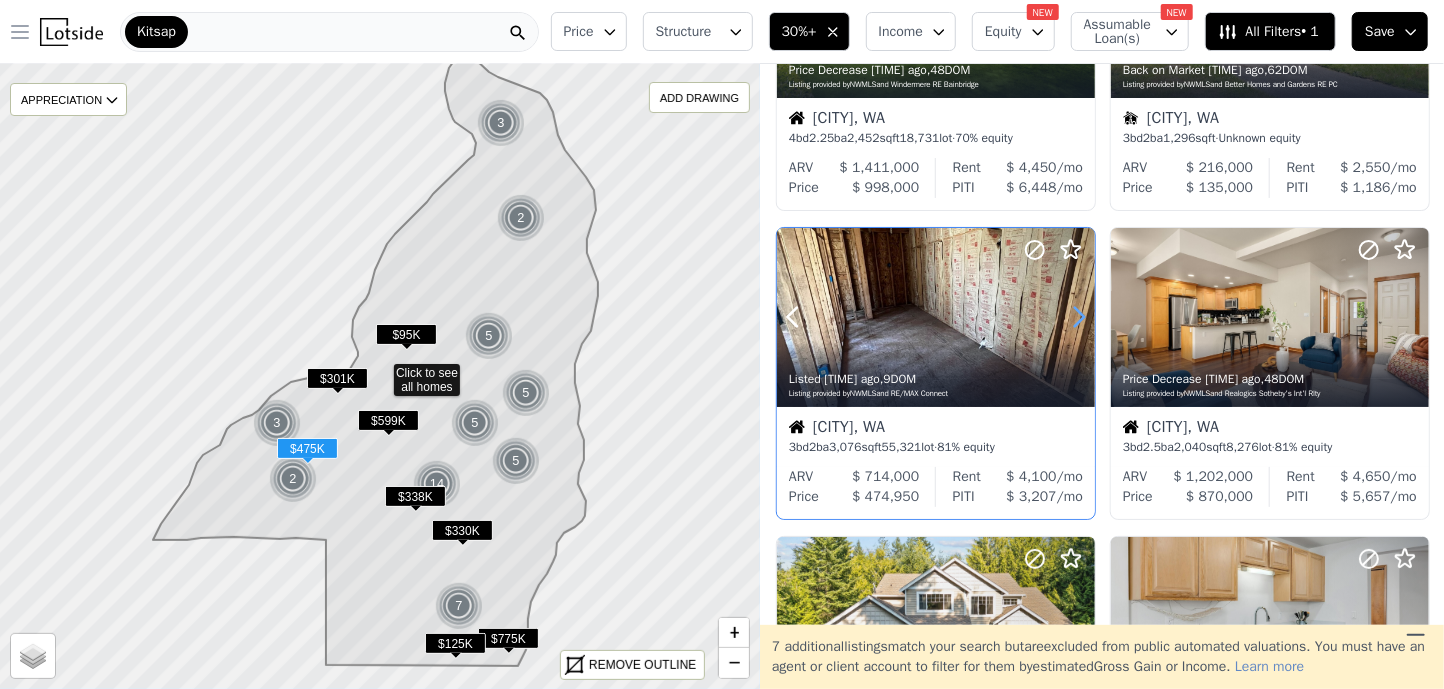 click 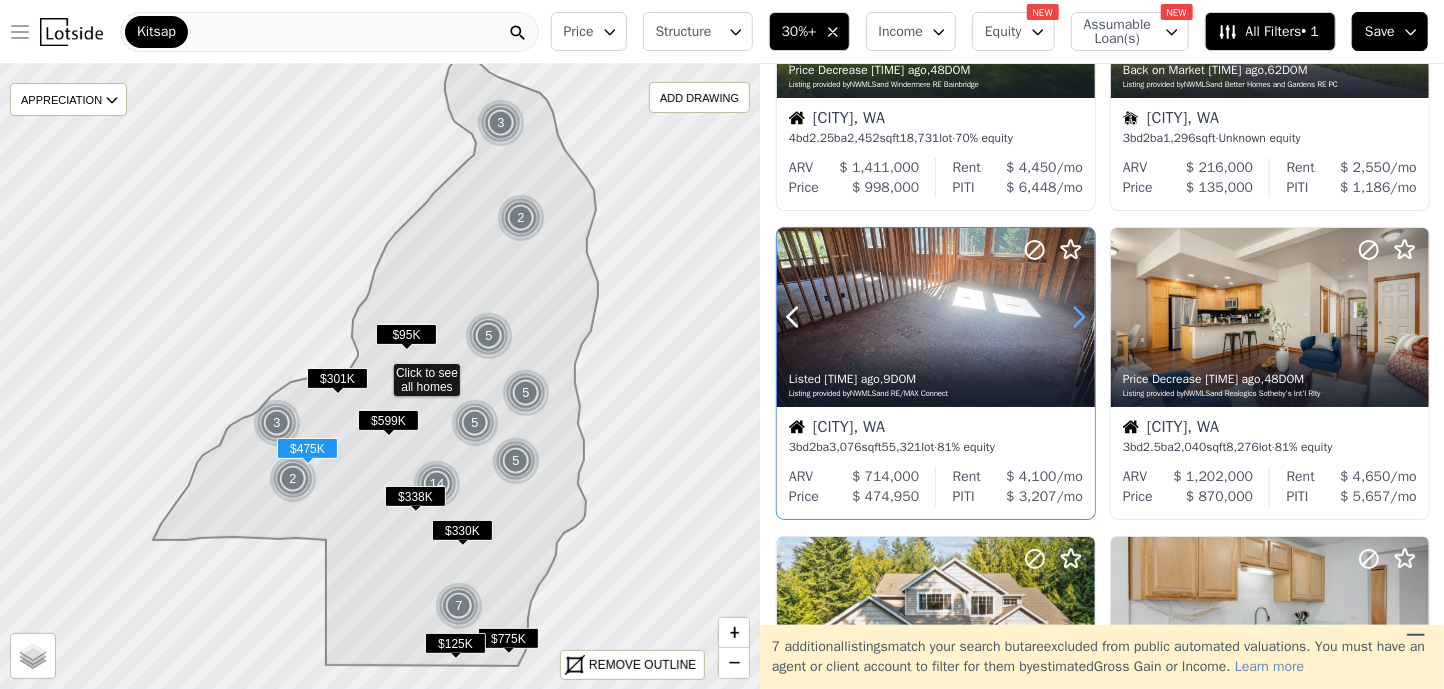 click 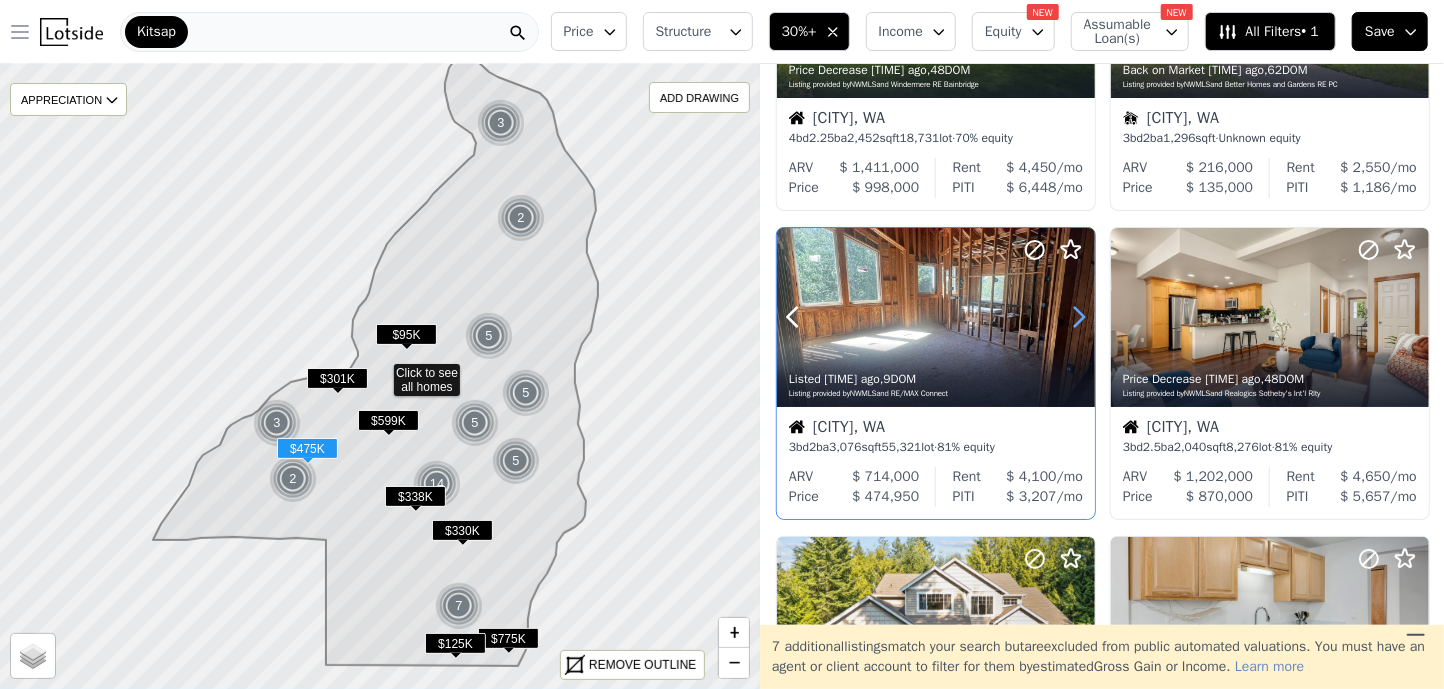 click 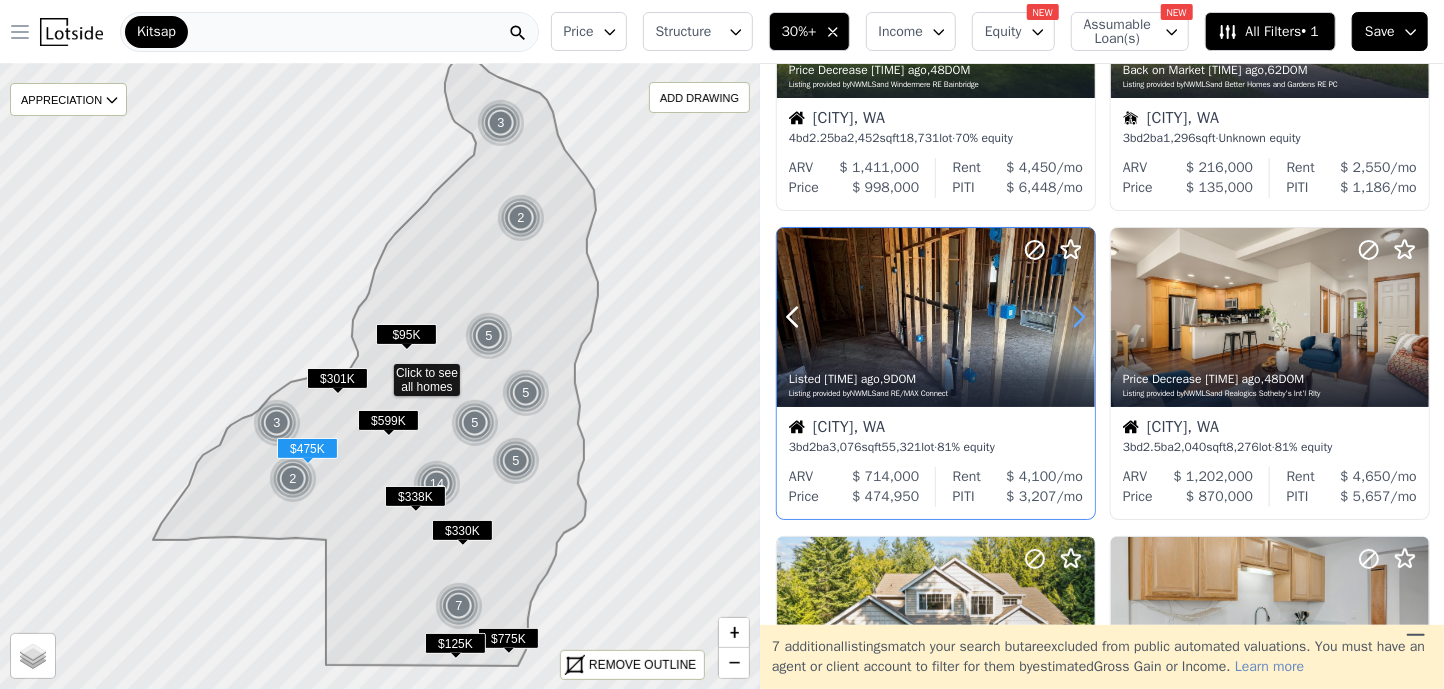 click 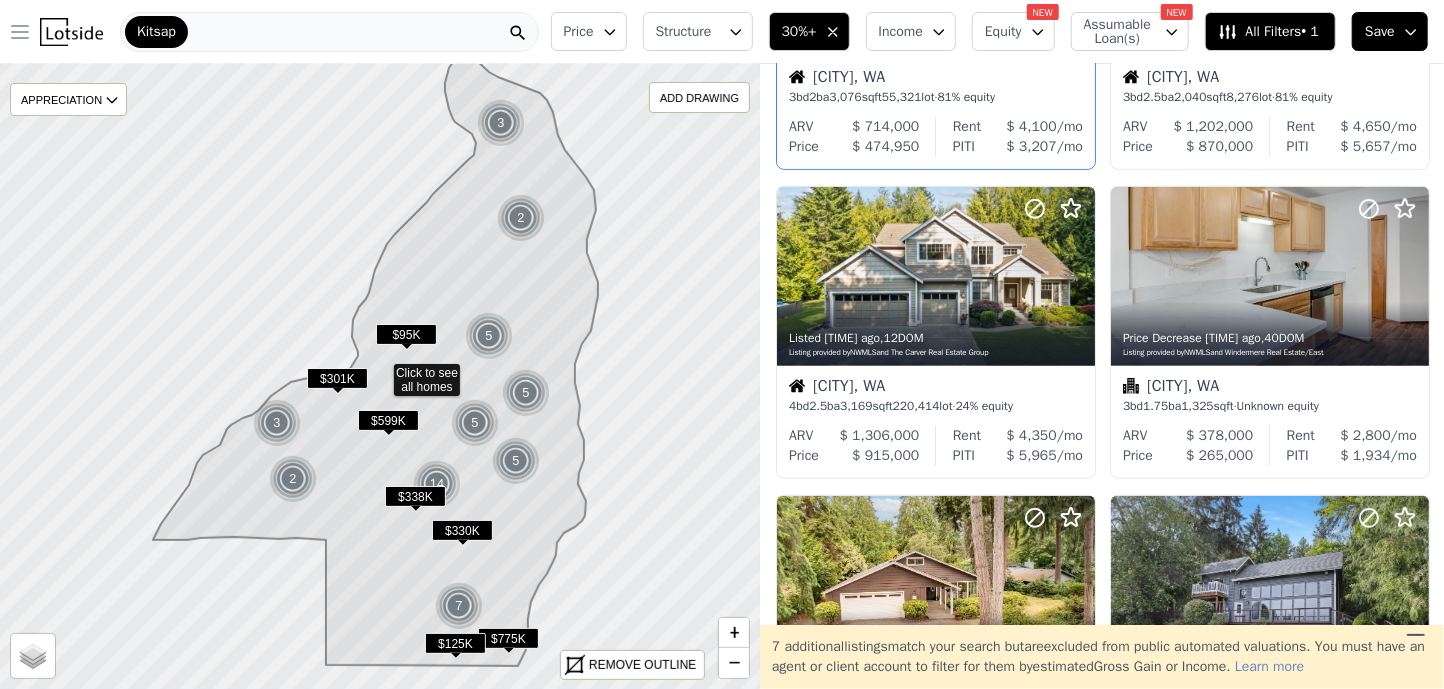 scroll, scrollTop: 600, scrollLeft: 0, axis: vertical 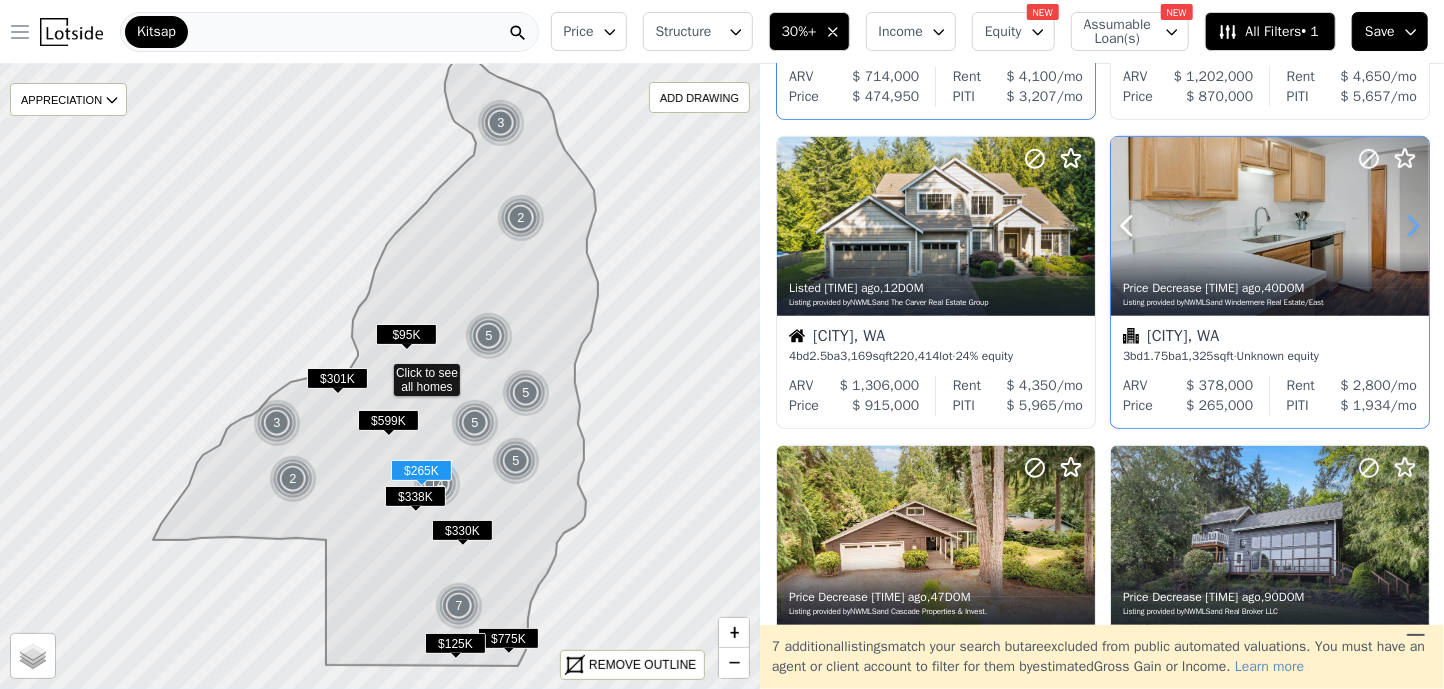 click 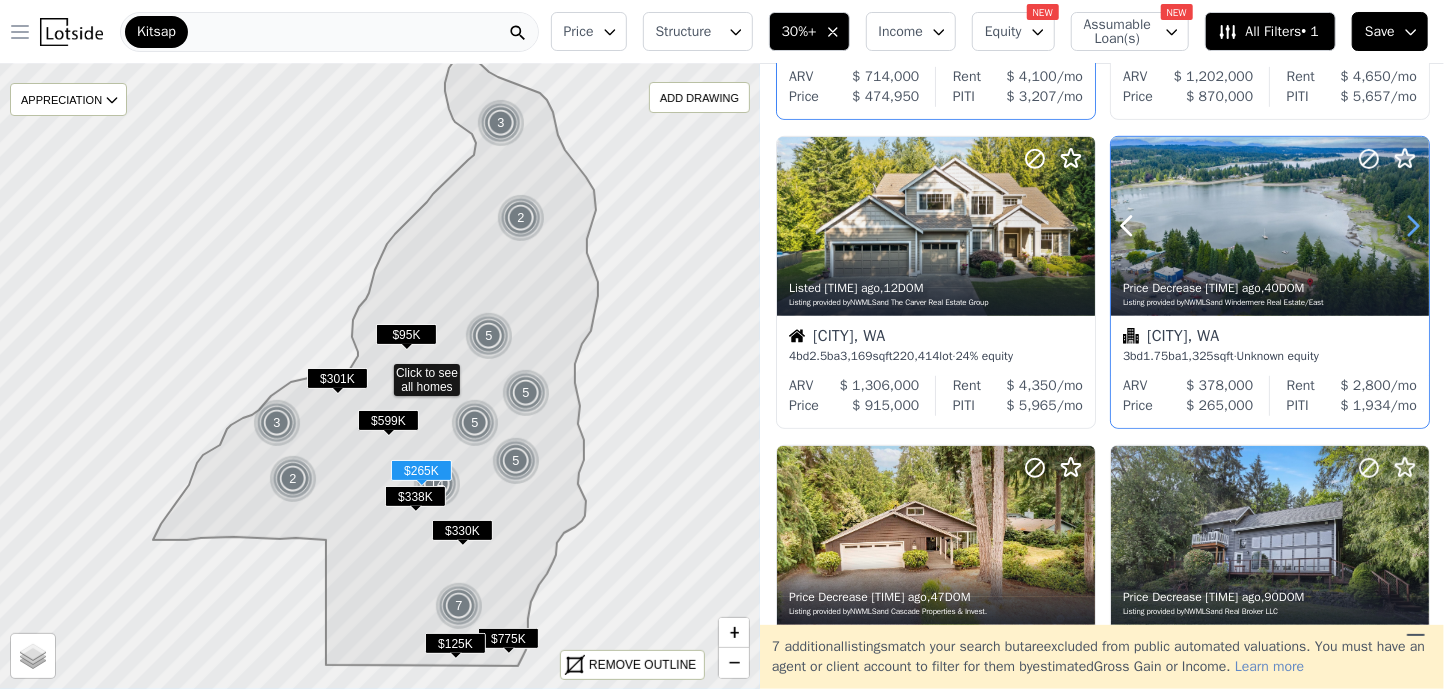 click 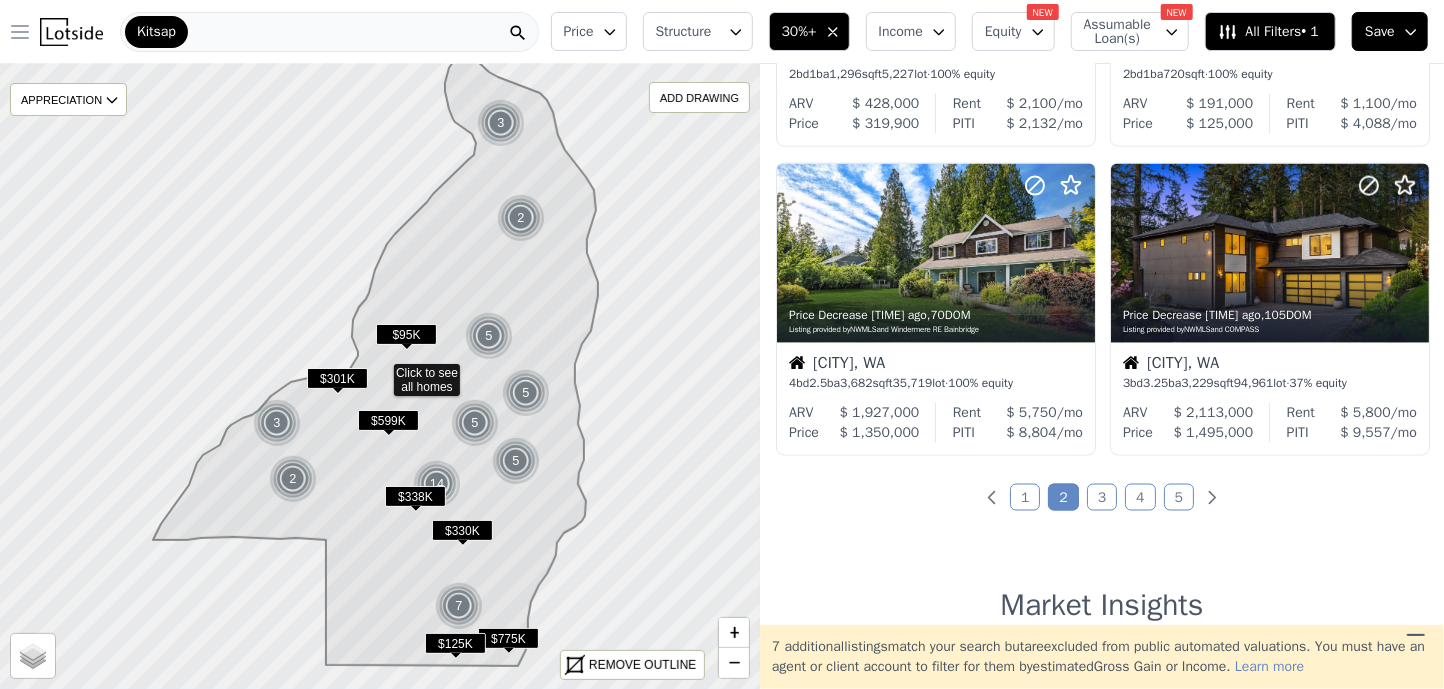 scroll, scrollTop: 1500, scrollLeft: 0, axis: vertical 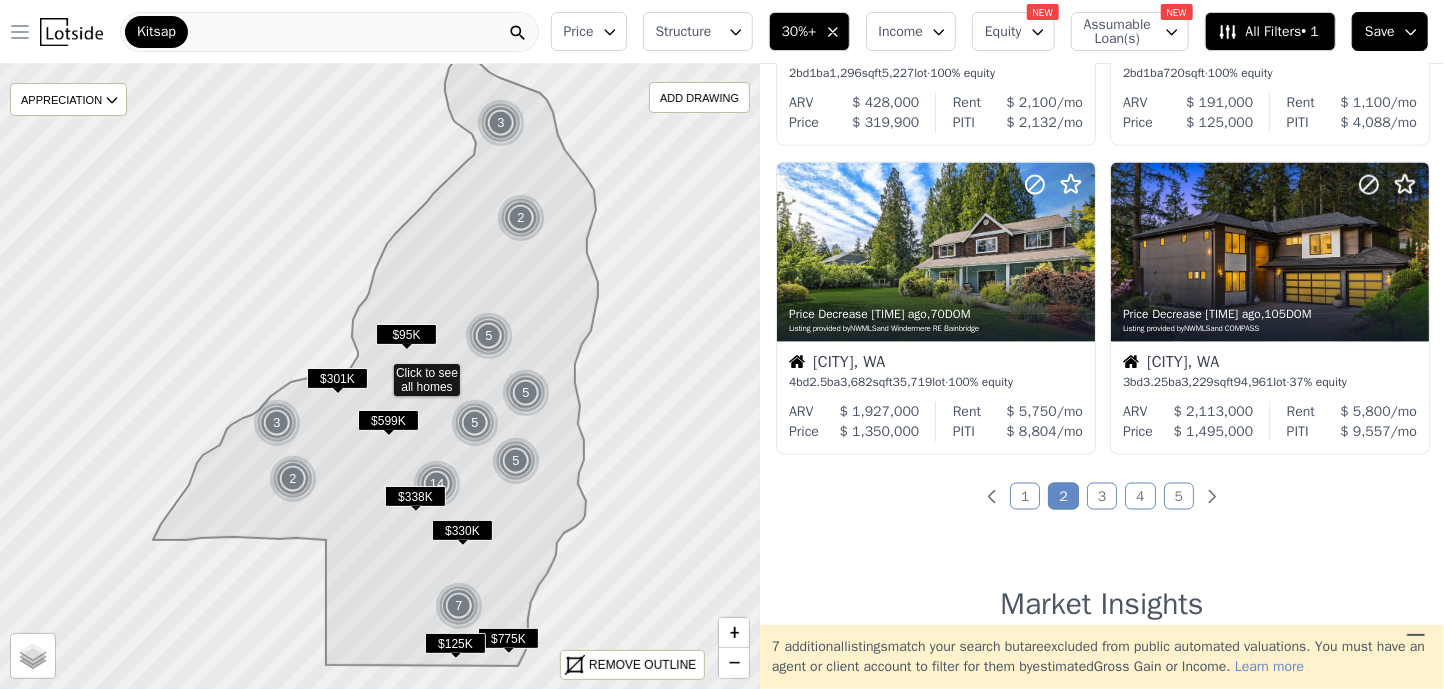 click on "3" at bounding box center [1102, 496] 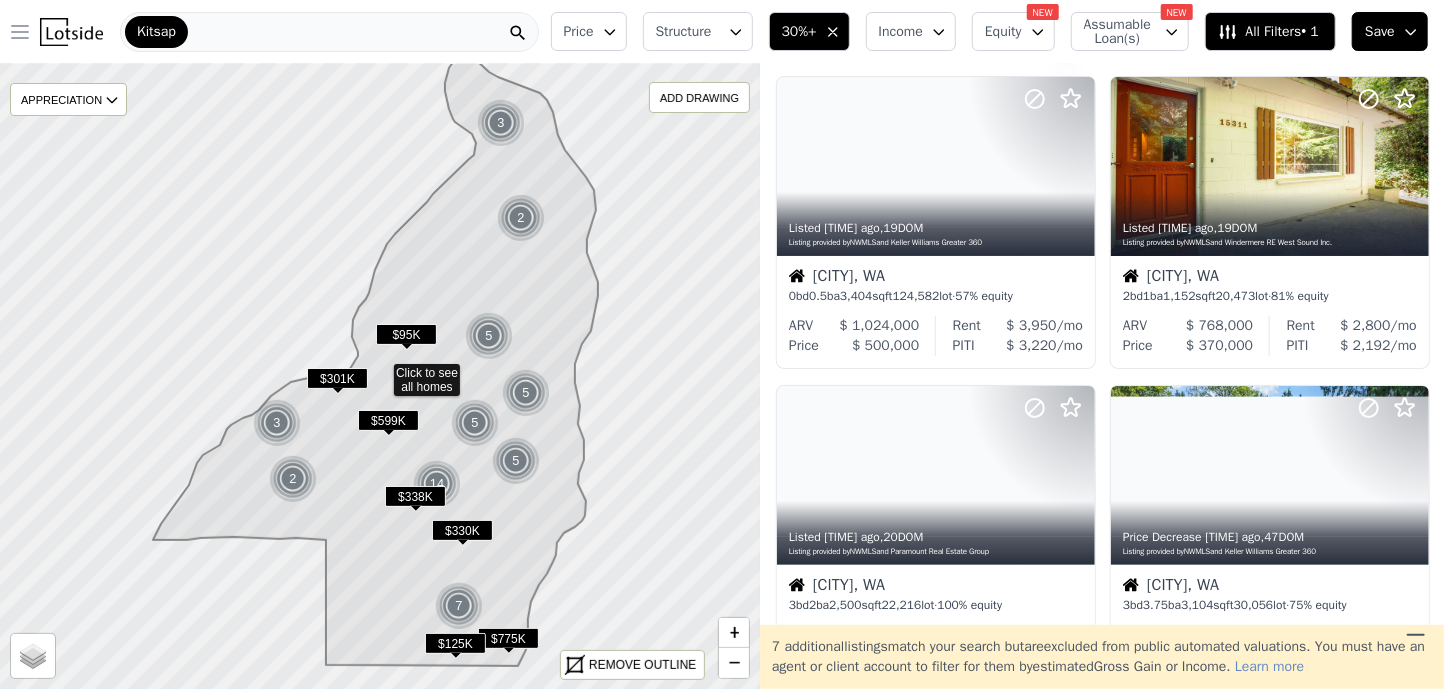 scroll, scrollTop: 0, scrollLeft: 0, axis: both 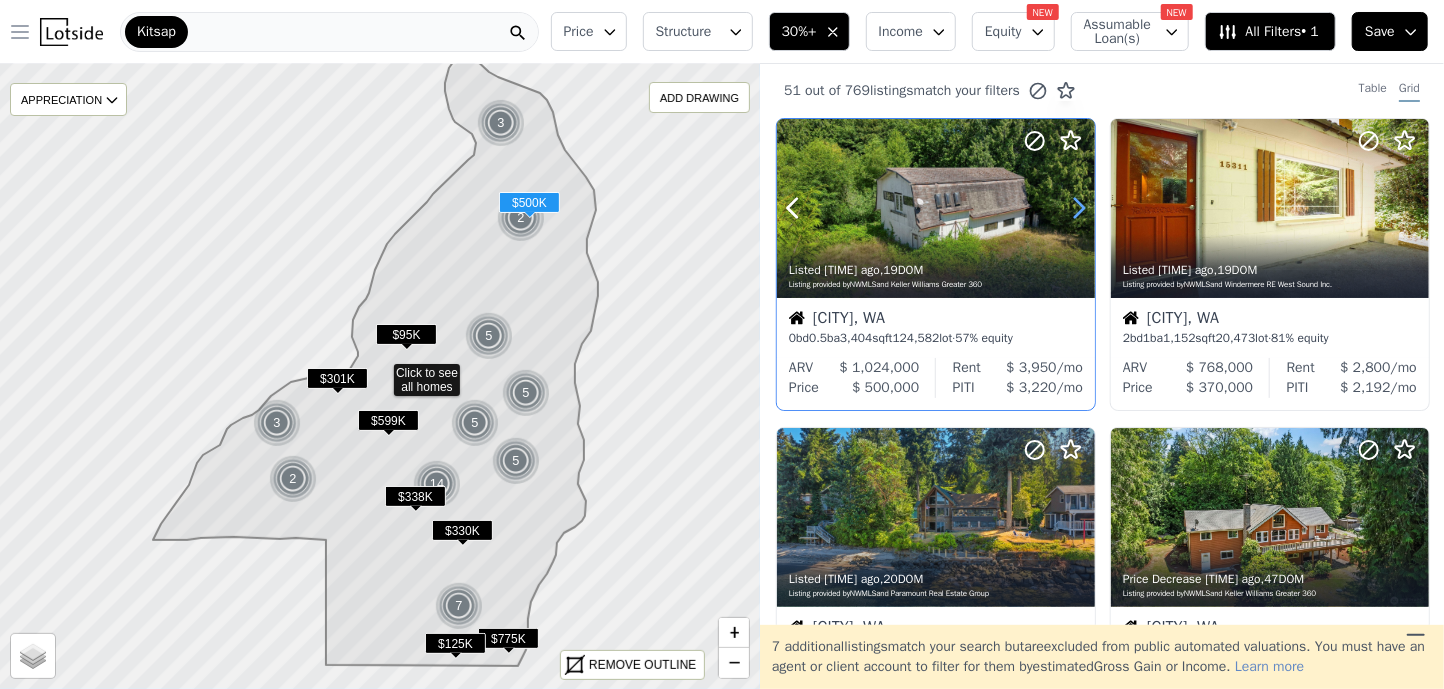 click 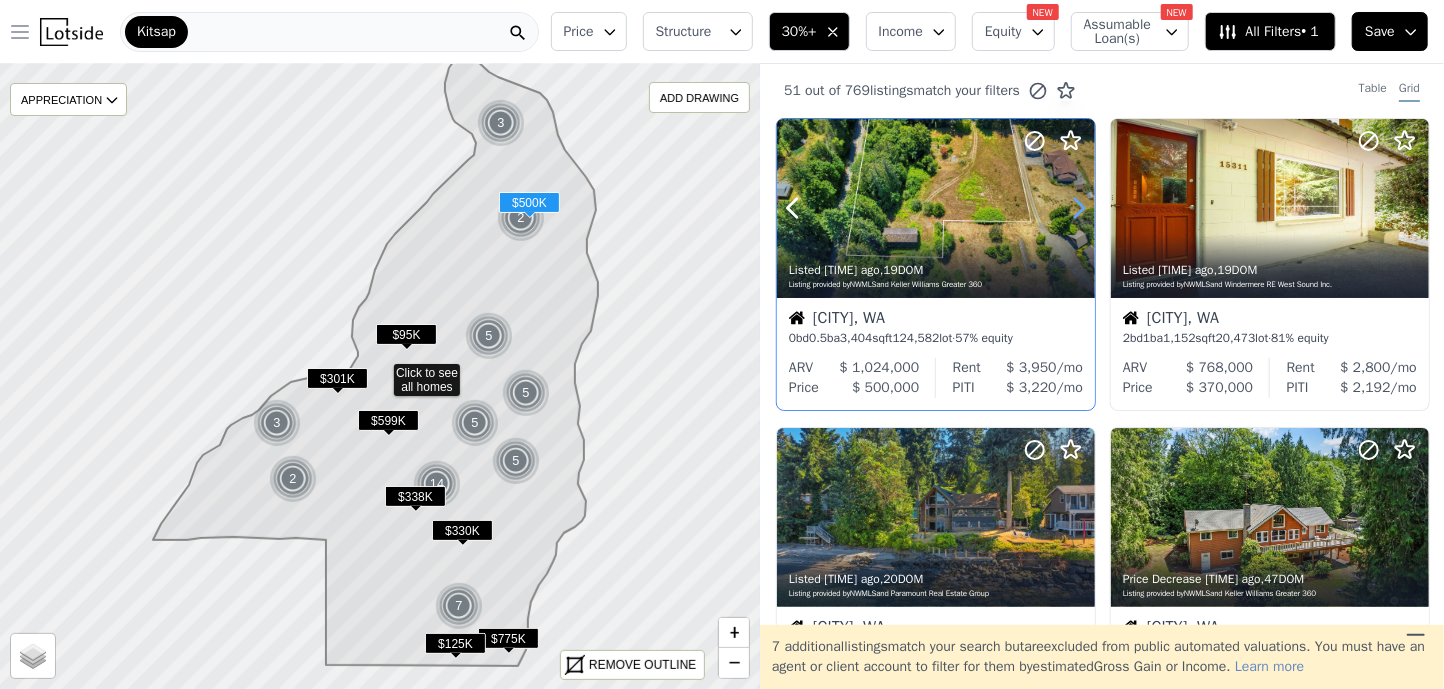 click 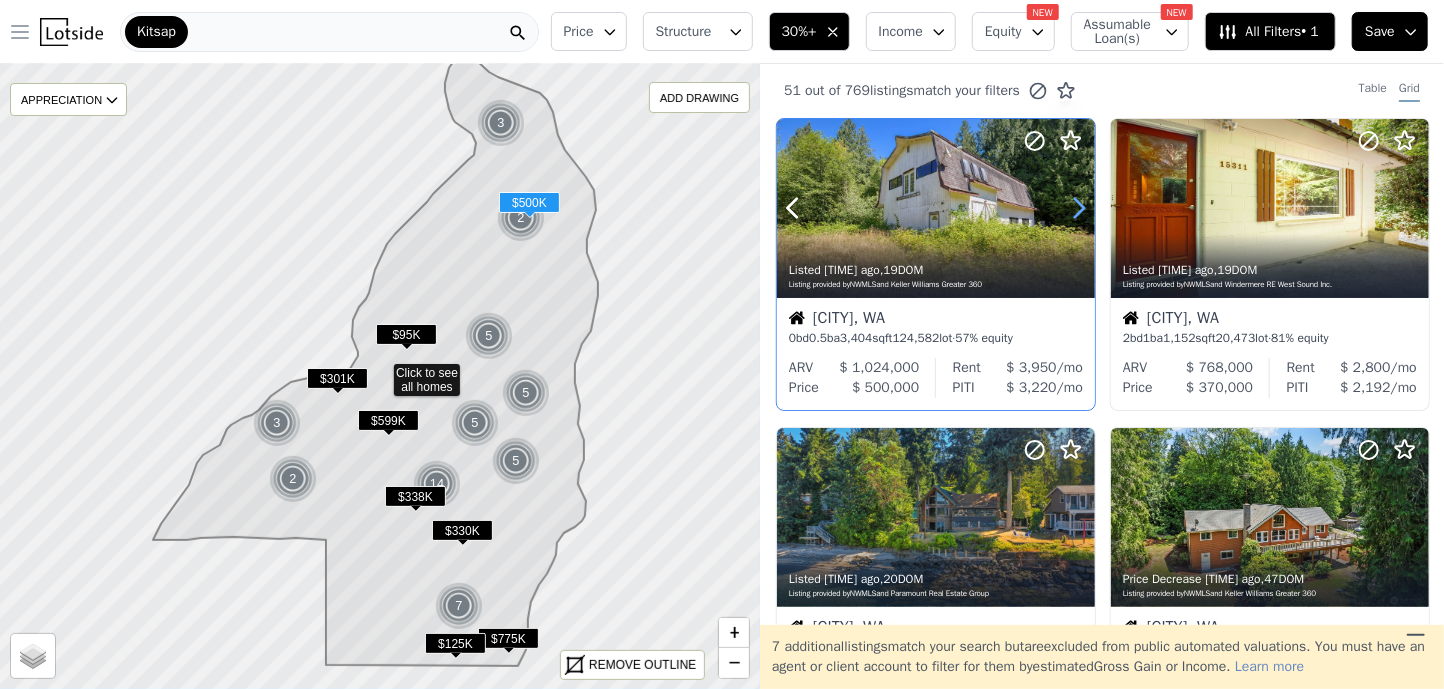 click 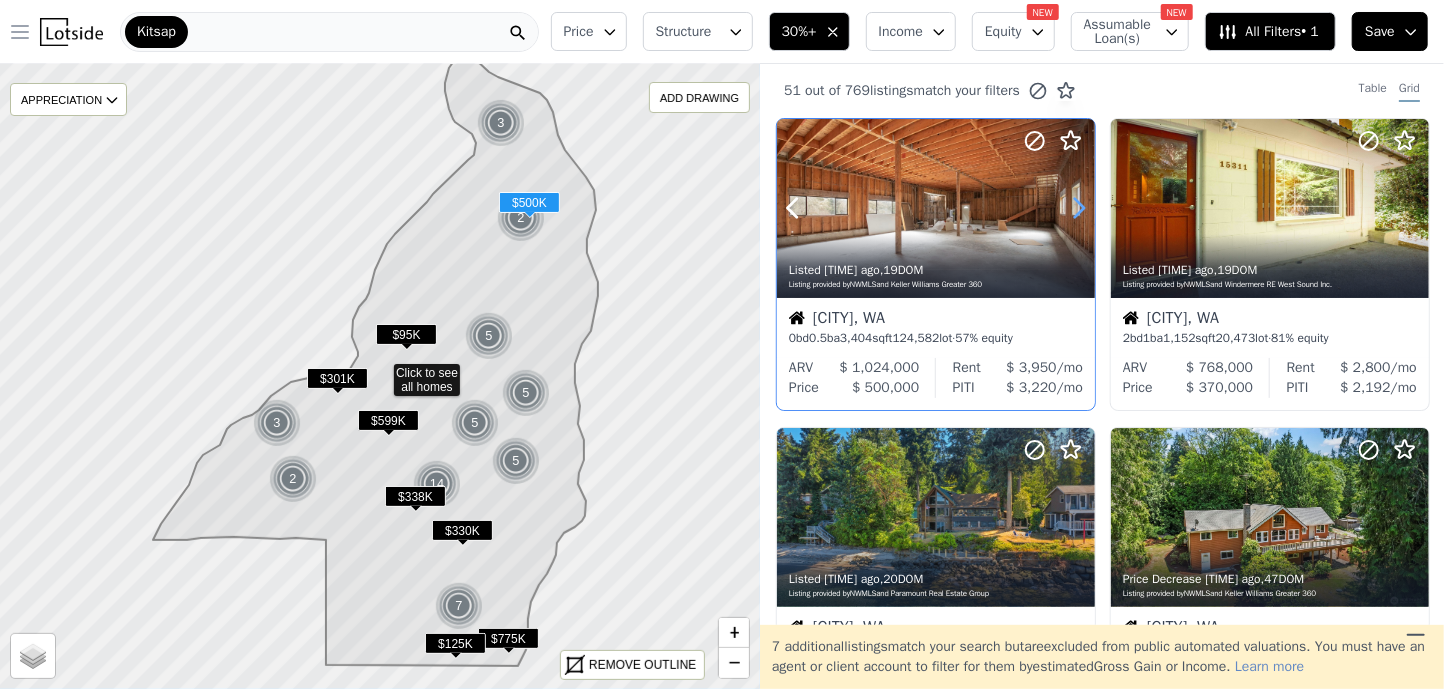click 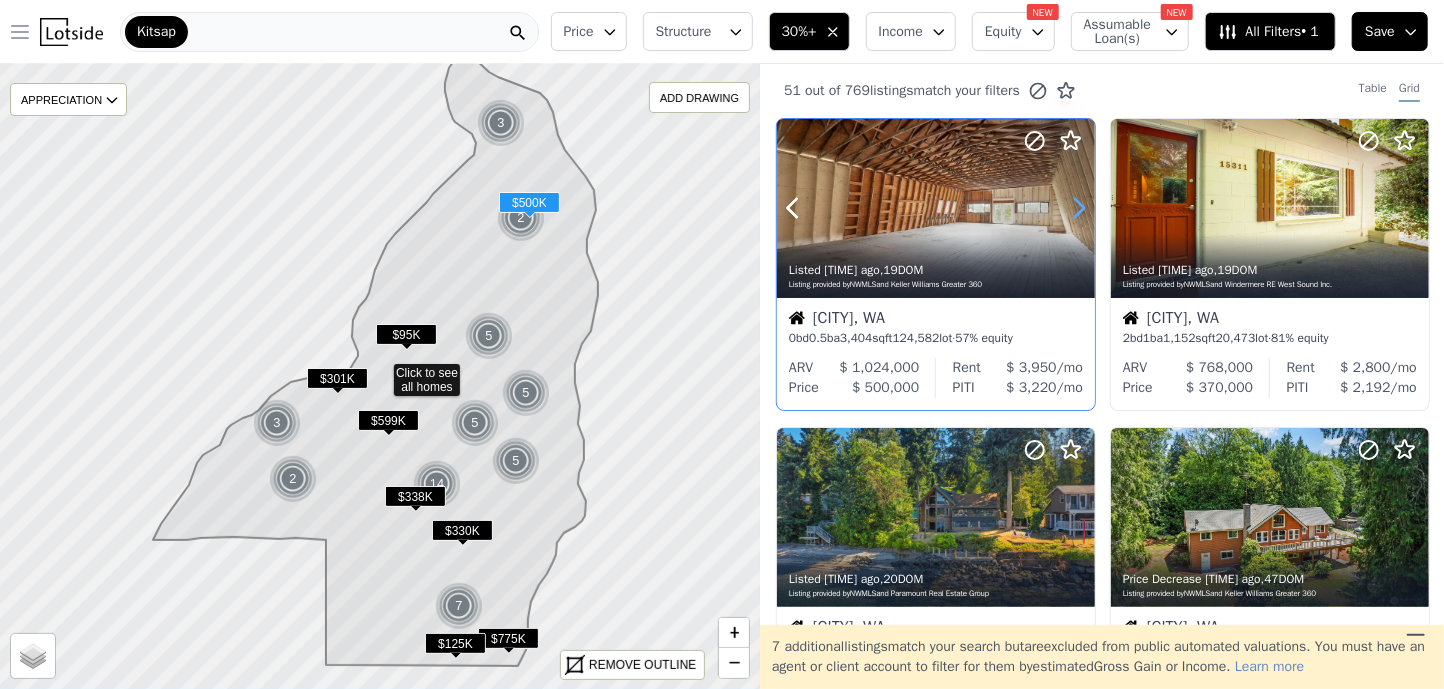 click 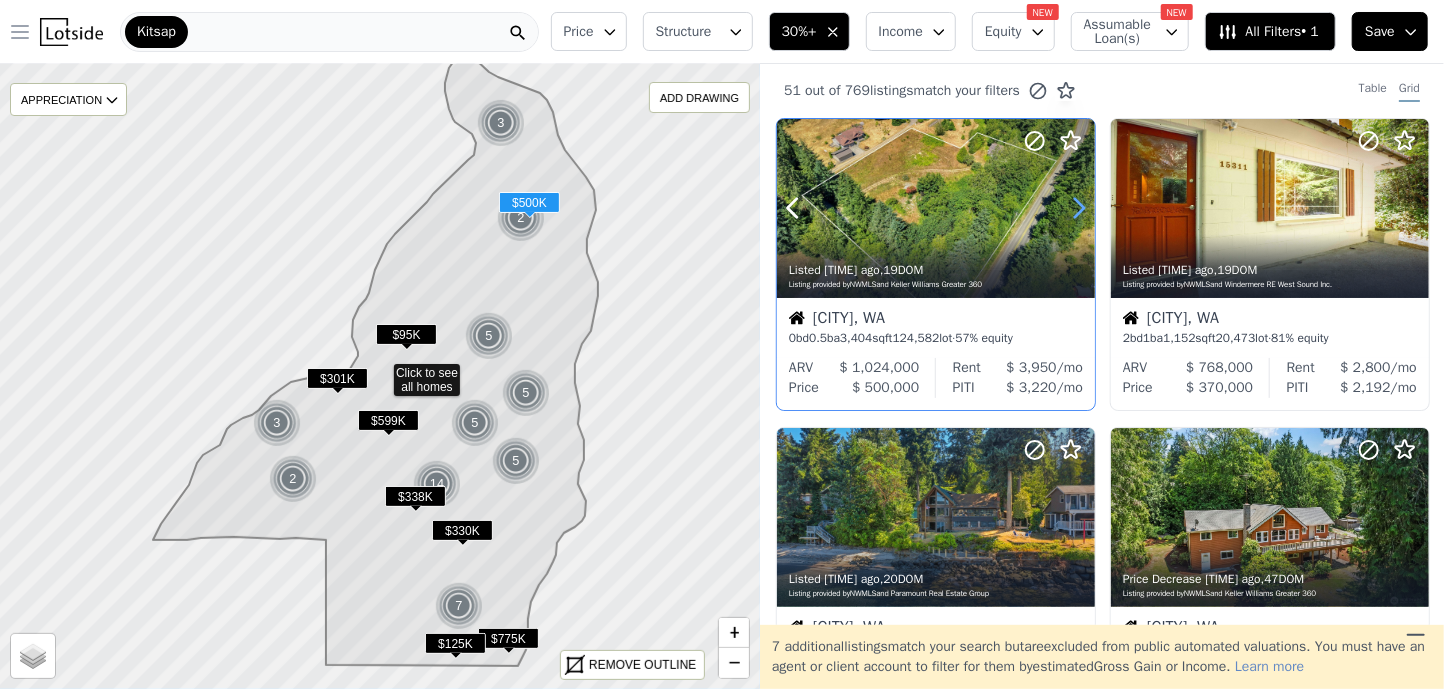click 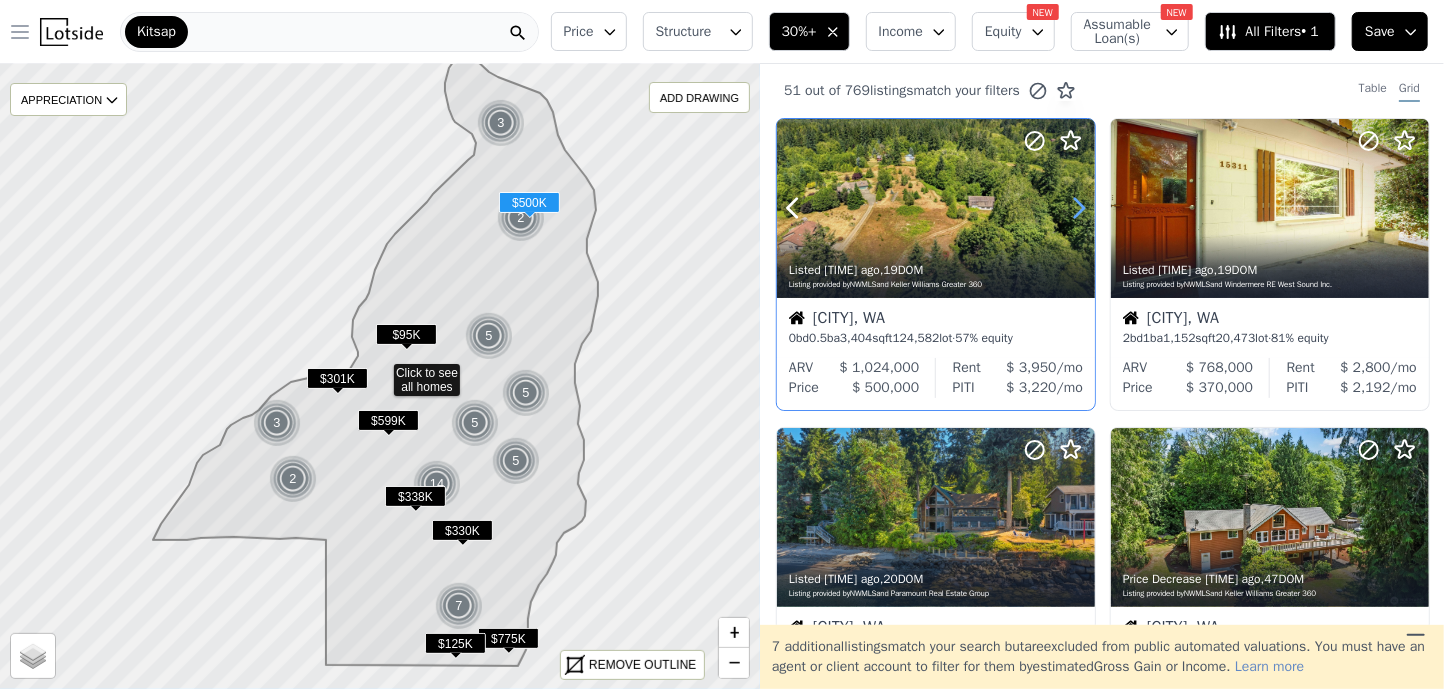 click 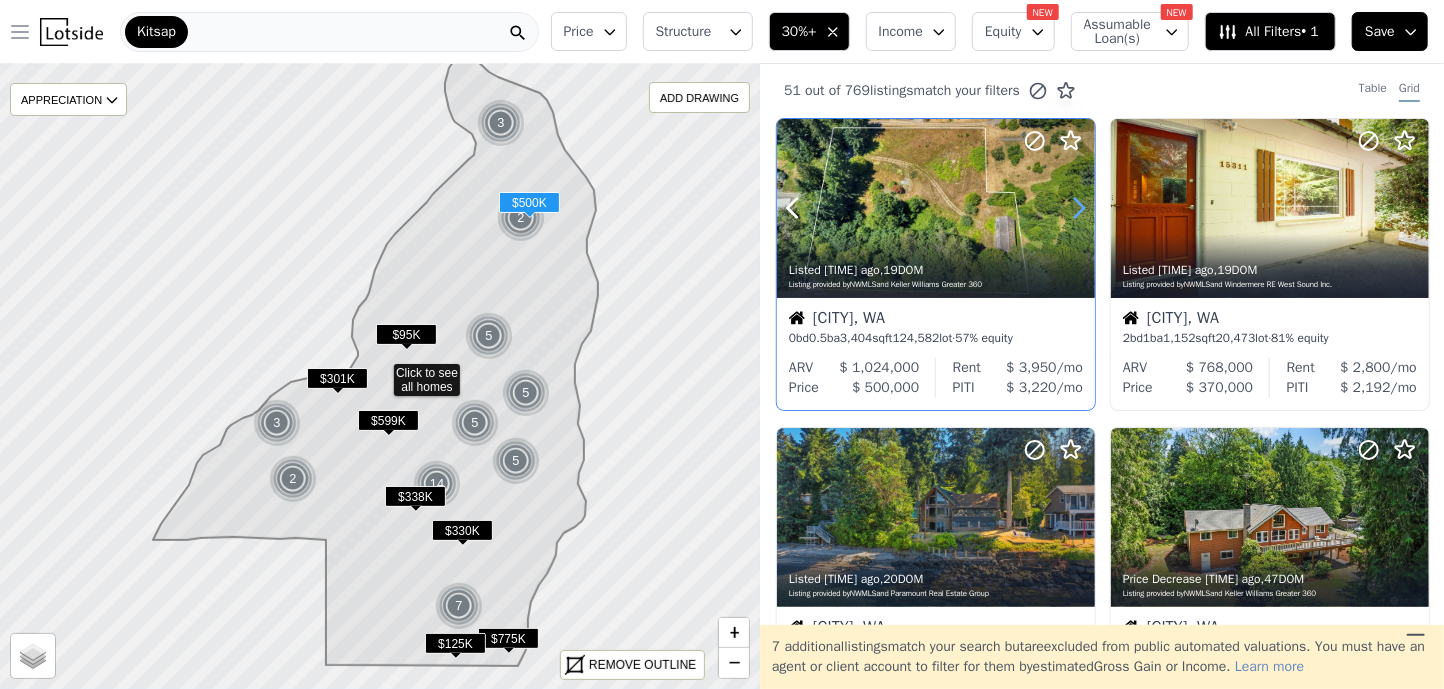 click 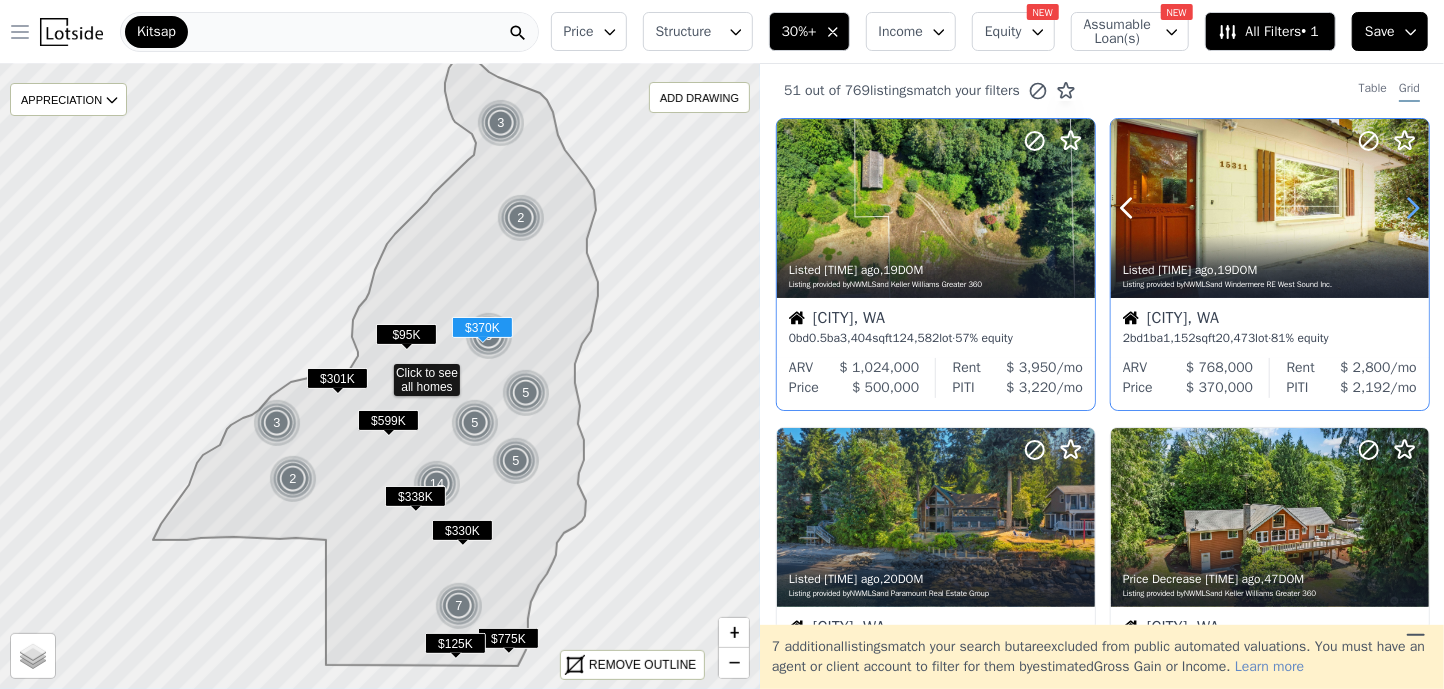 click 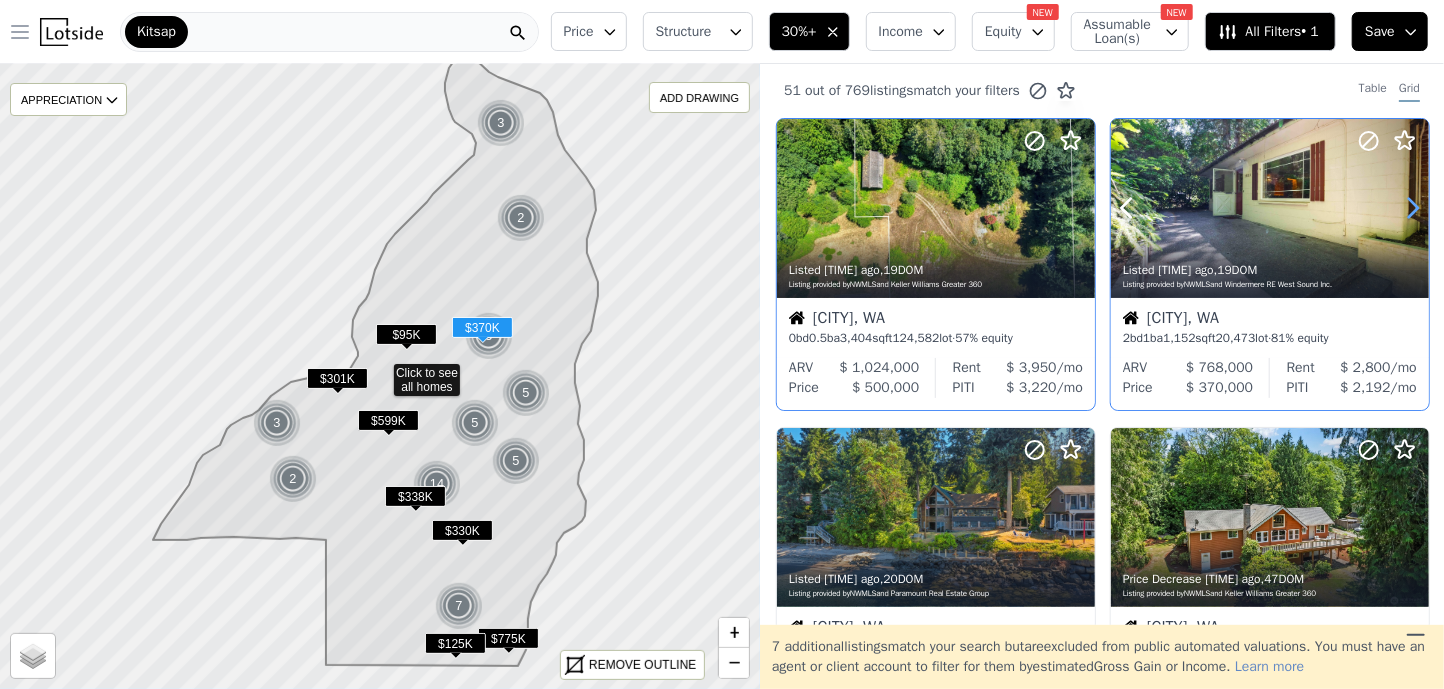 click 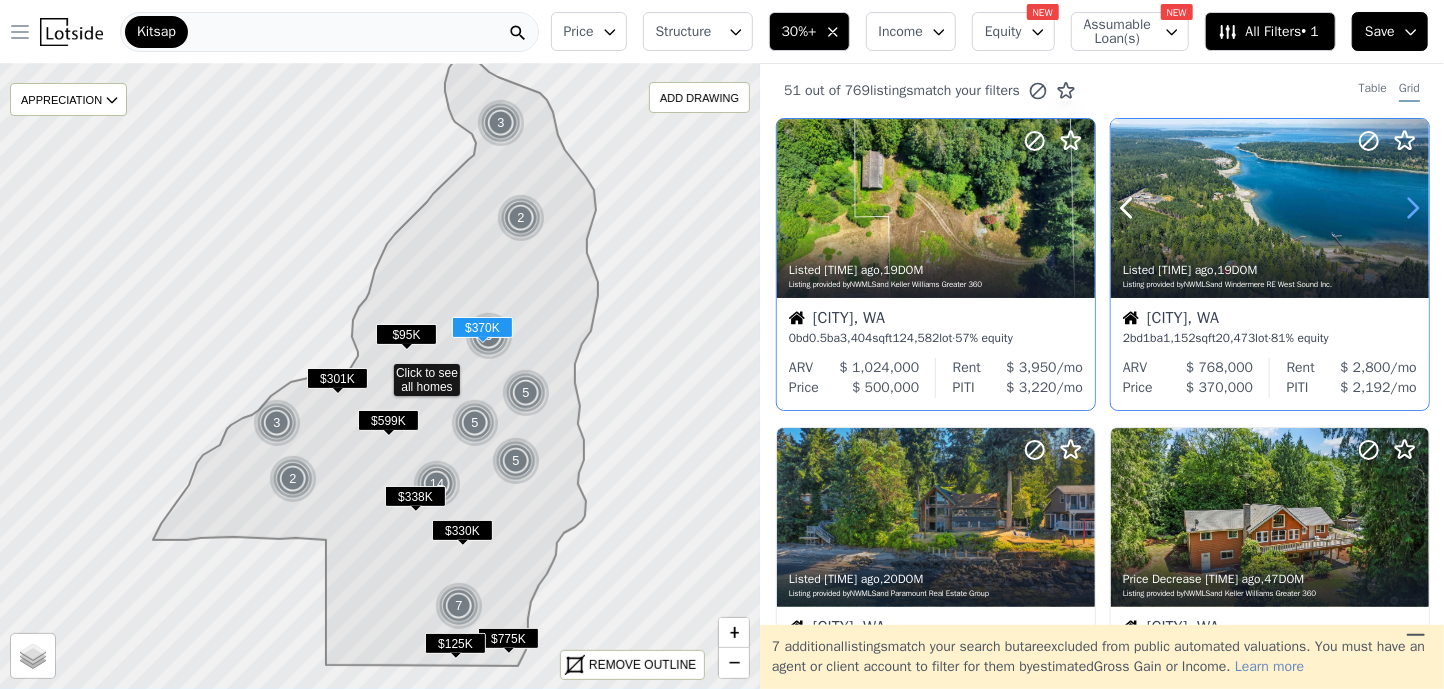 click 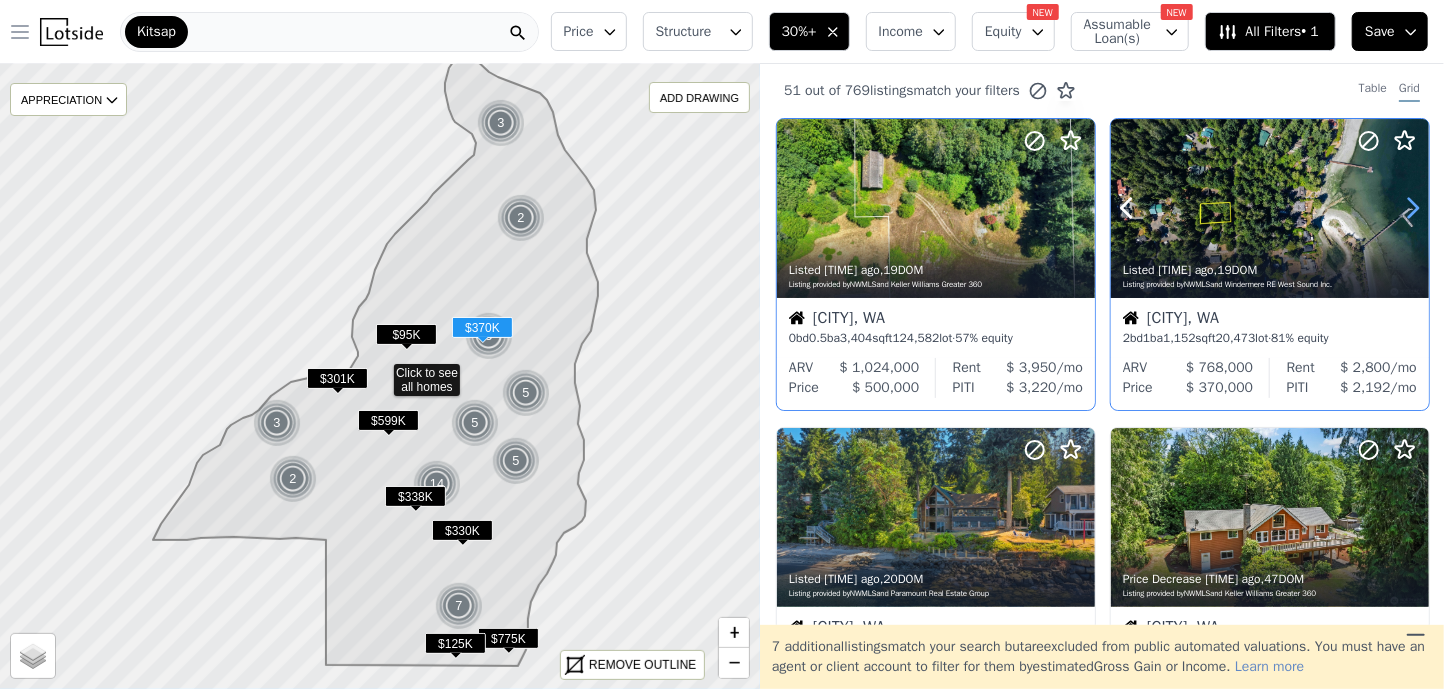 click 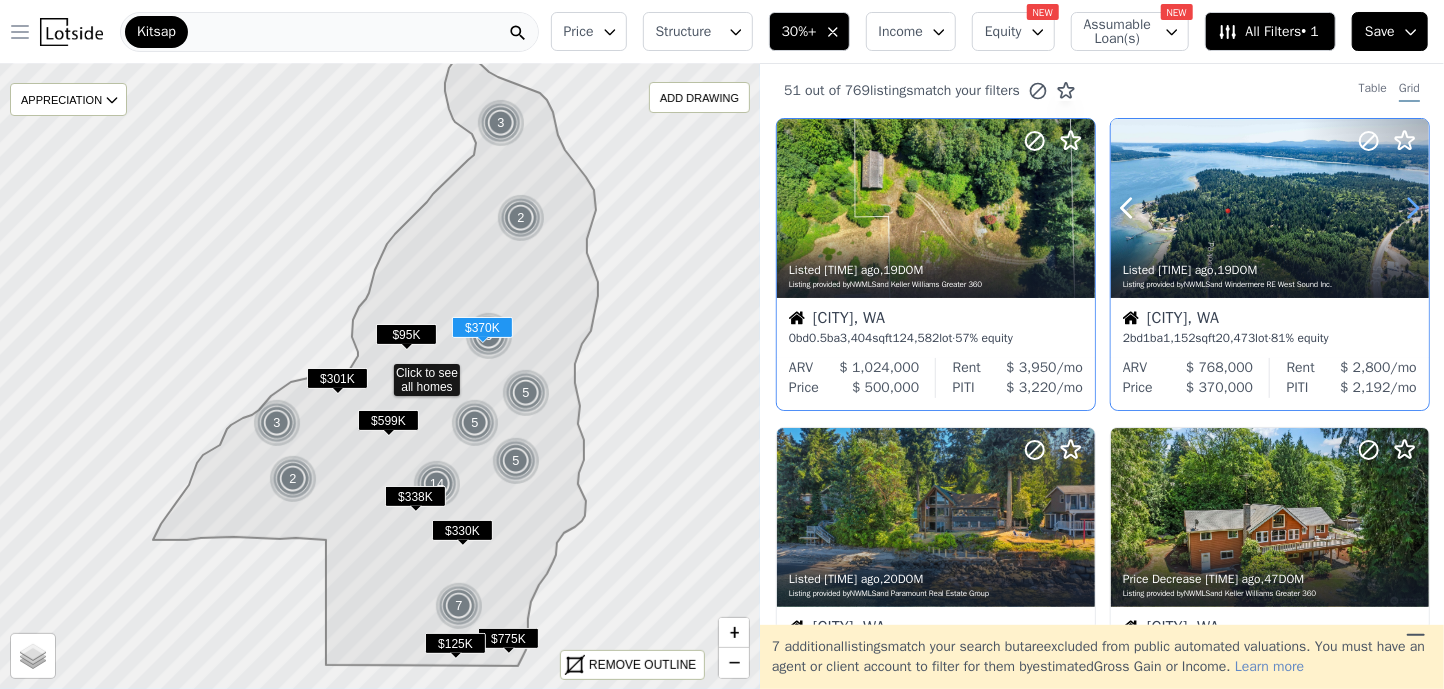 click 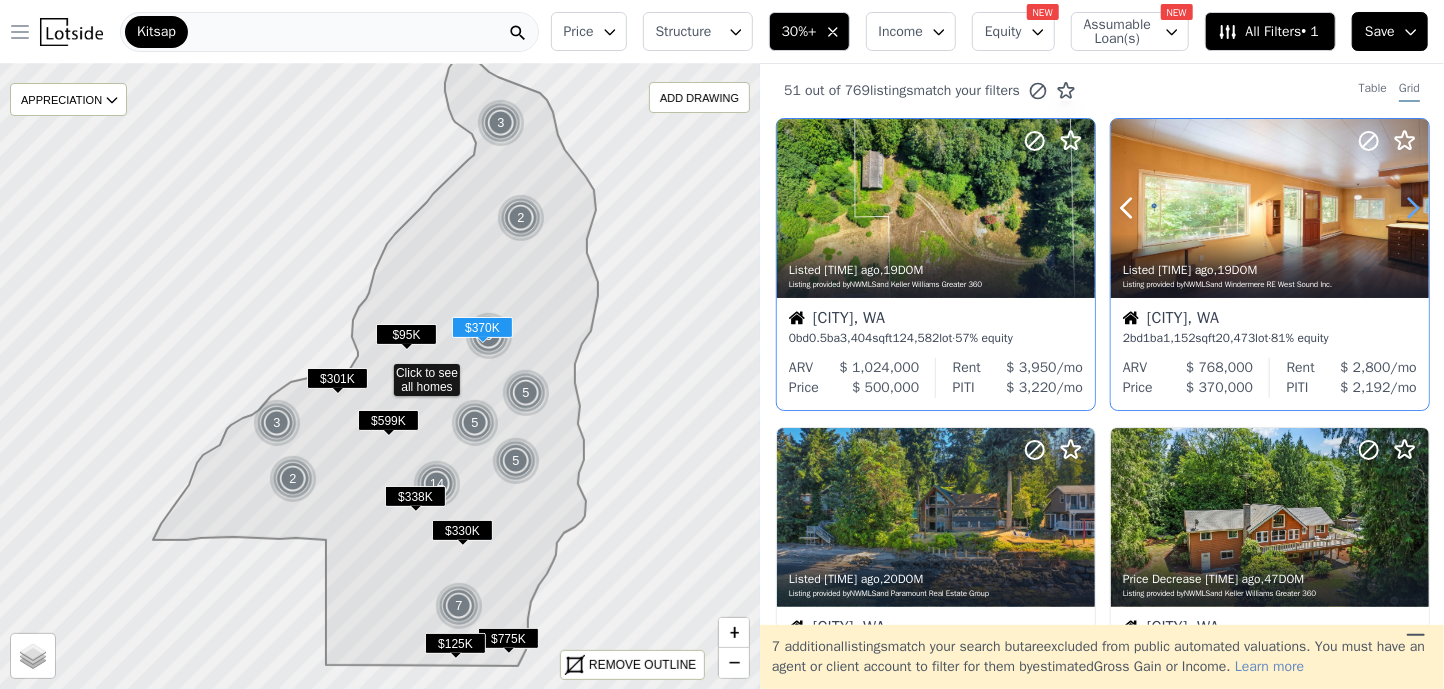 click 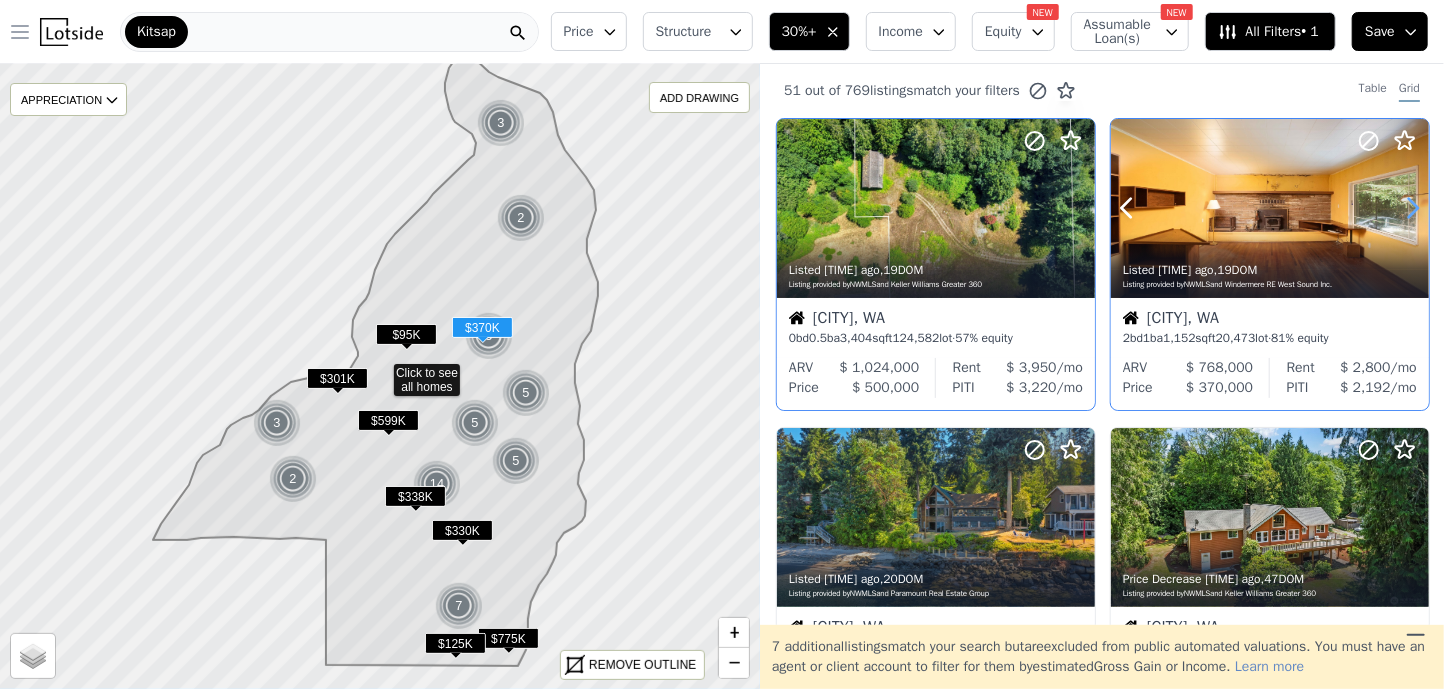 click 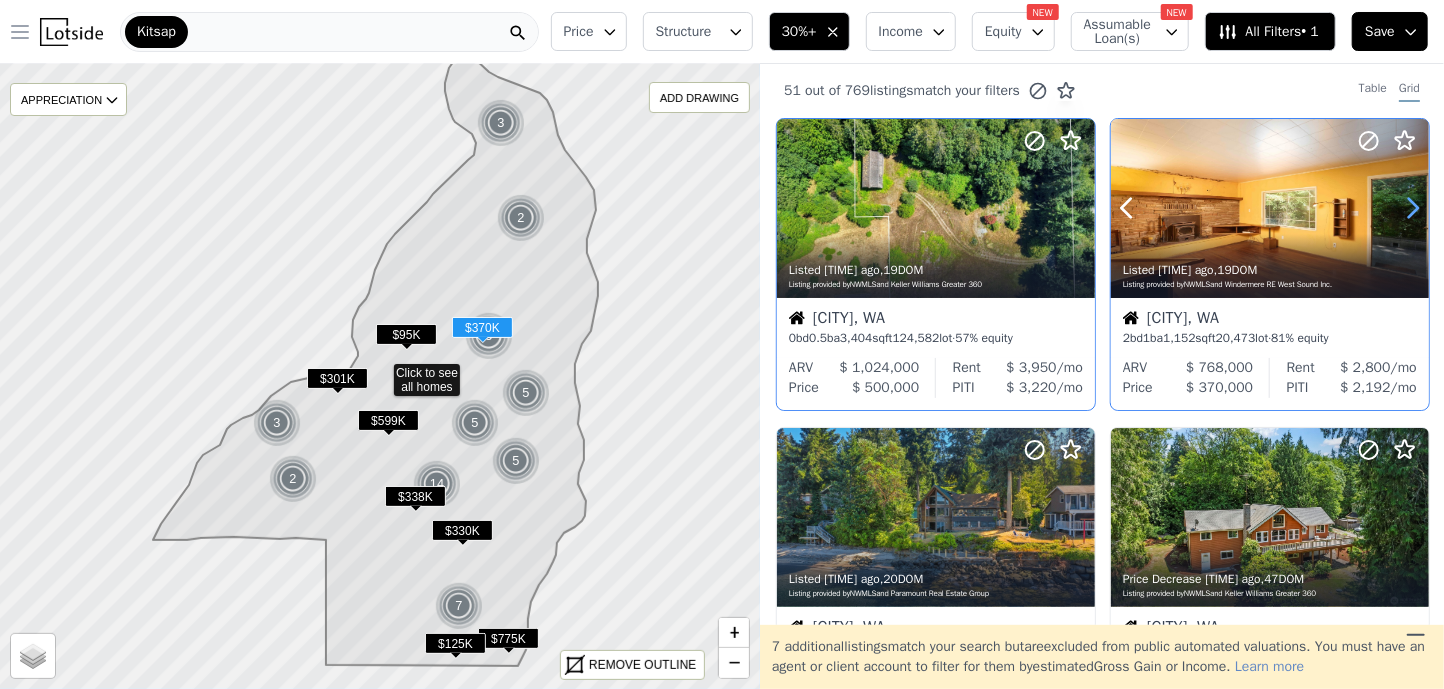 click 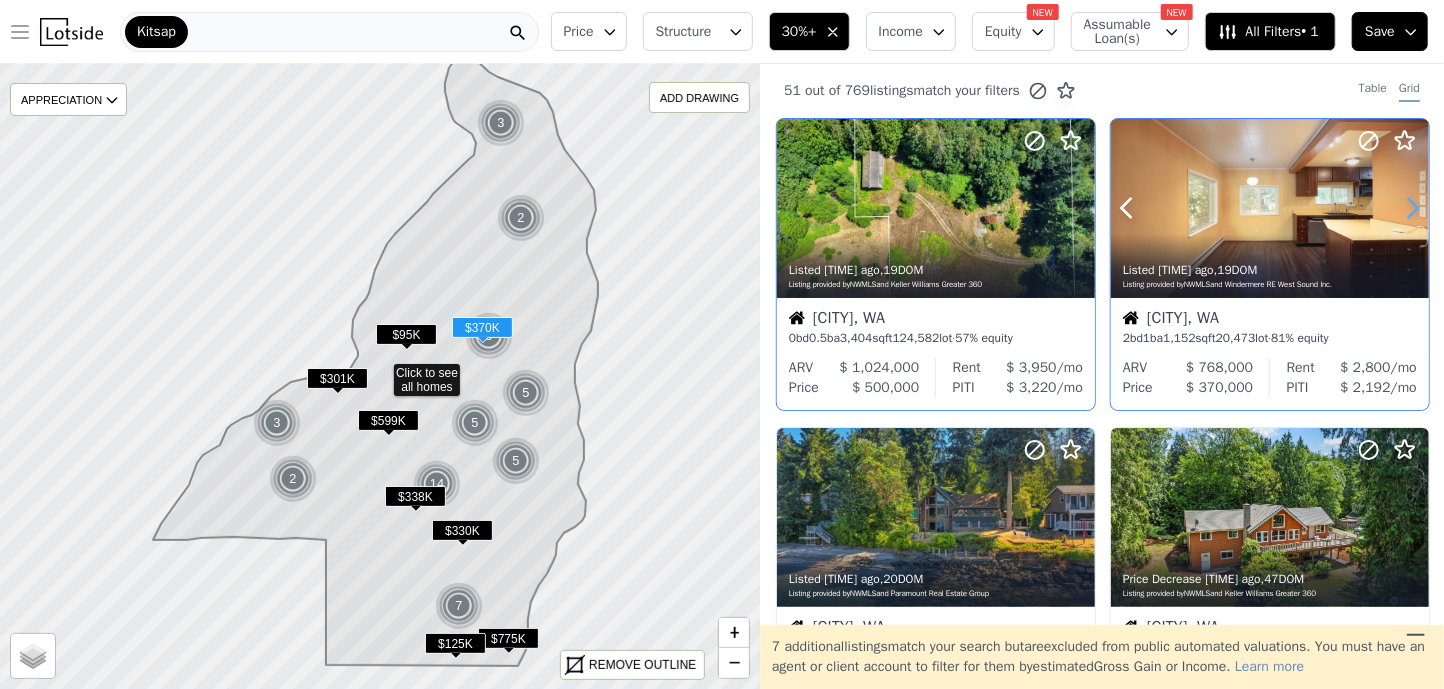 click 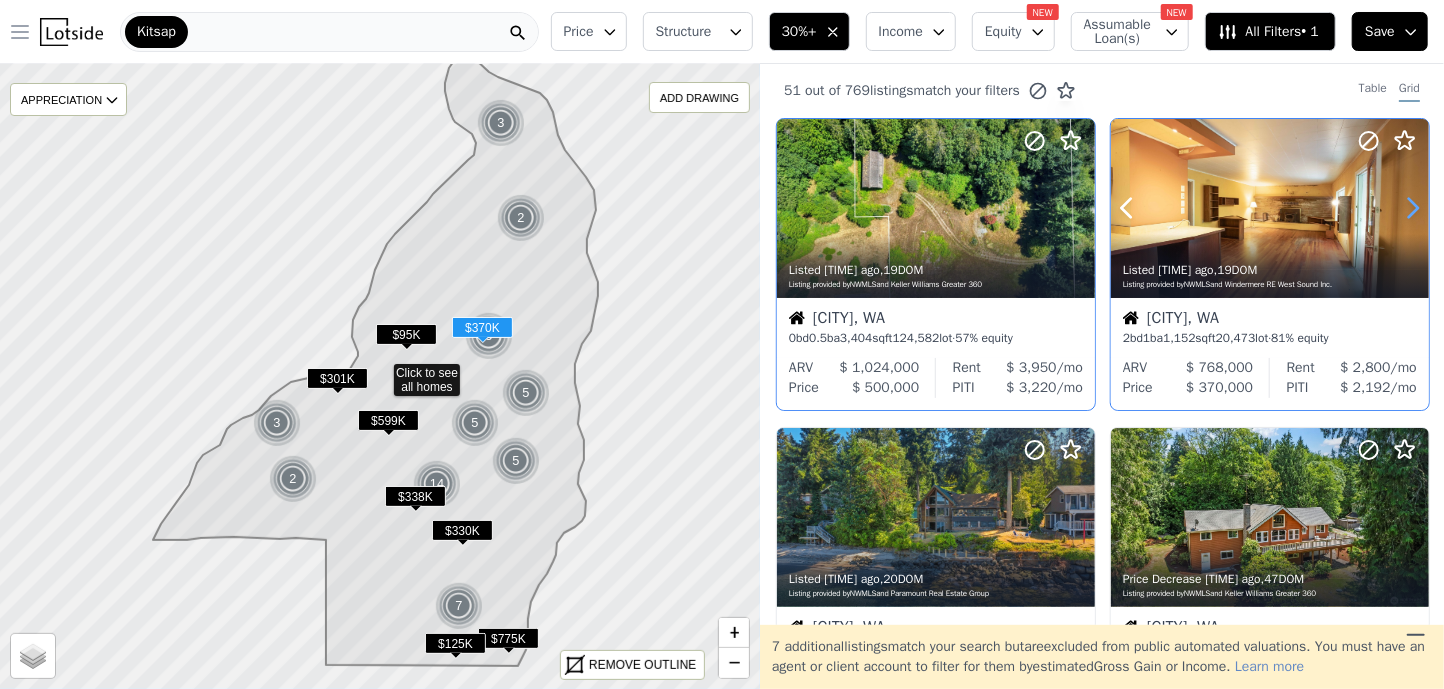 click 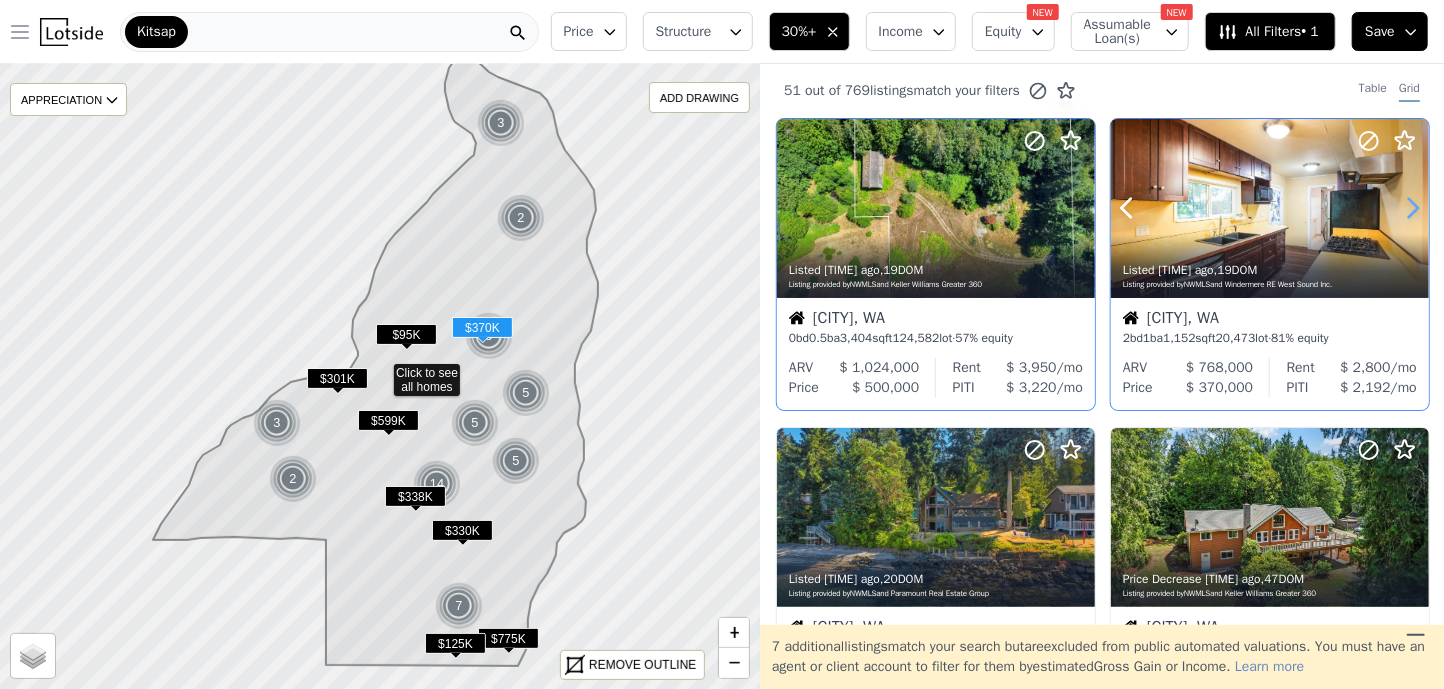 click 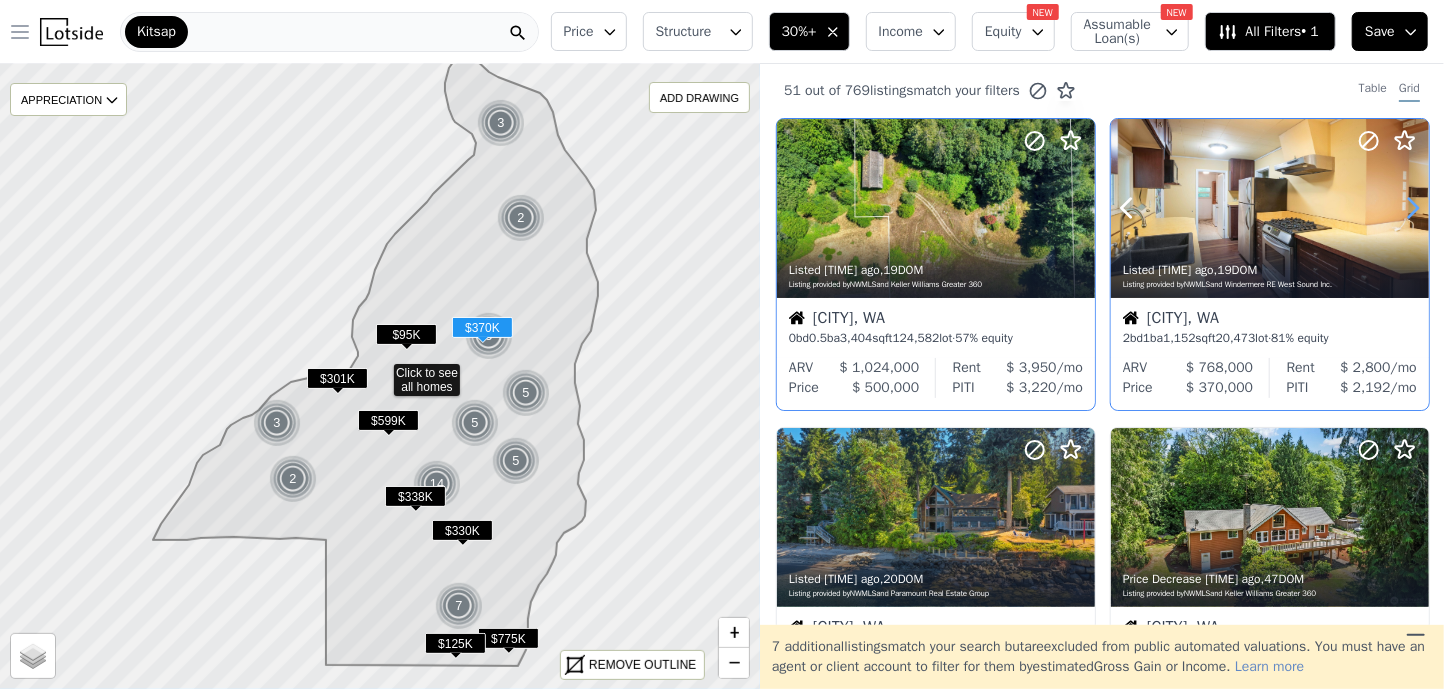 click 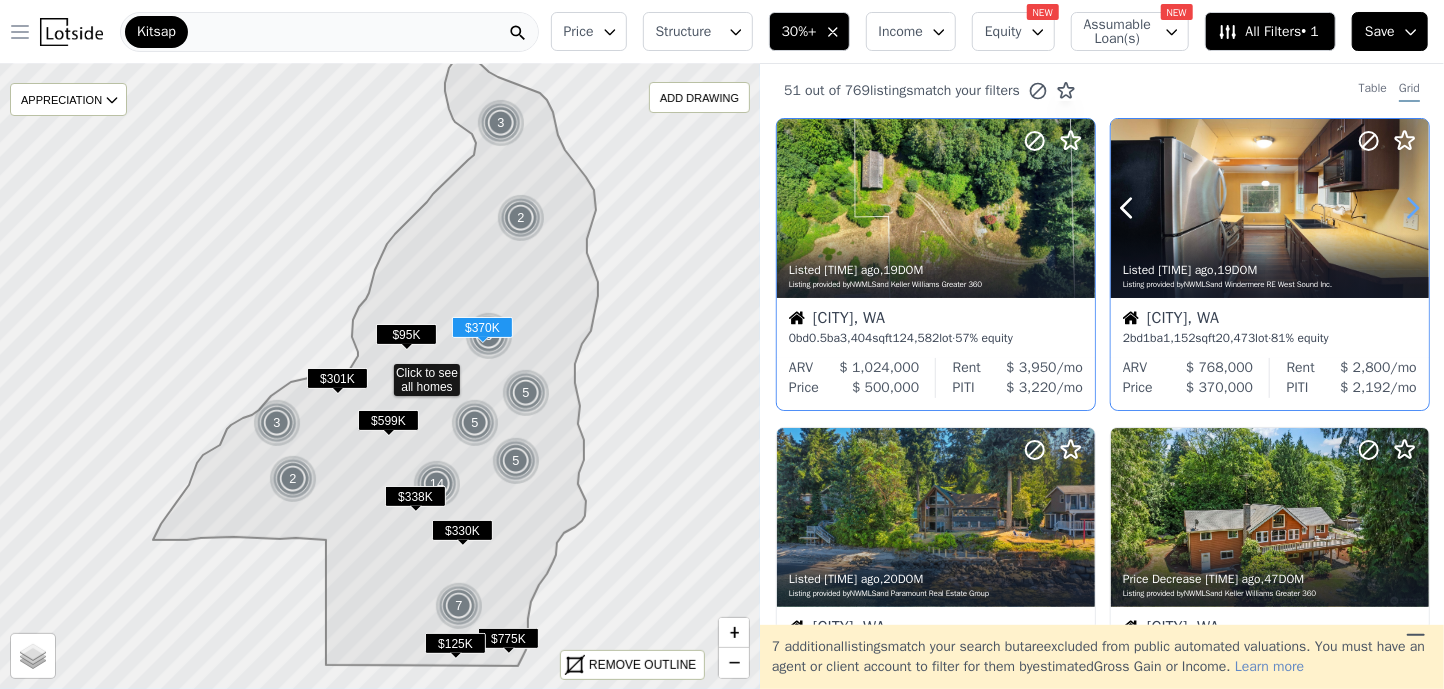 click 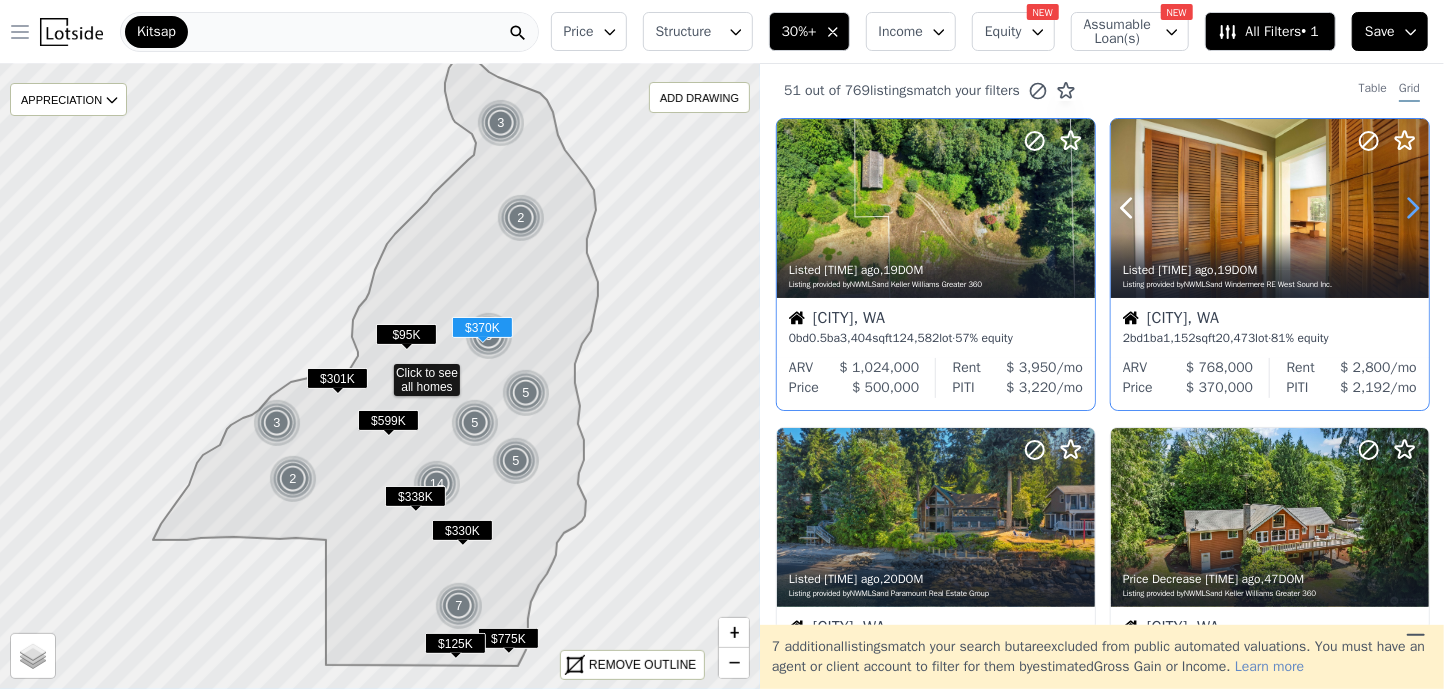 click 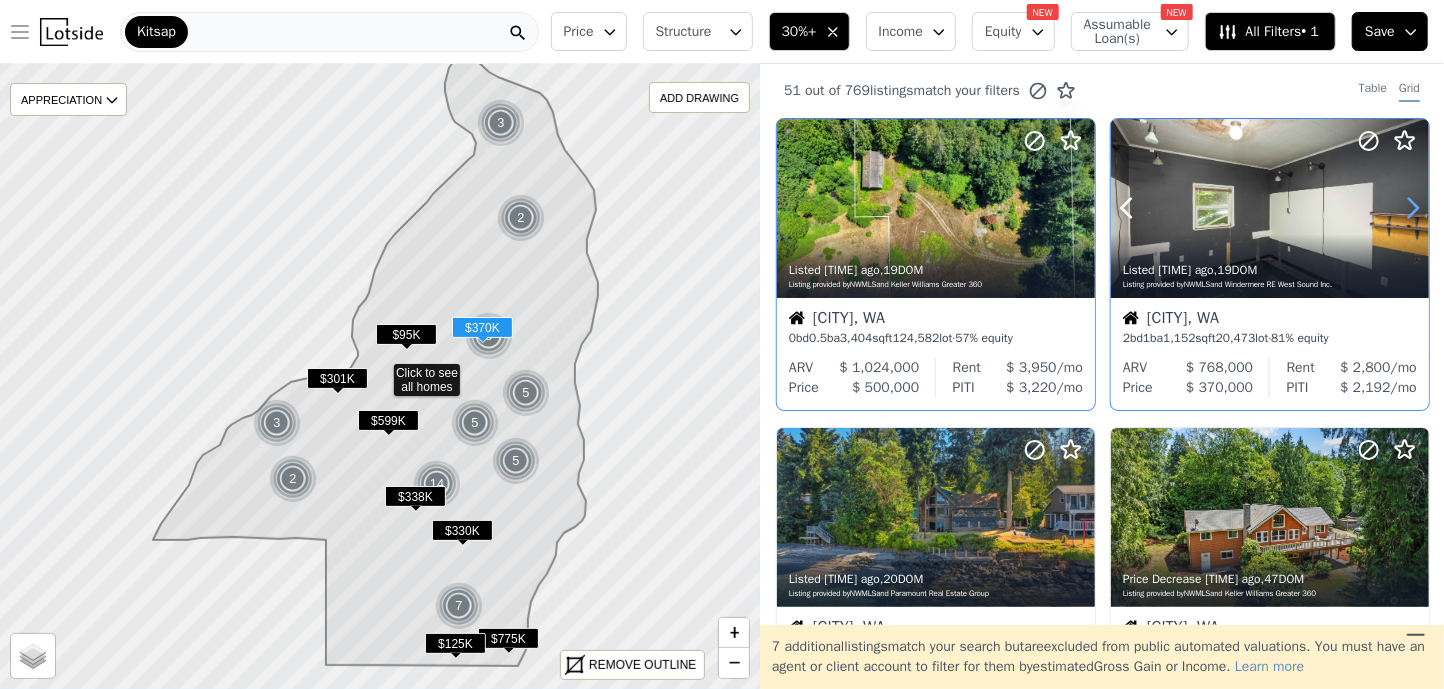 click 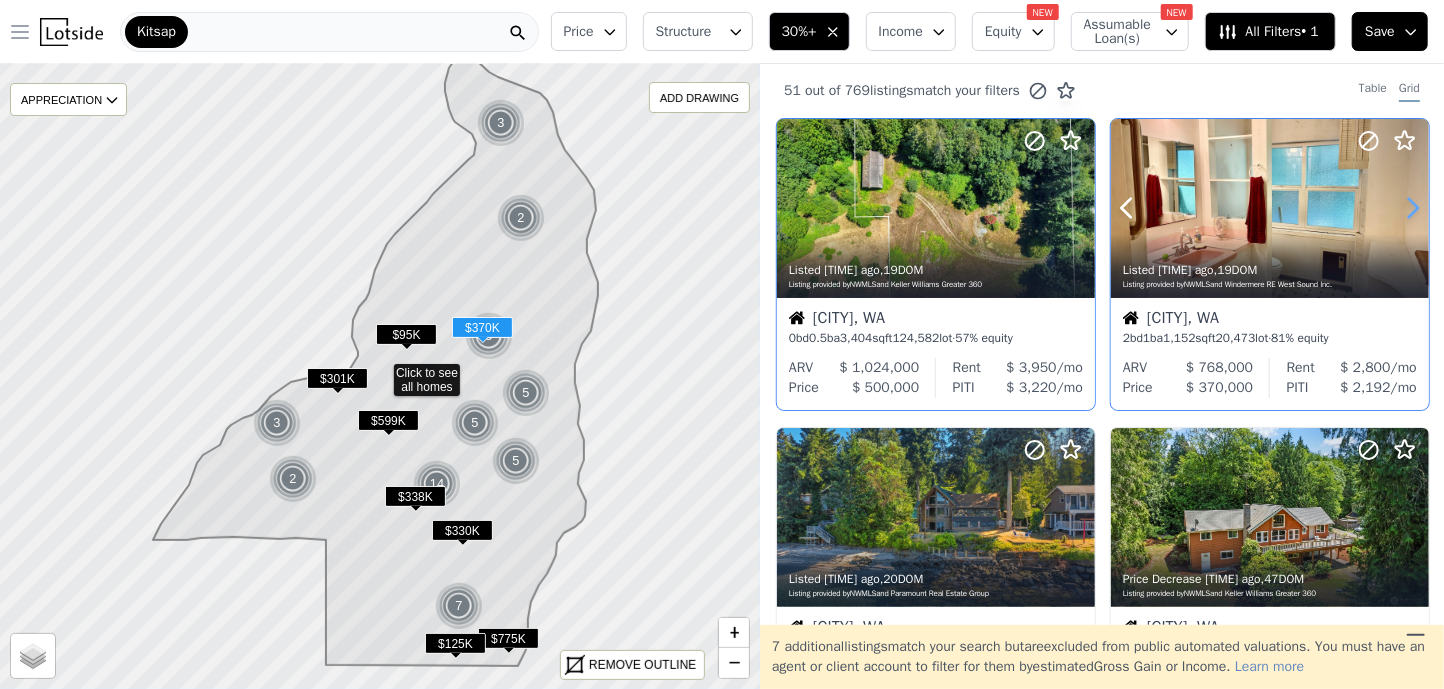 click 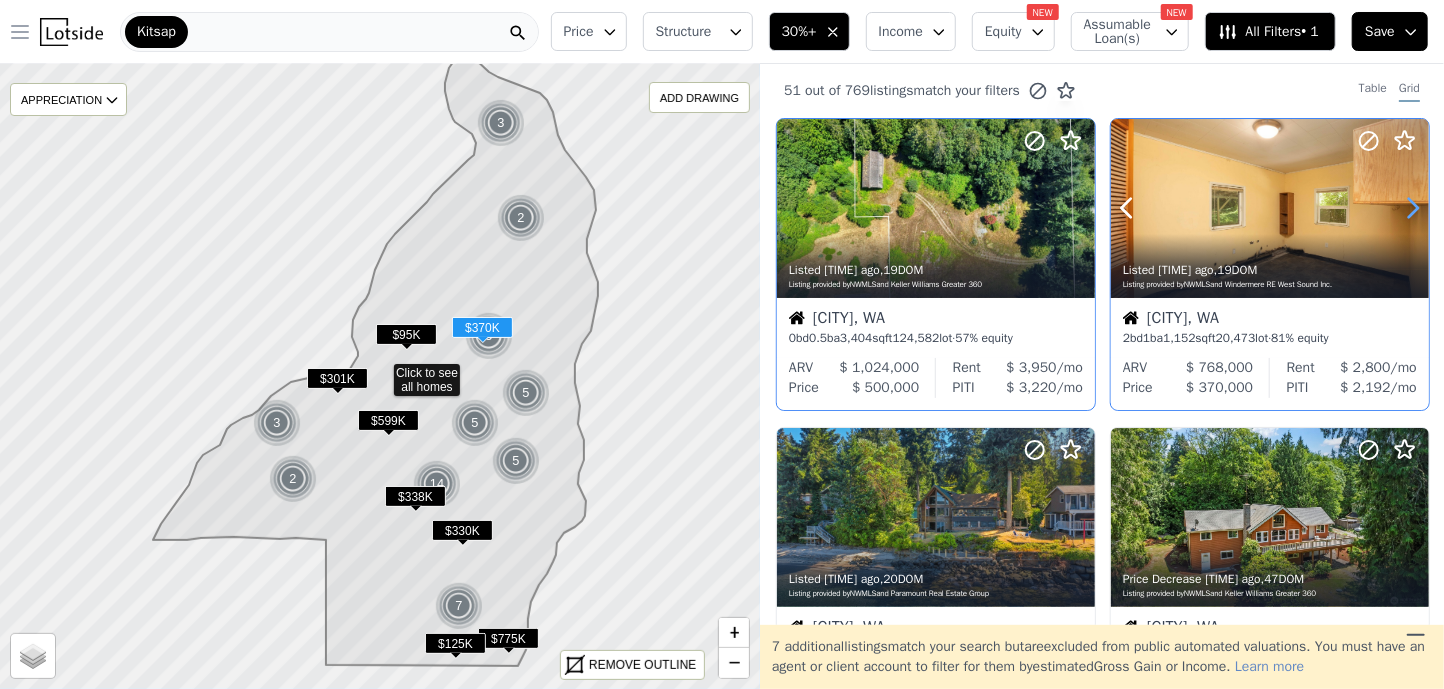 click 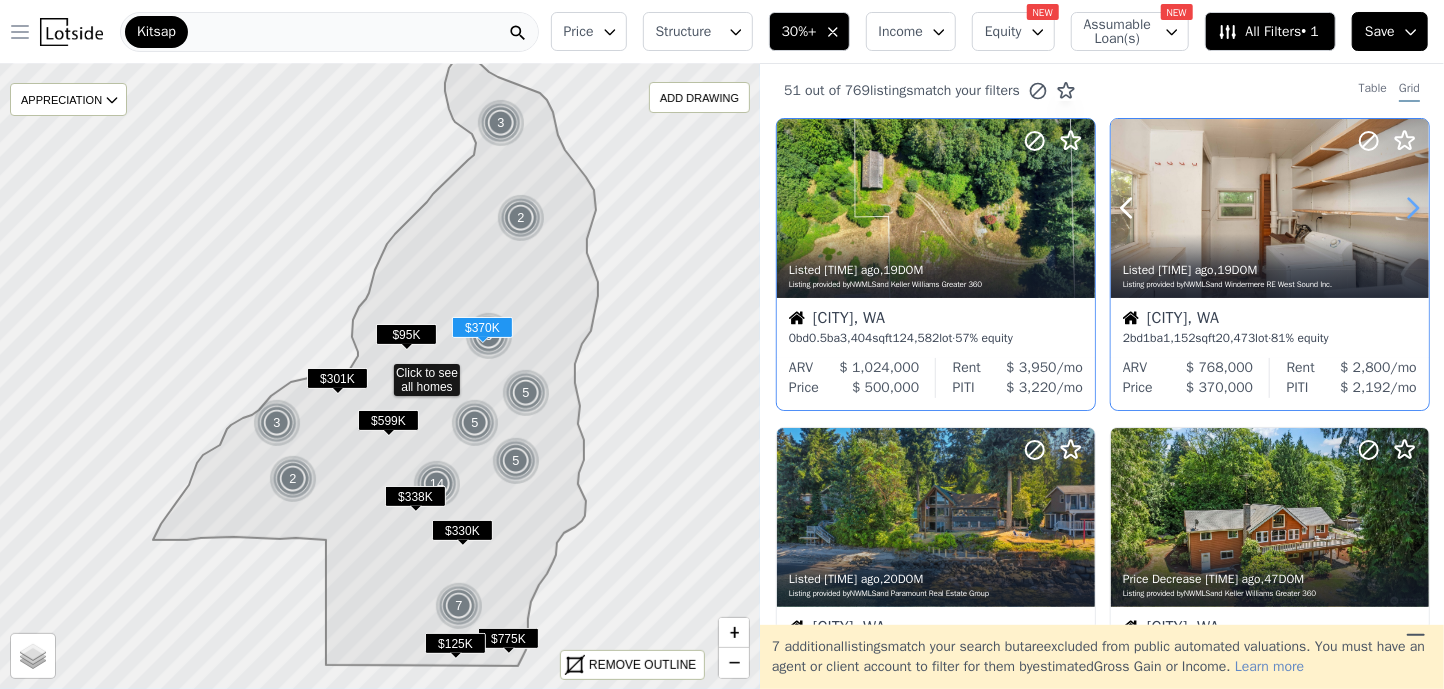 click 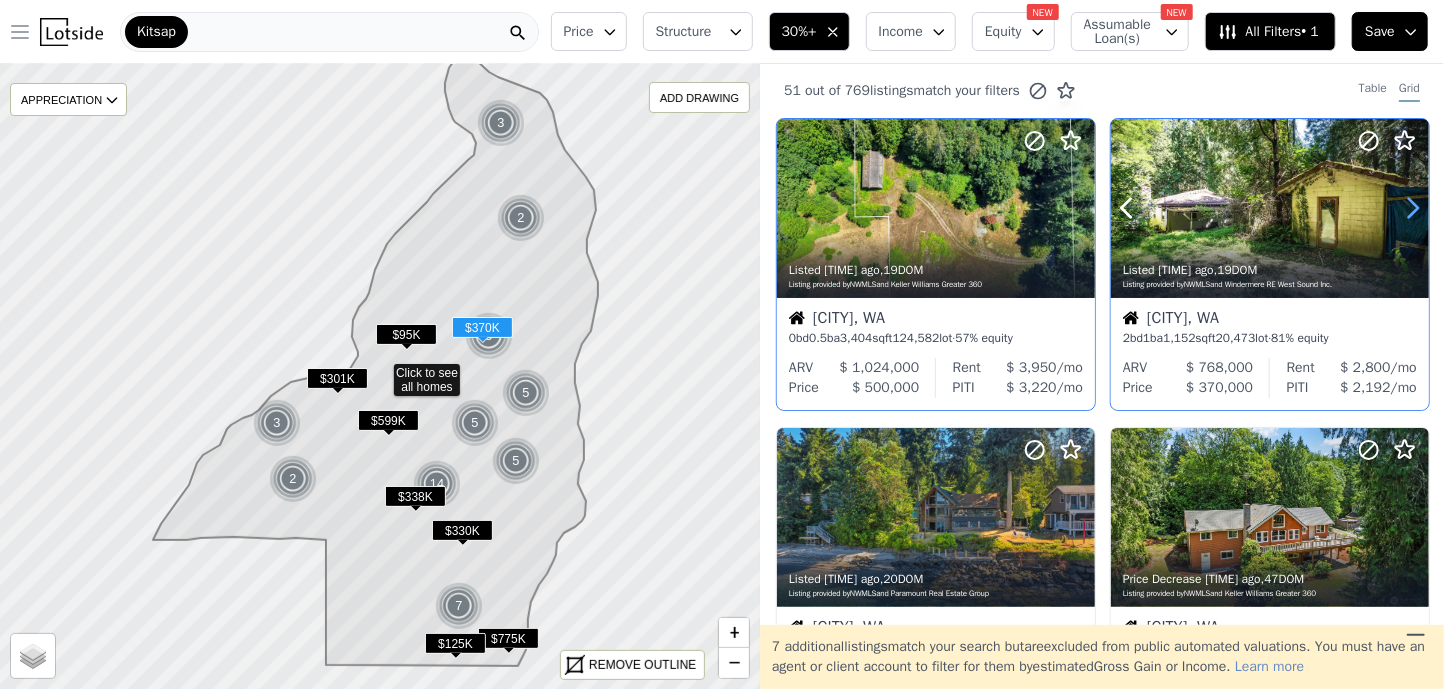 click 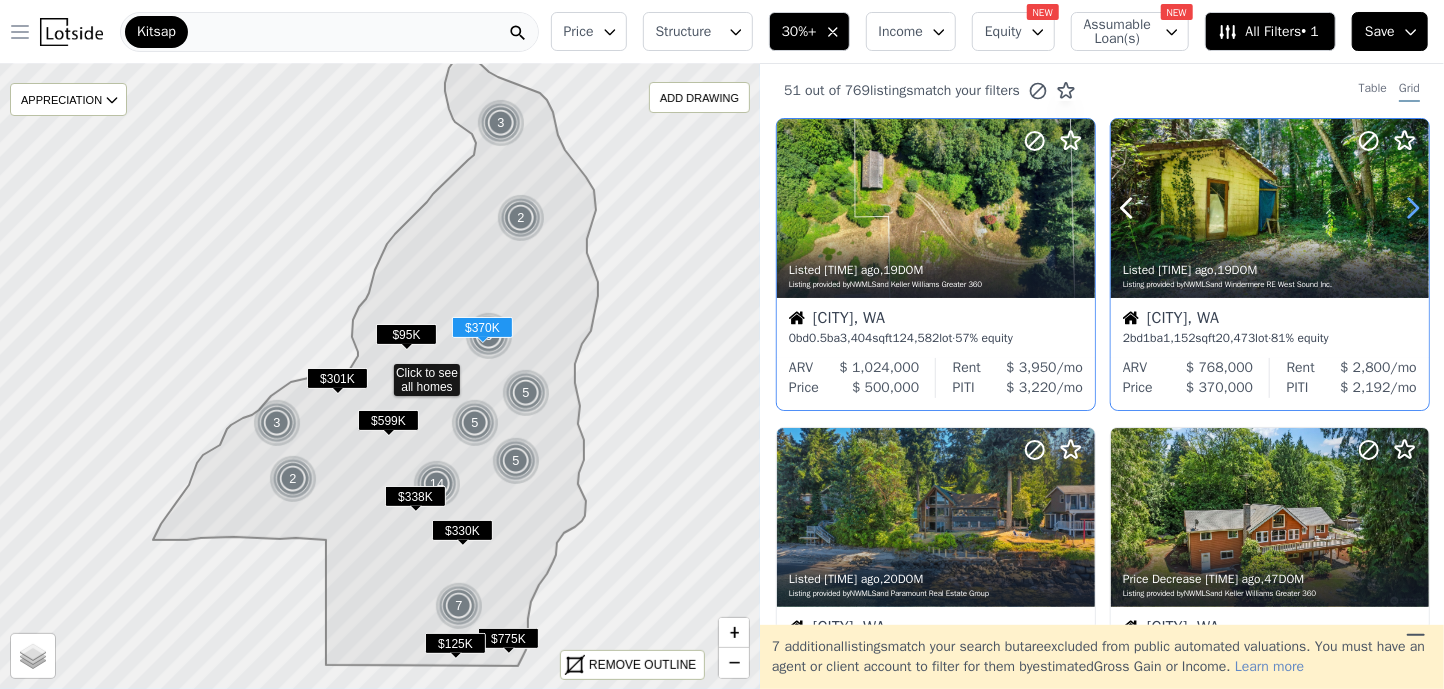 click 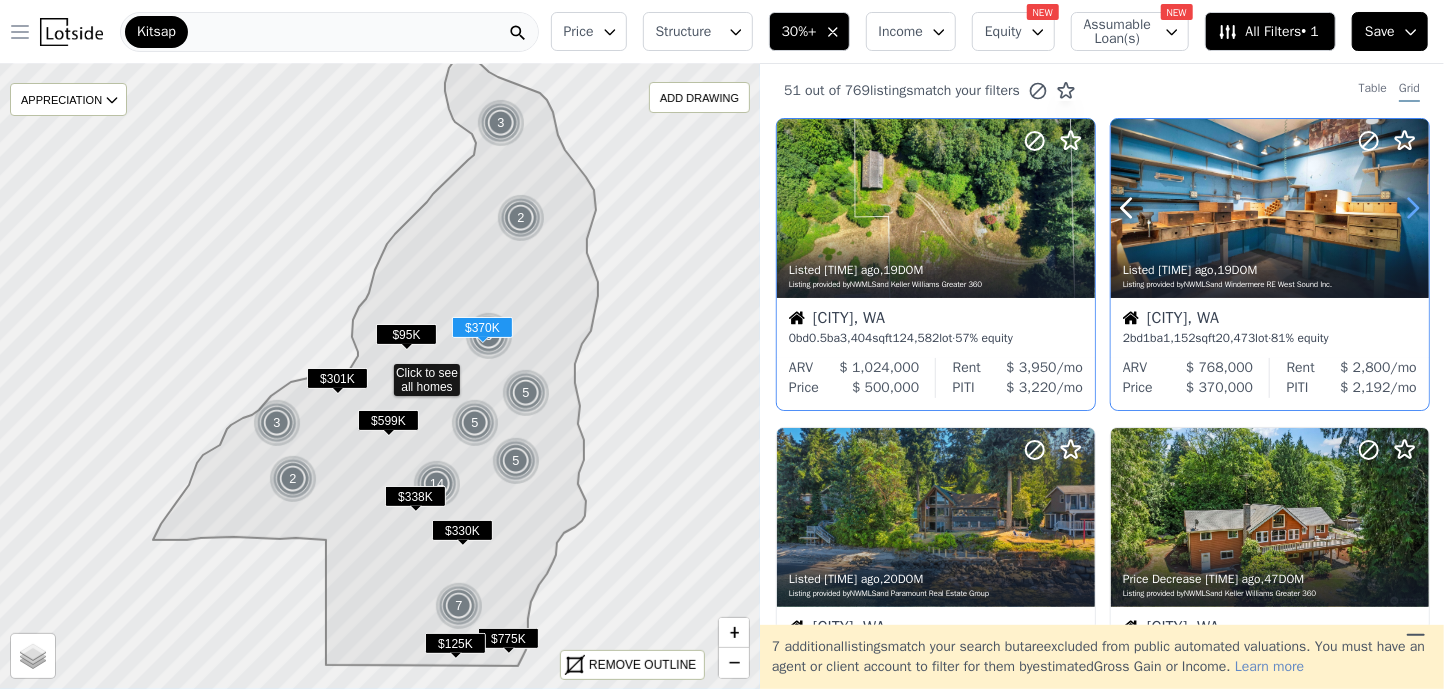 click 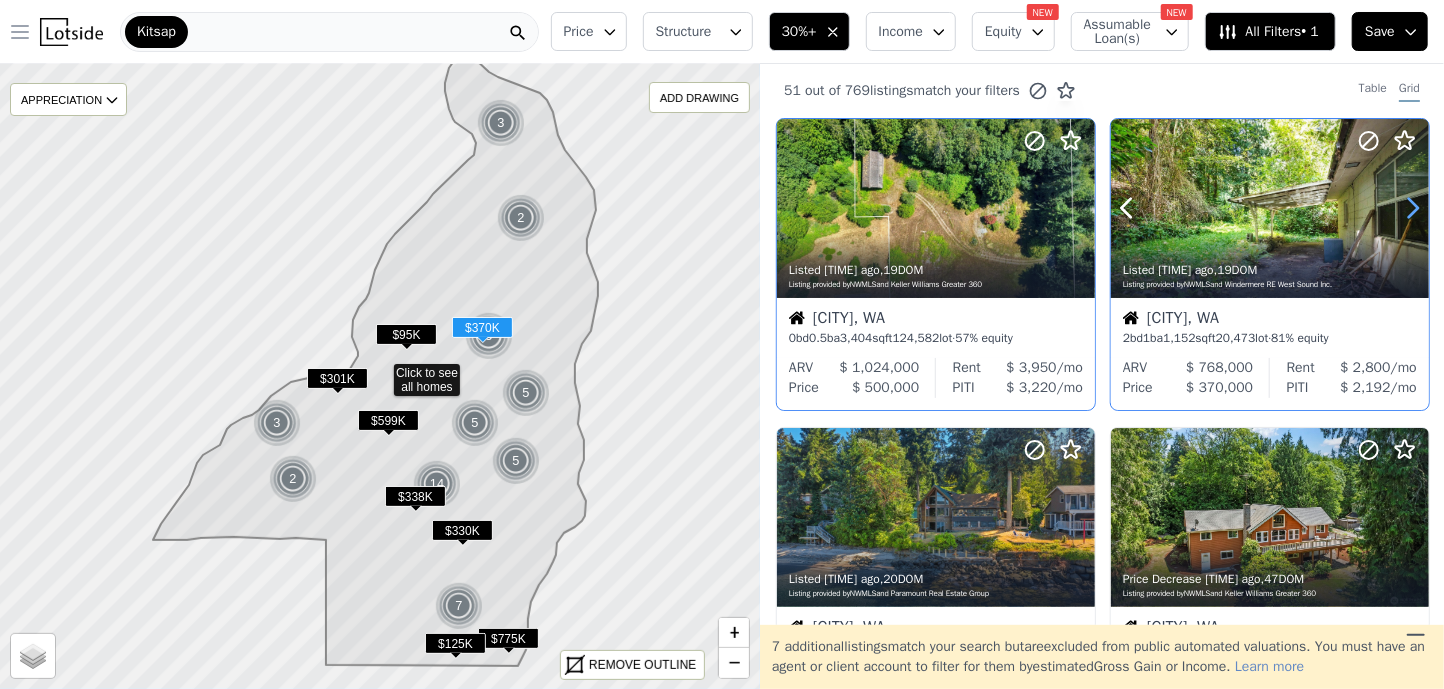 click 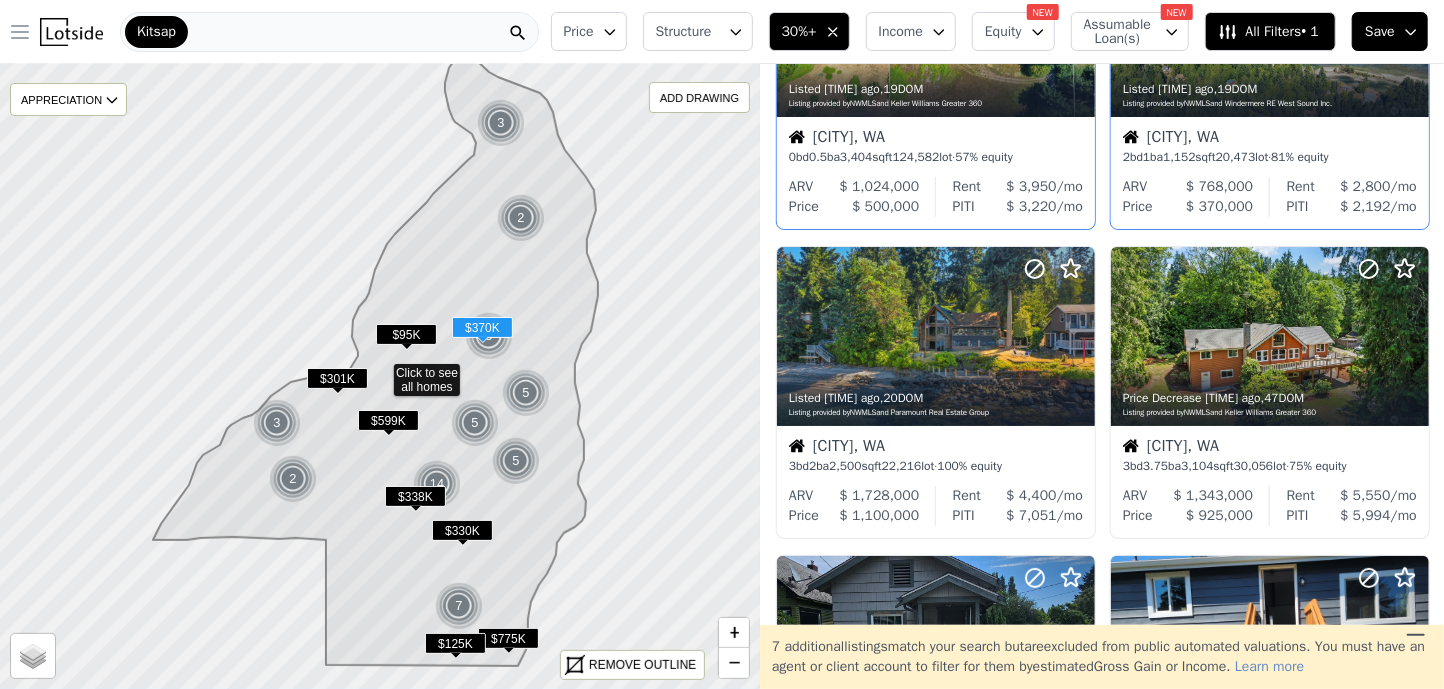 scroll, scrollTop: 300, scrollLeft: 0, axis: vertical 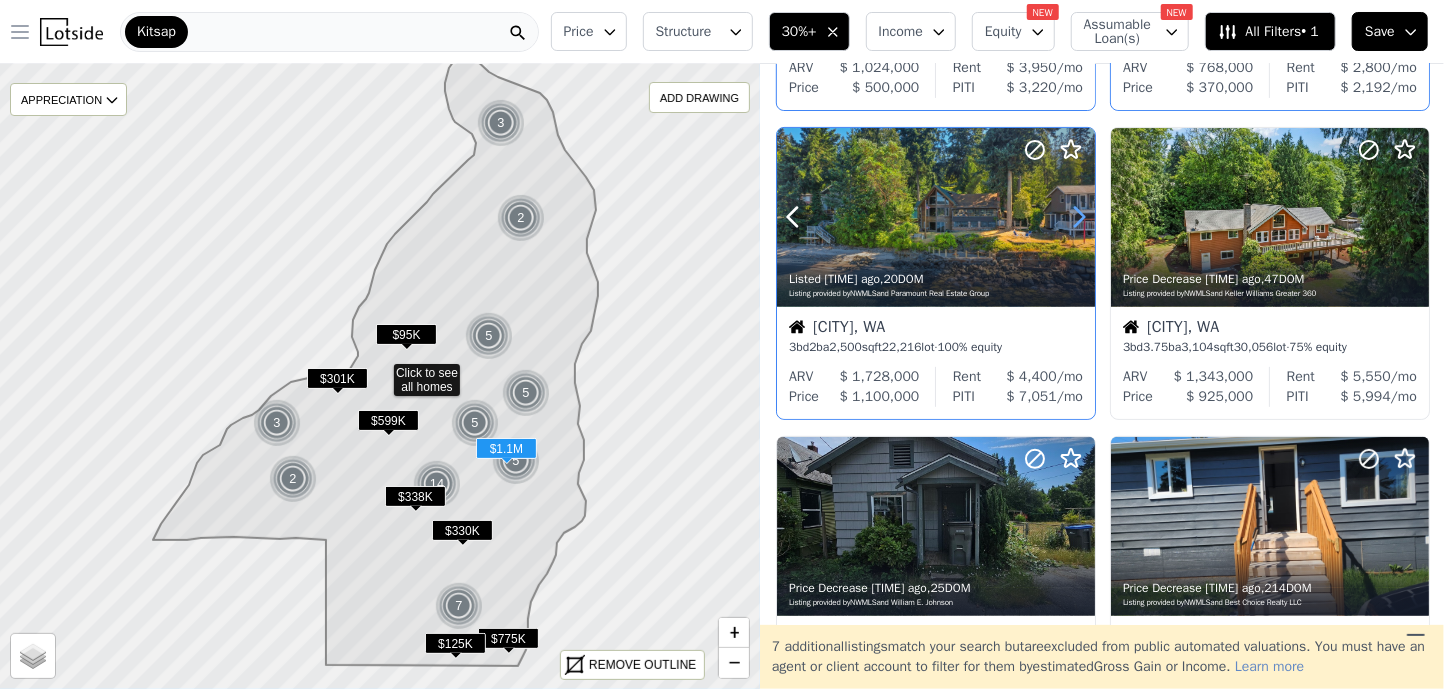 click 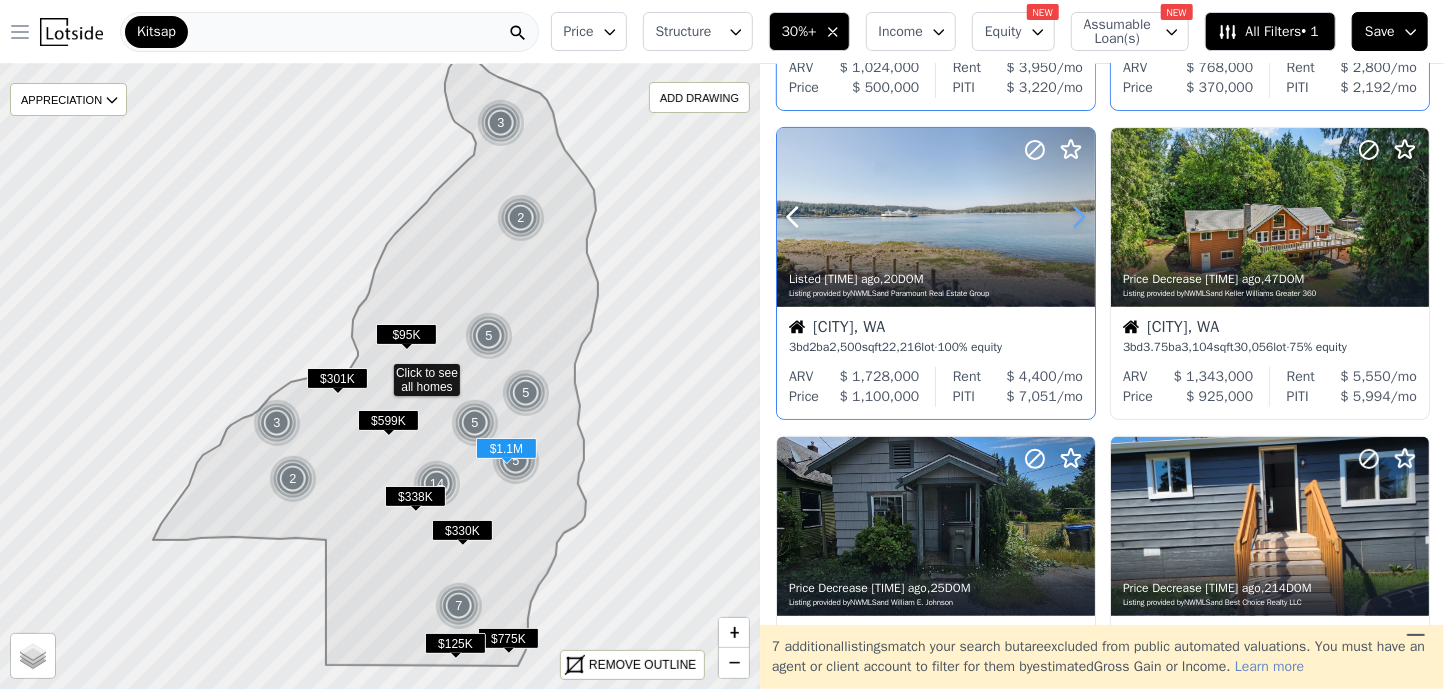 click 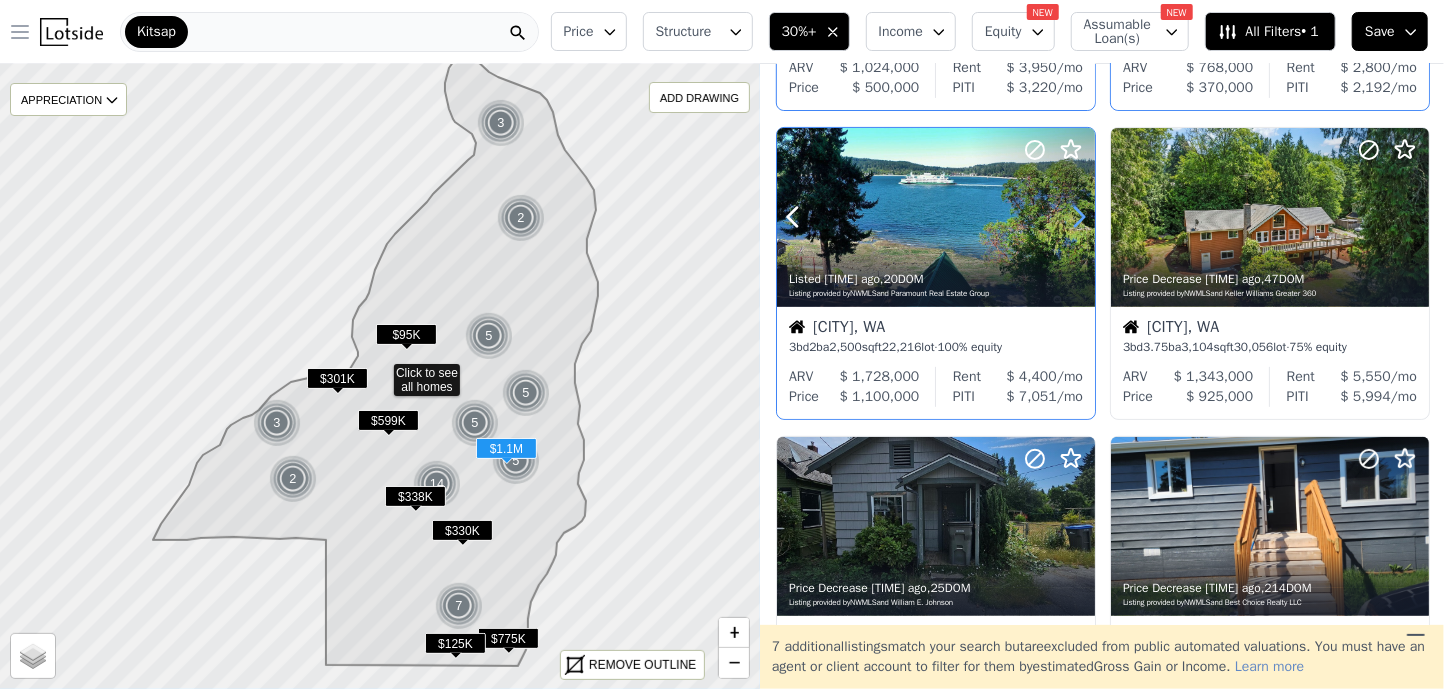 click 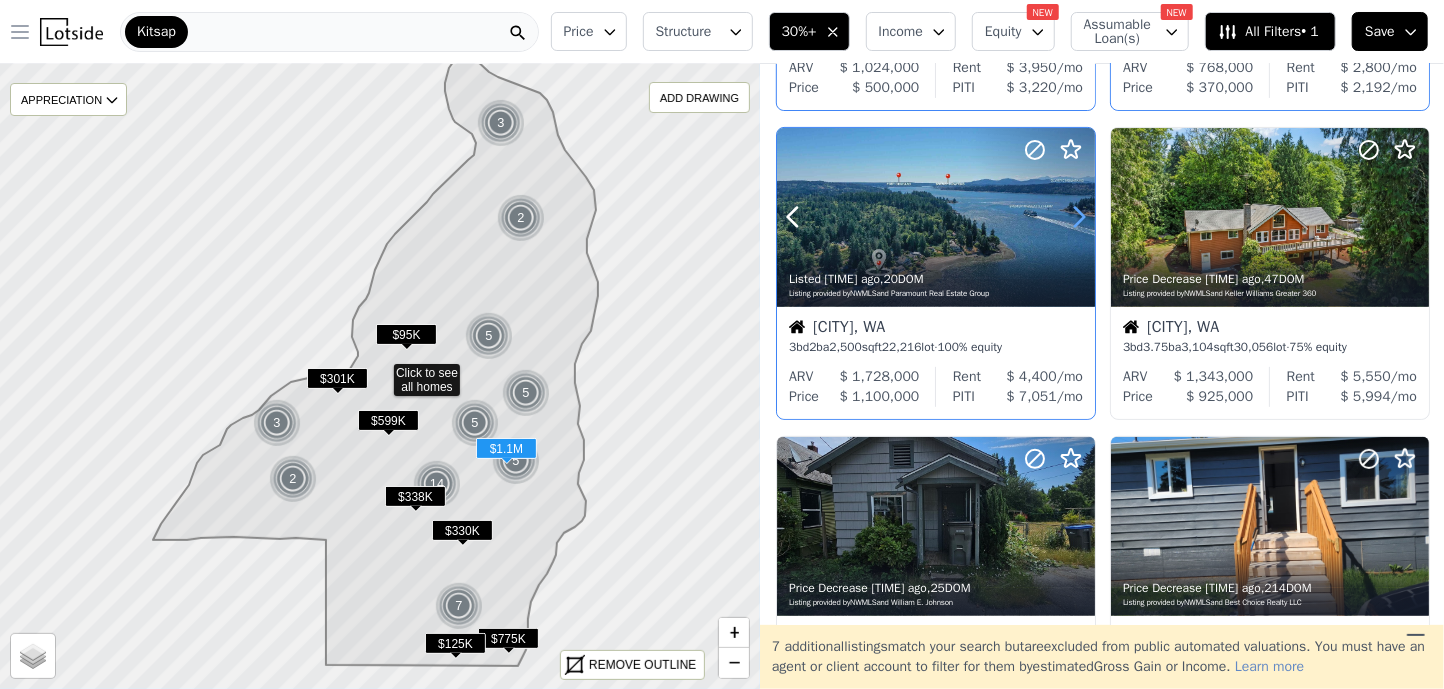 click 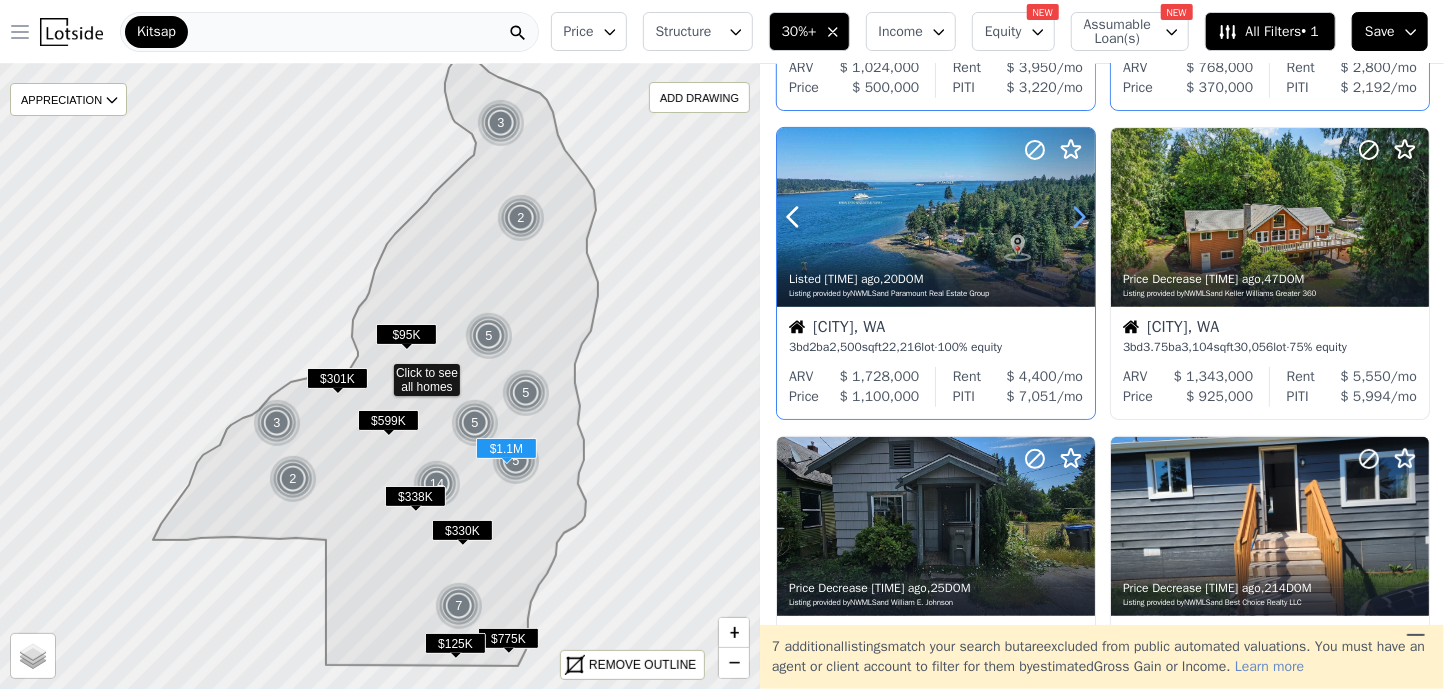 click 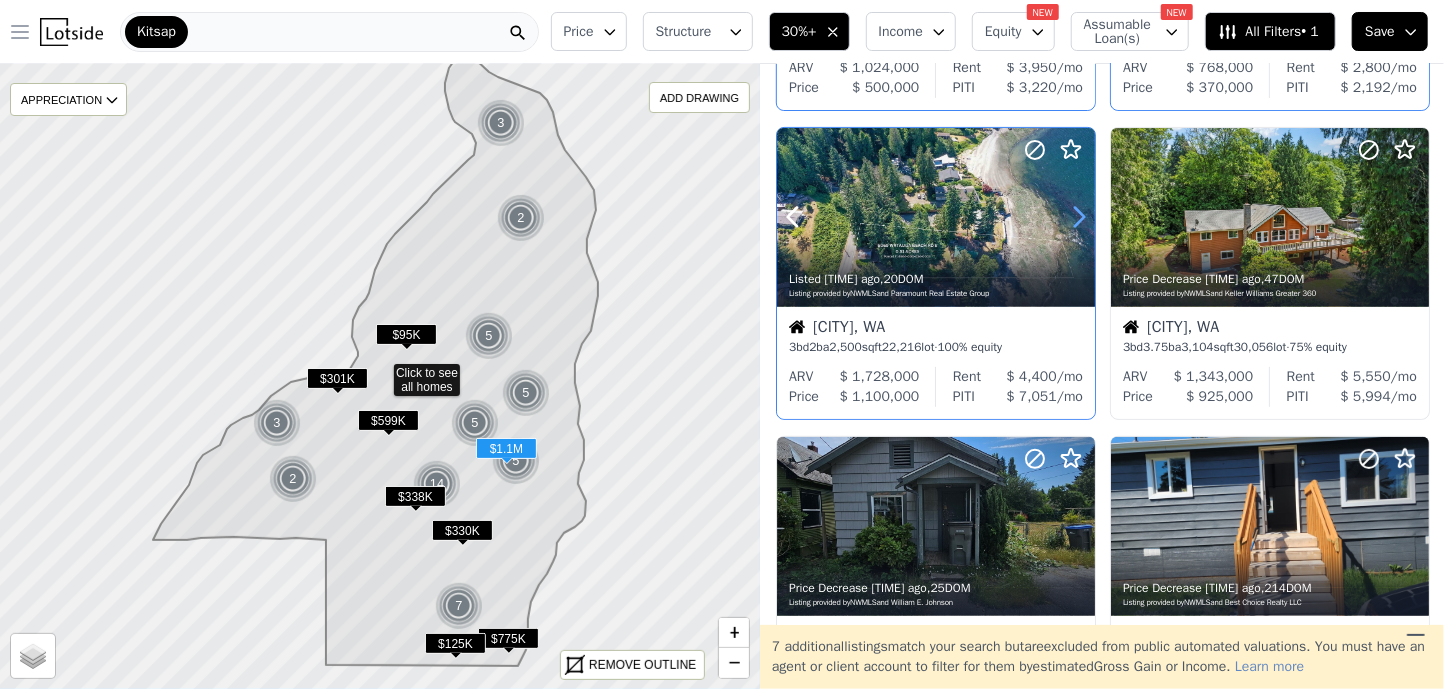 click 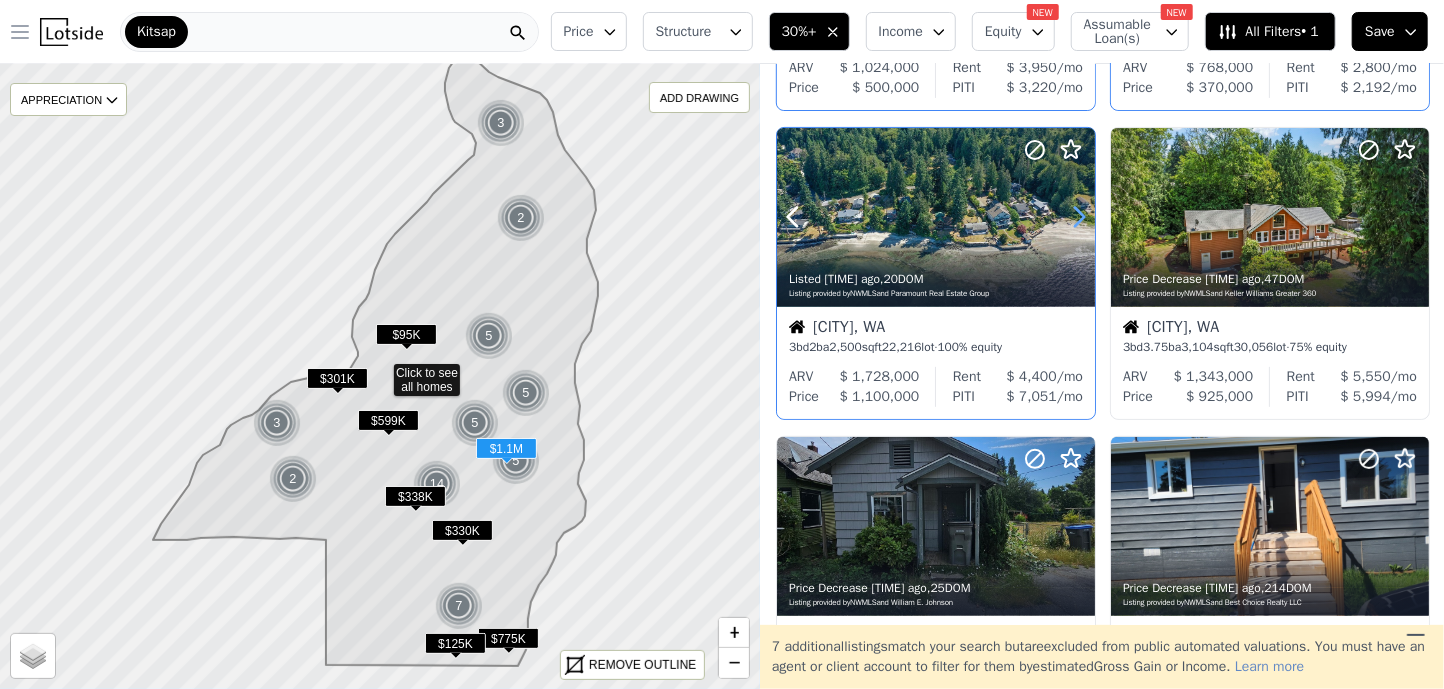 click 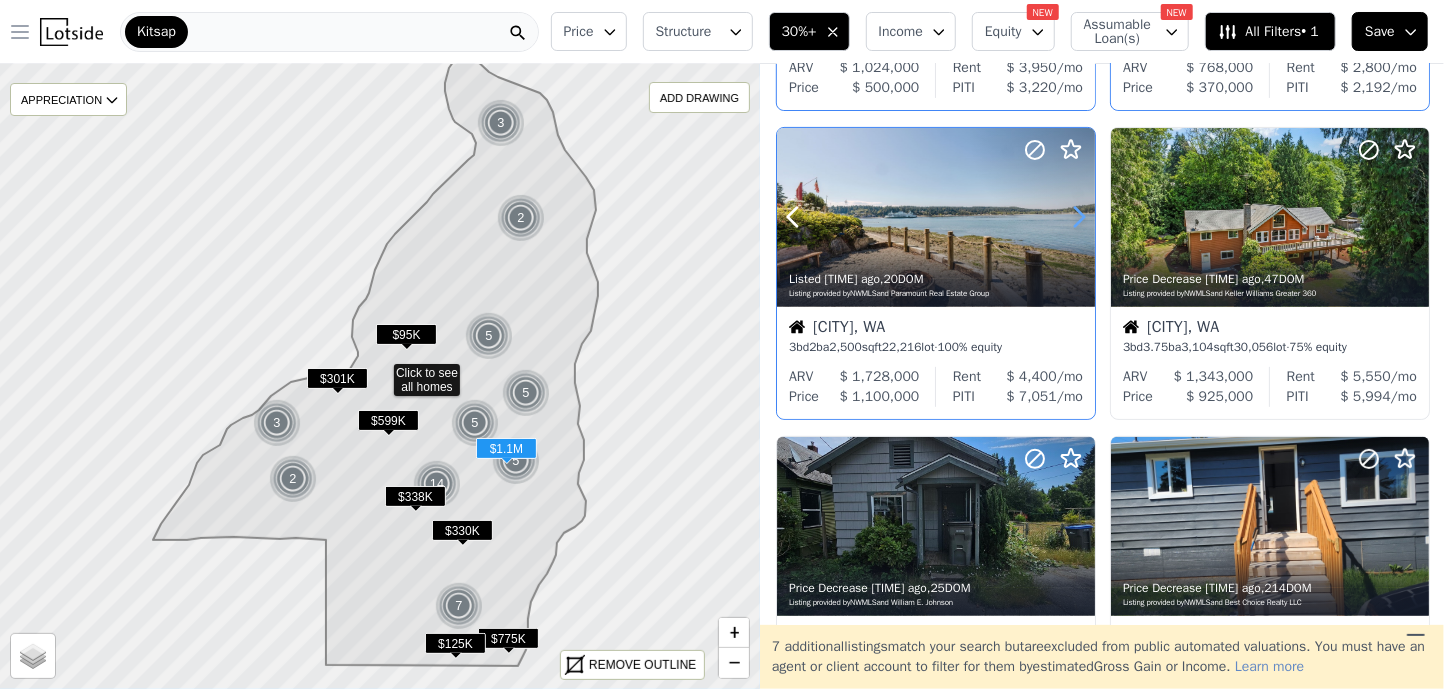 click 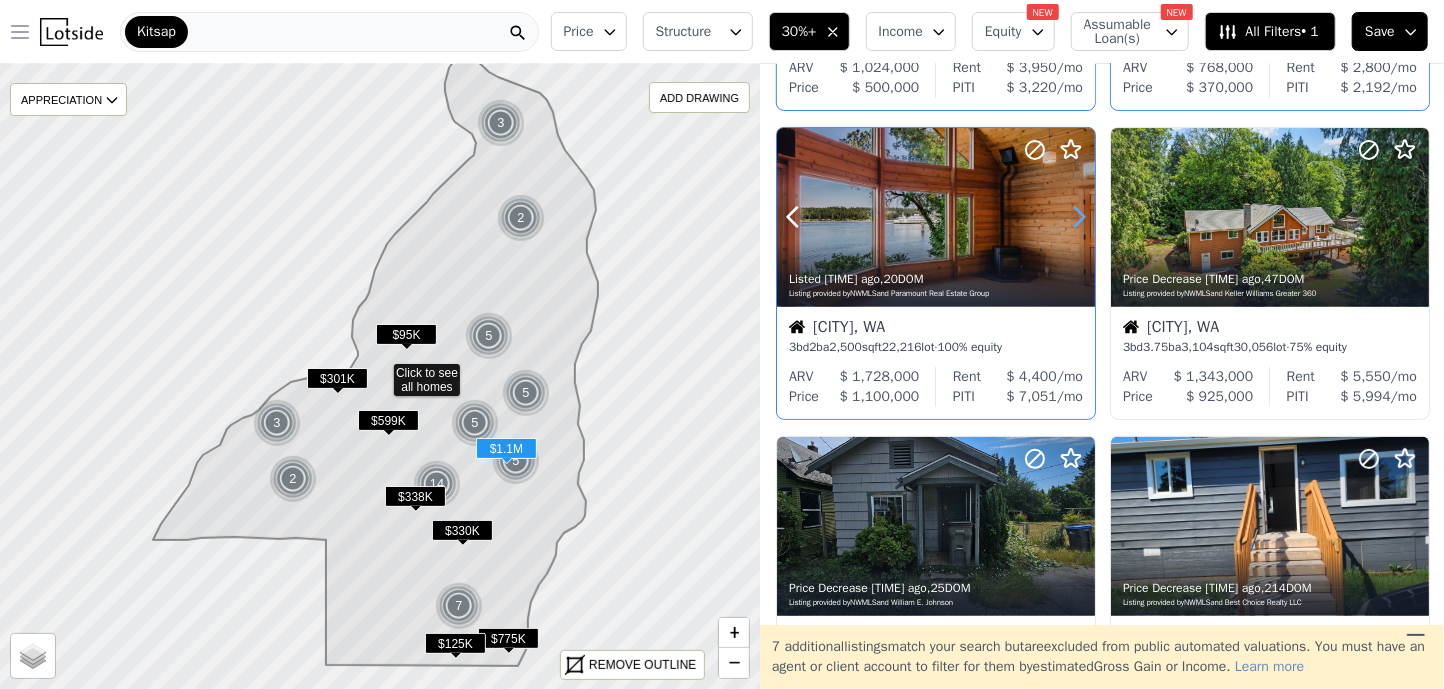 click 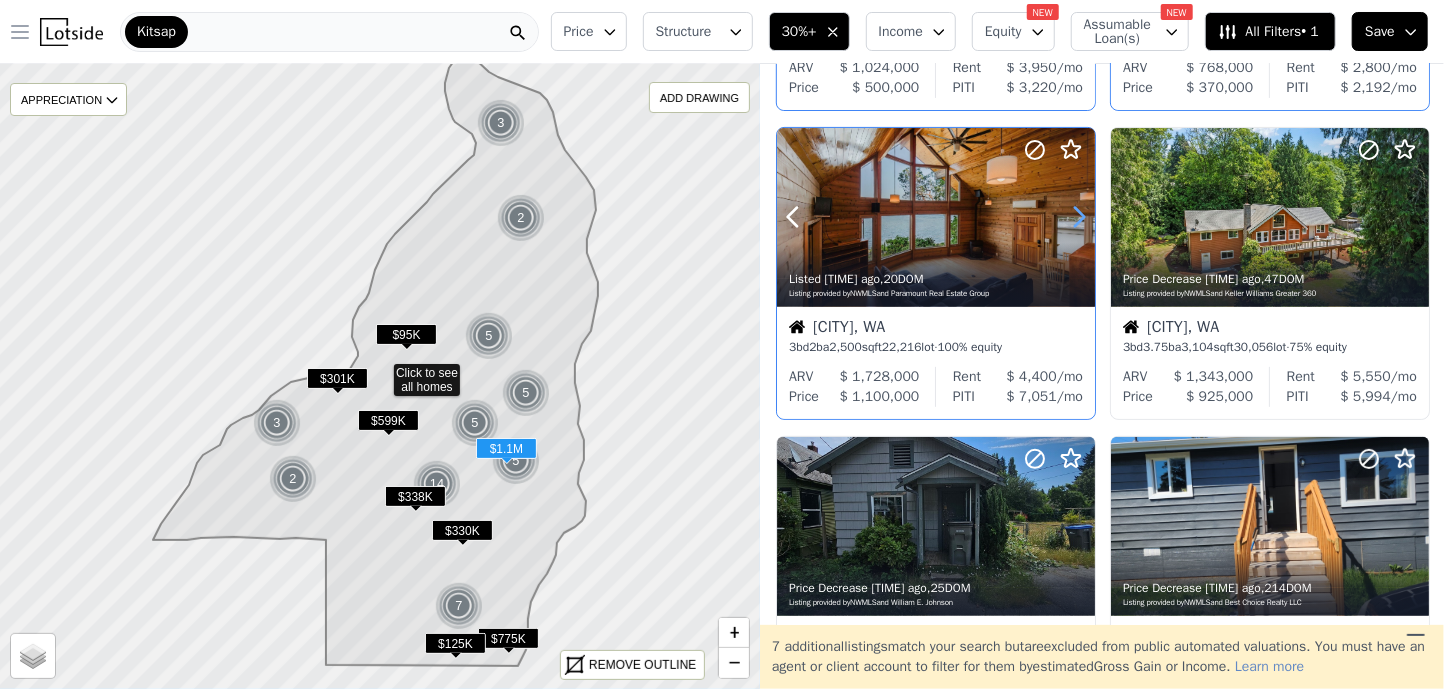 click 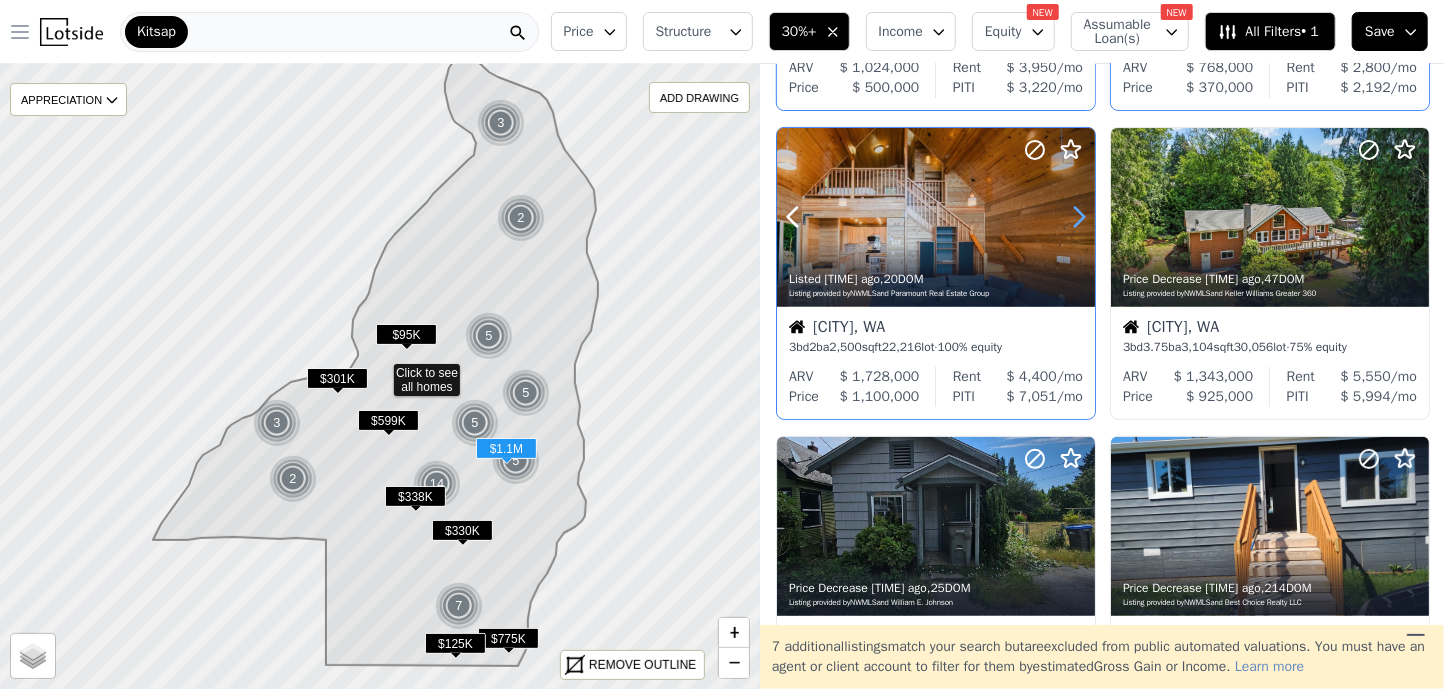 click 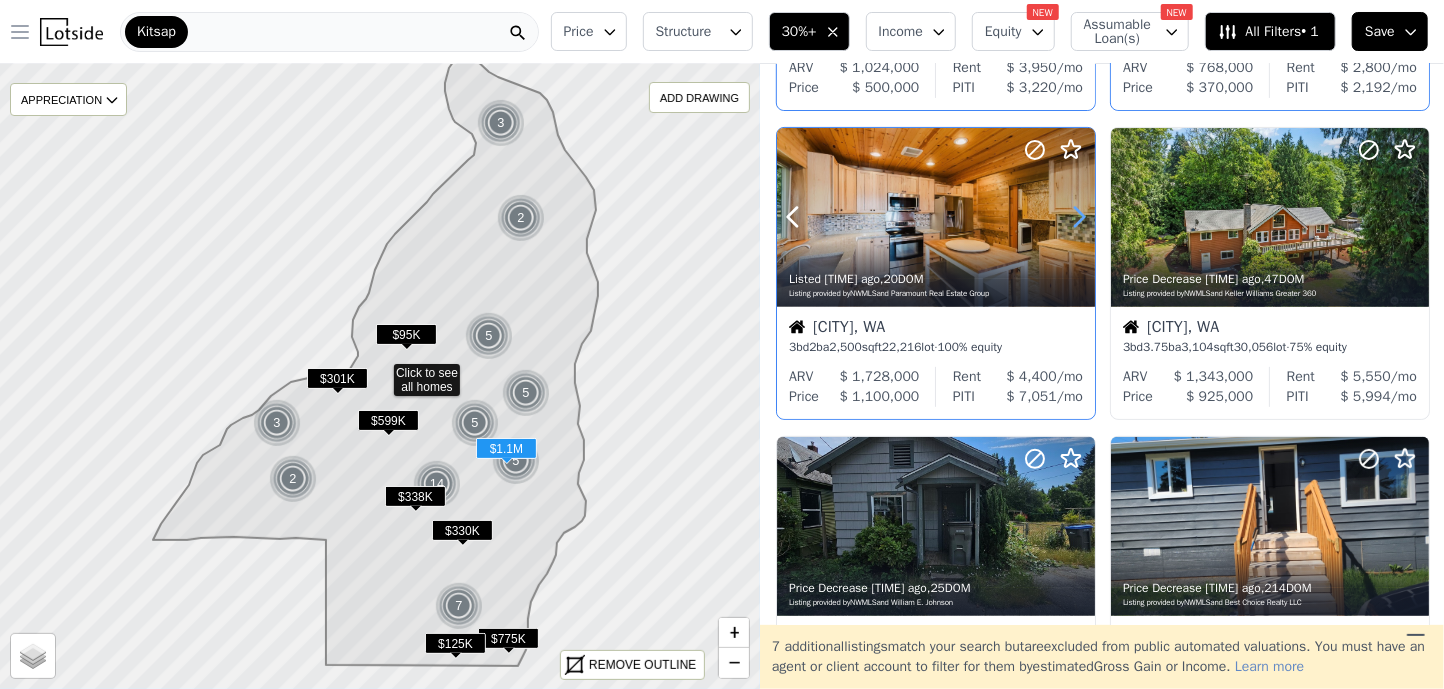 click 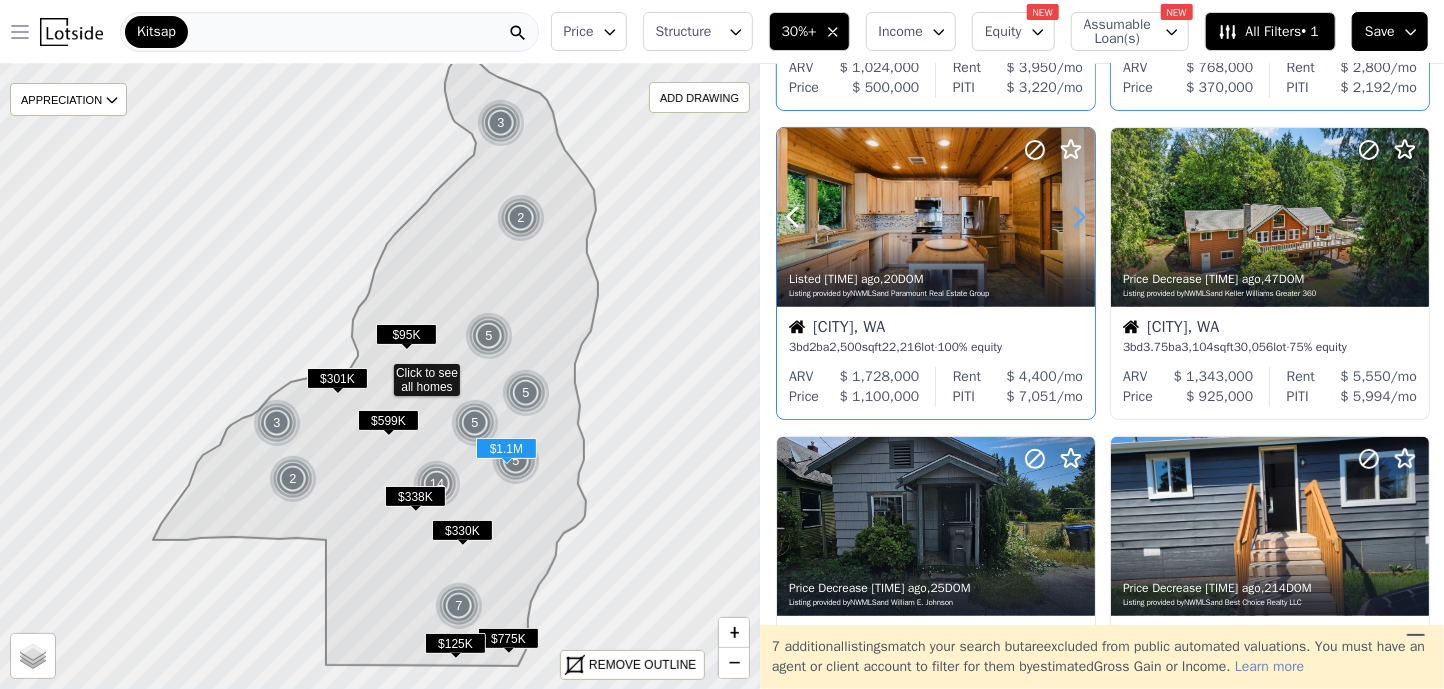 click 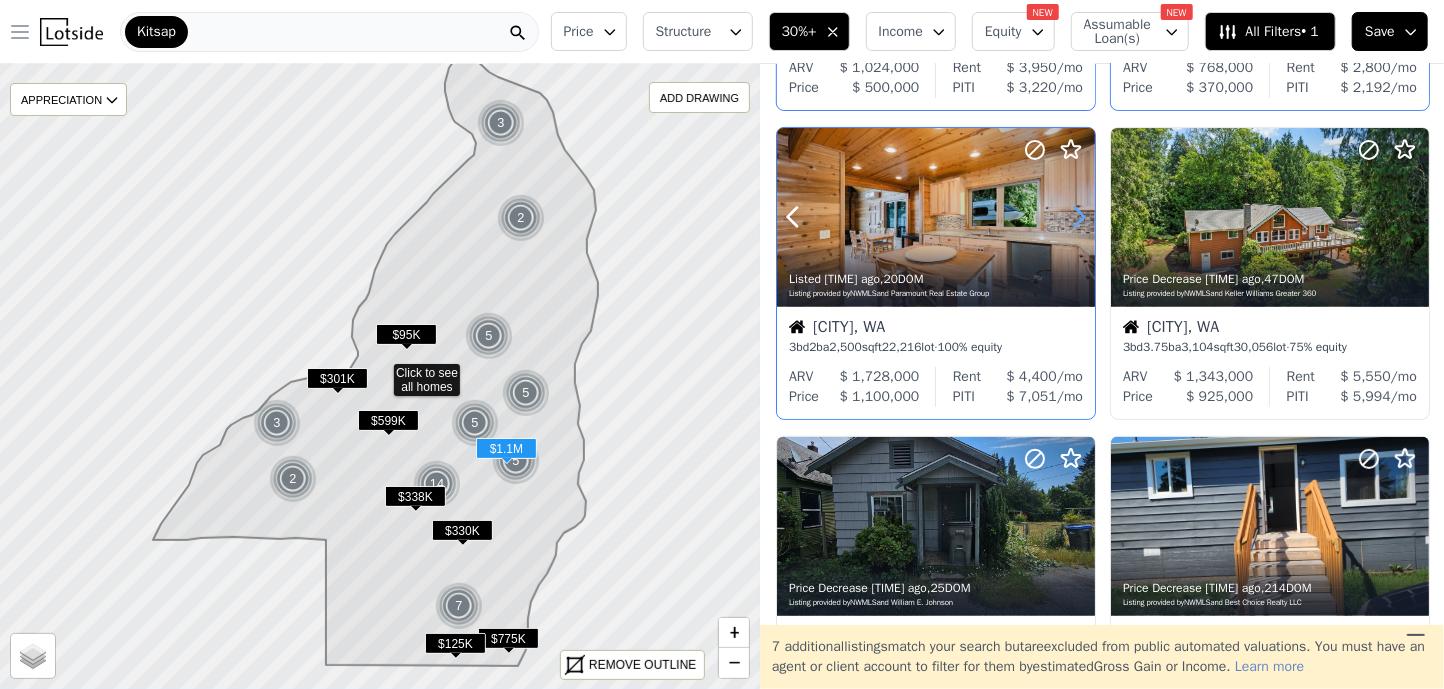 click 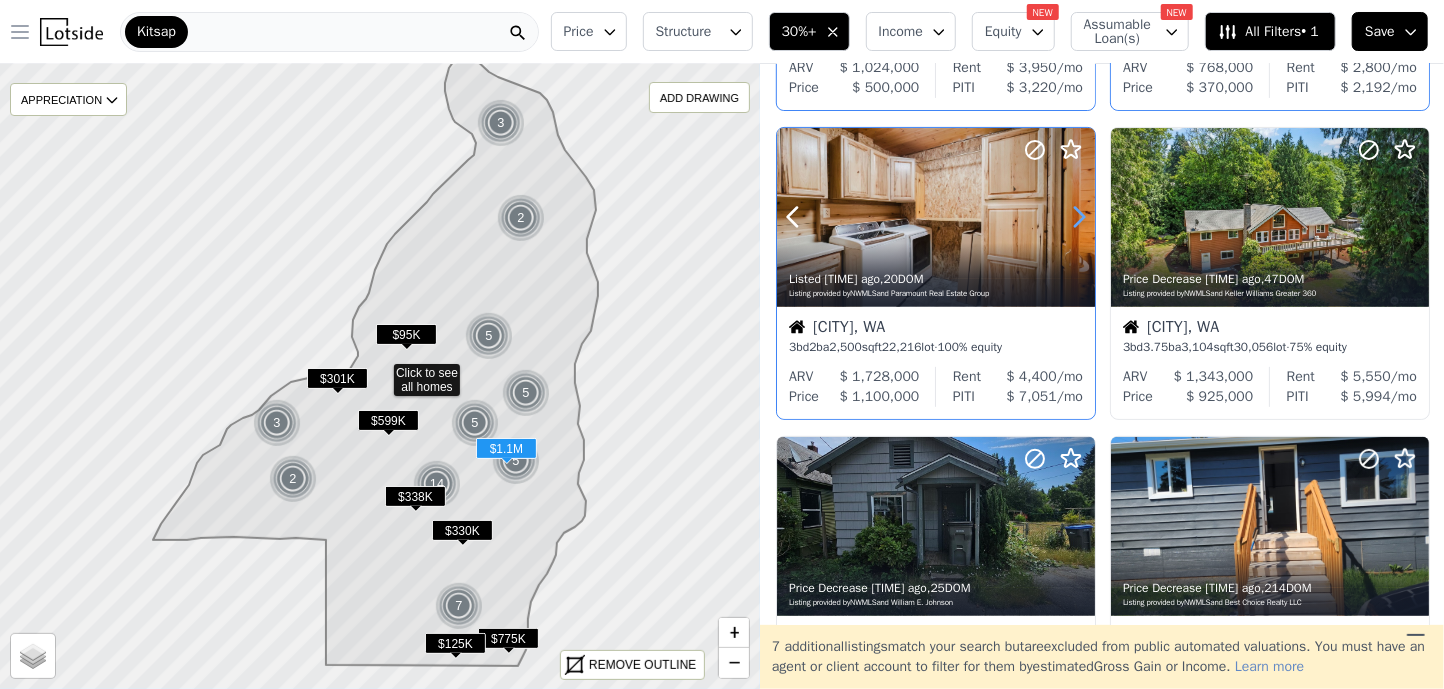 click 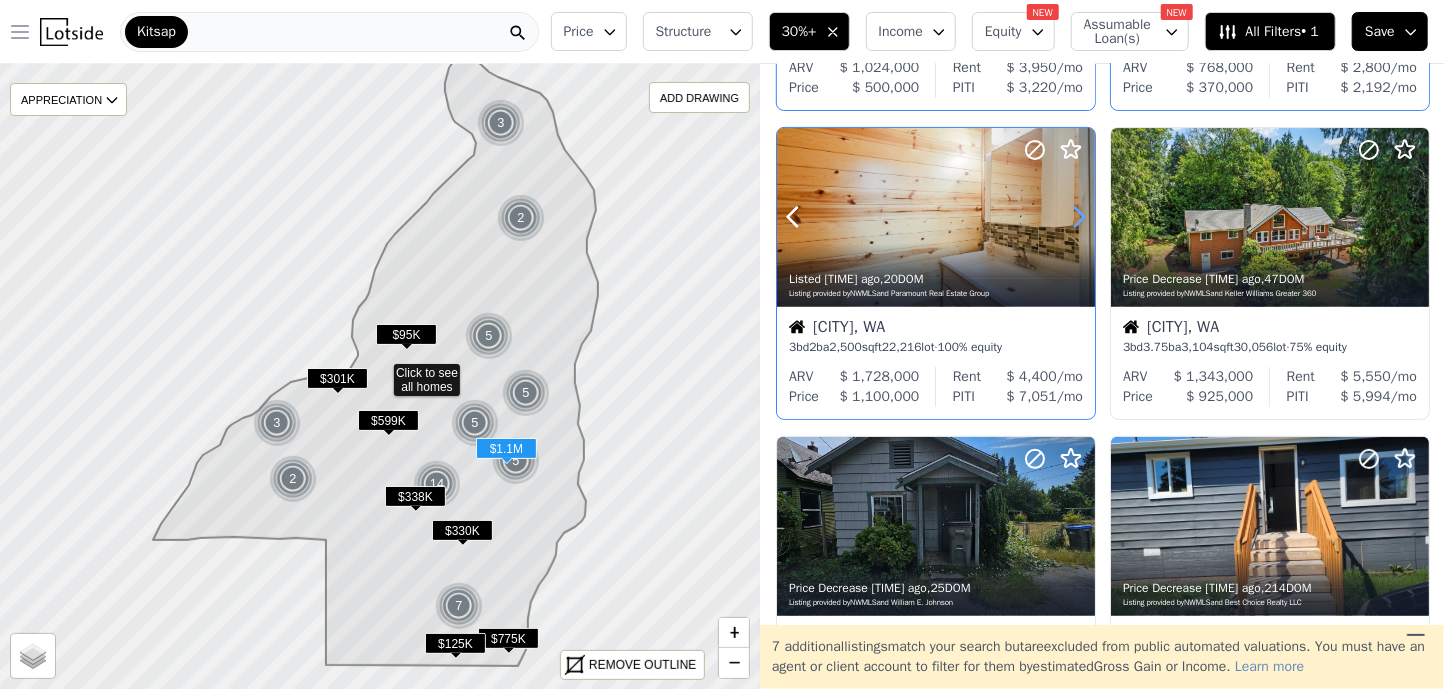click 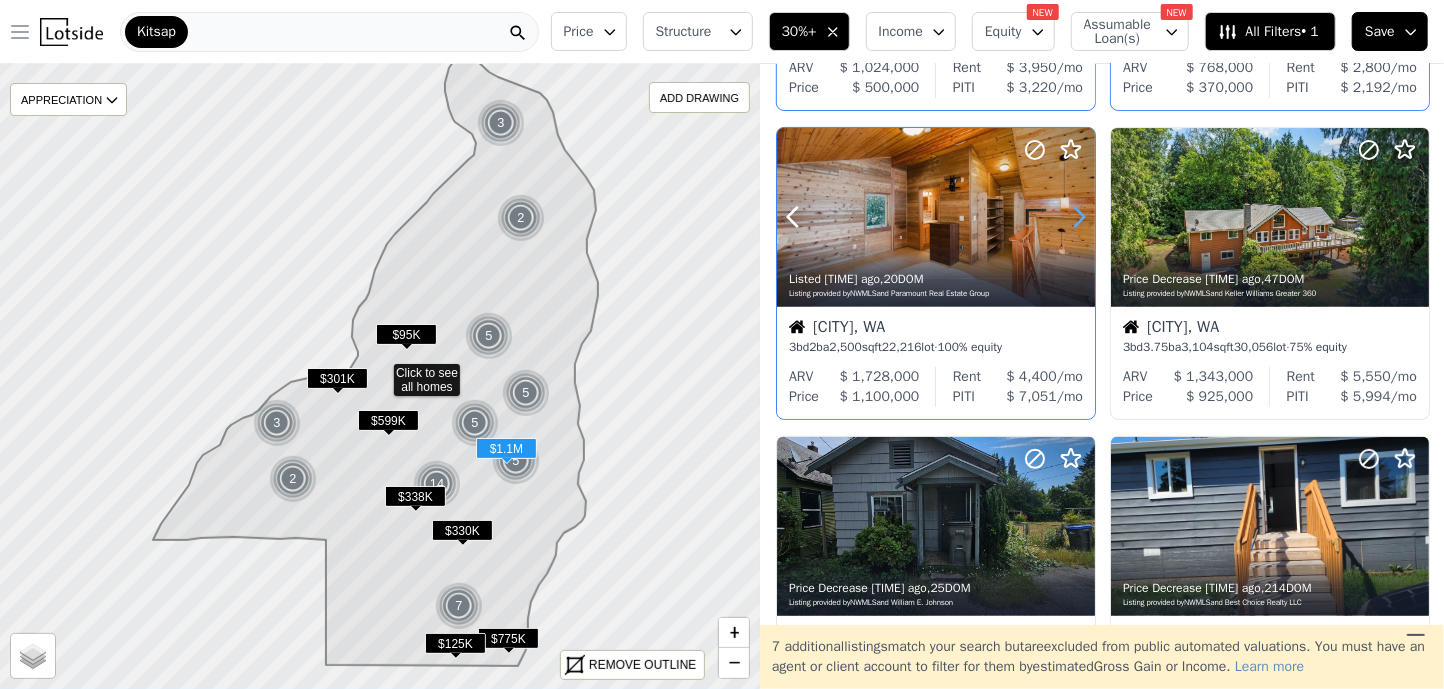 click 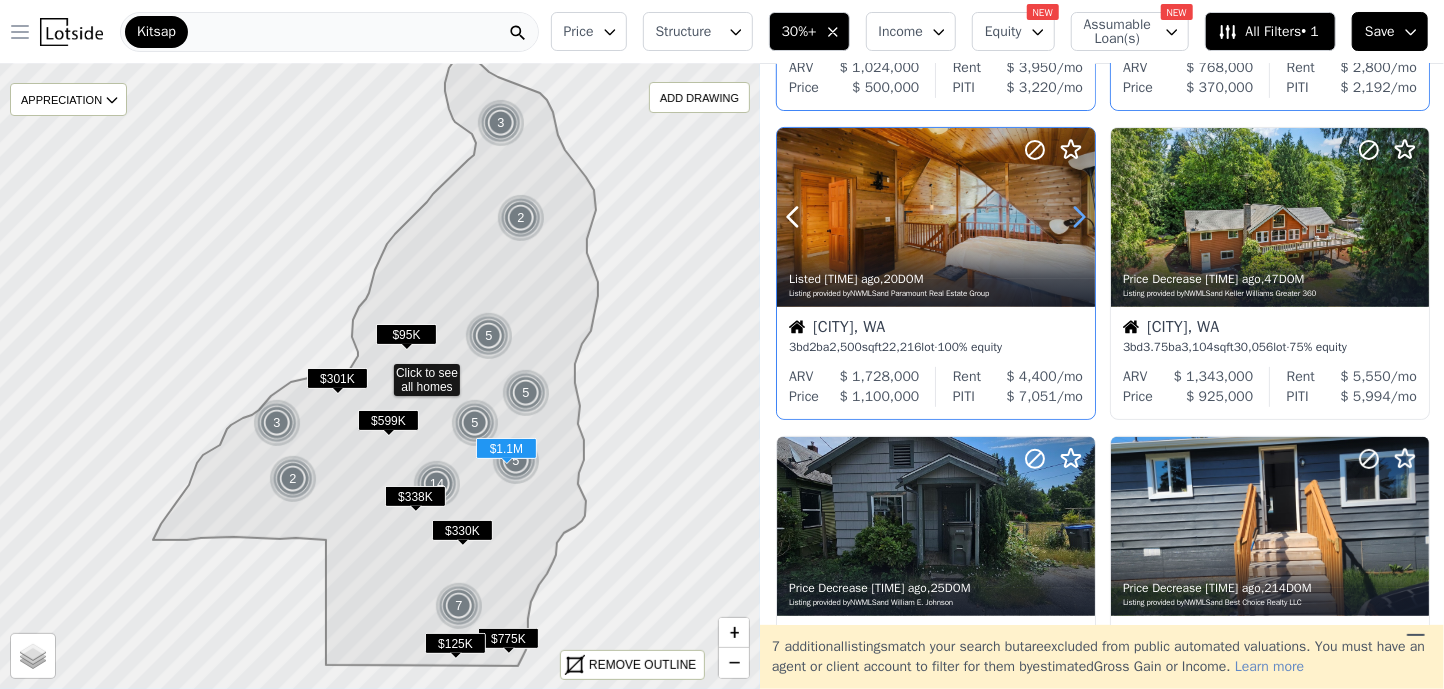 click 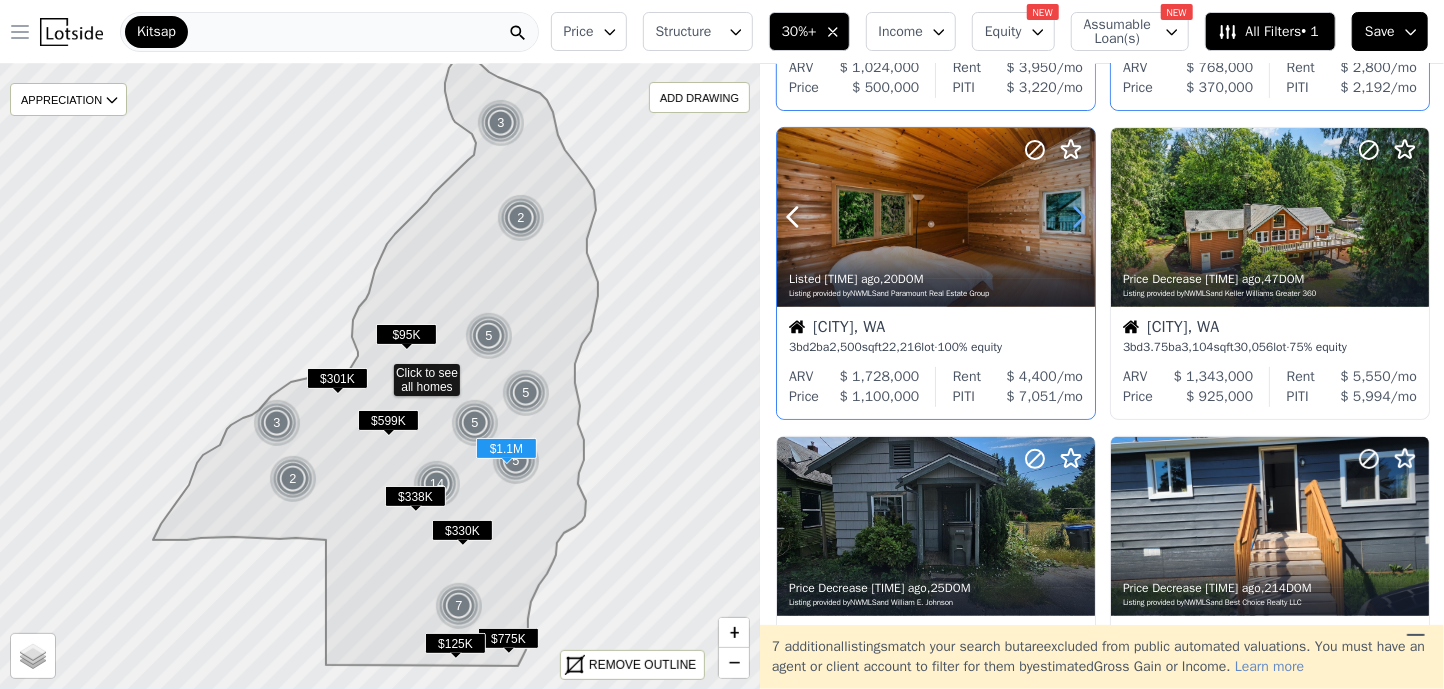 click 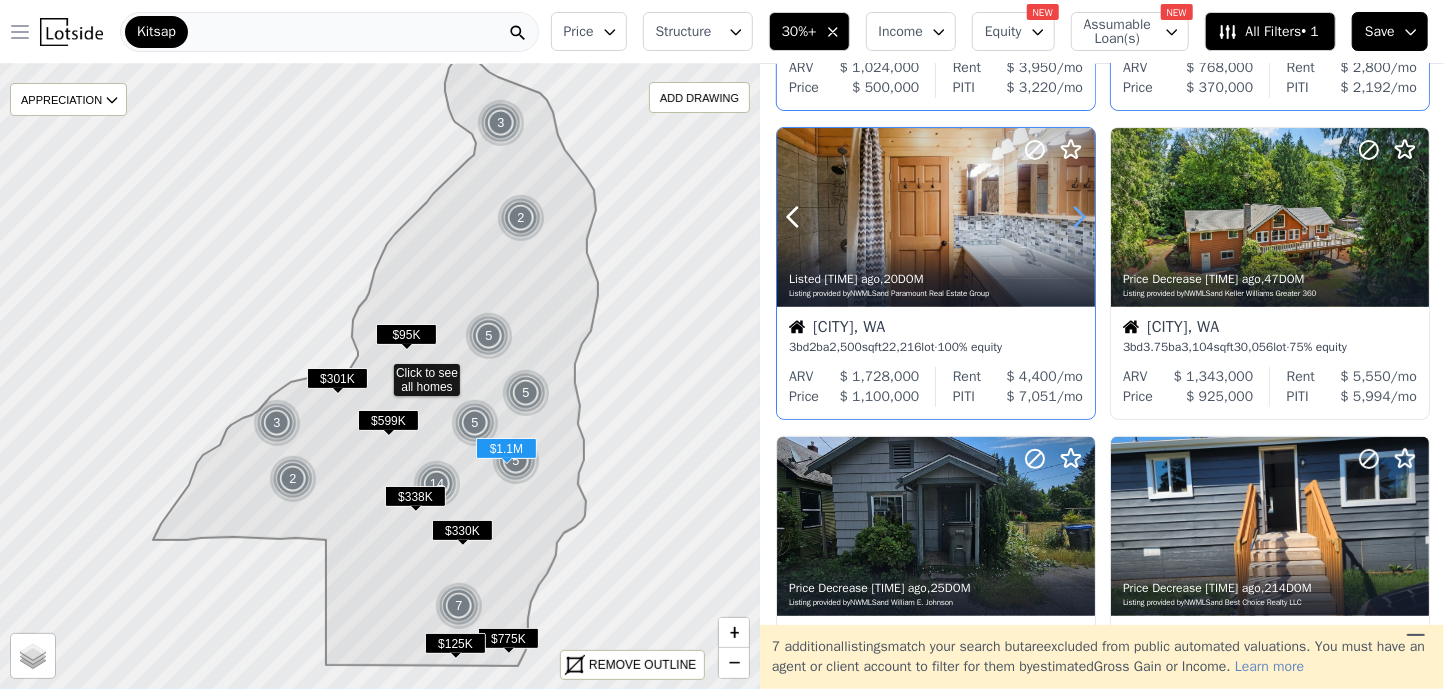 click 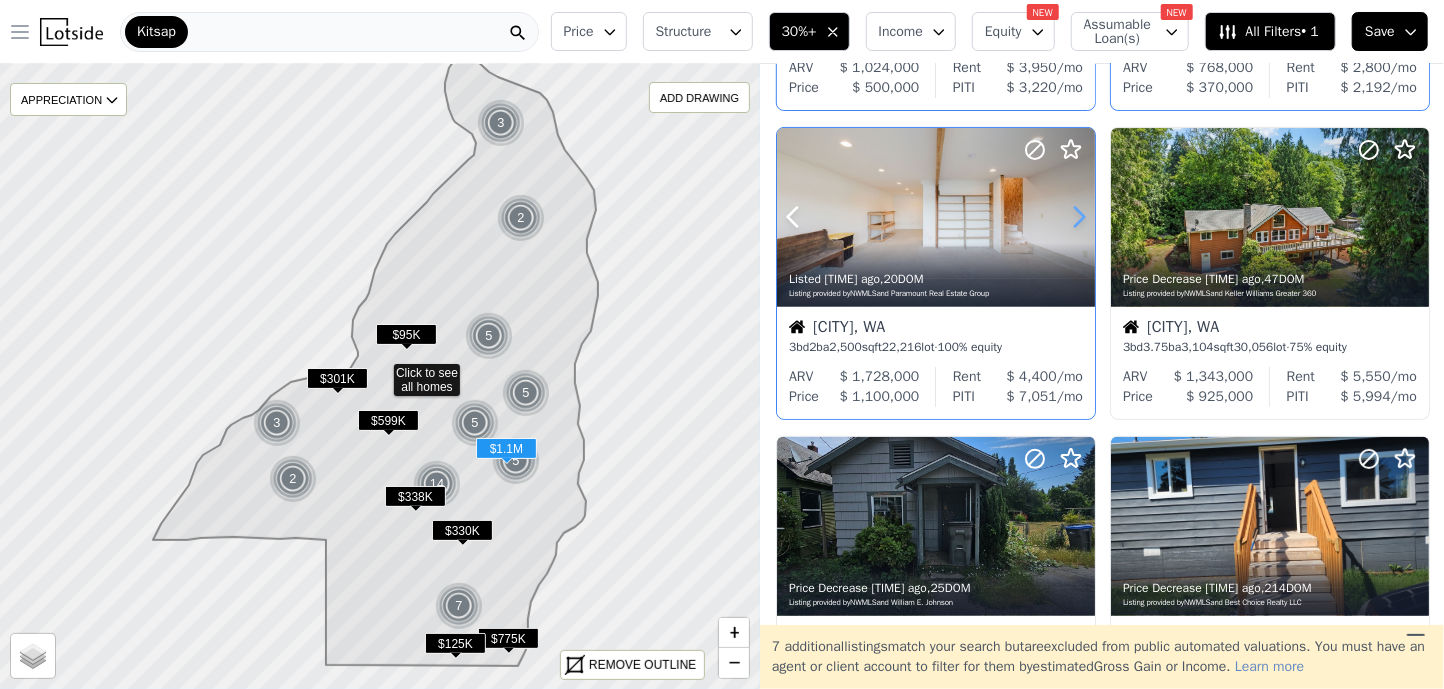 click 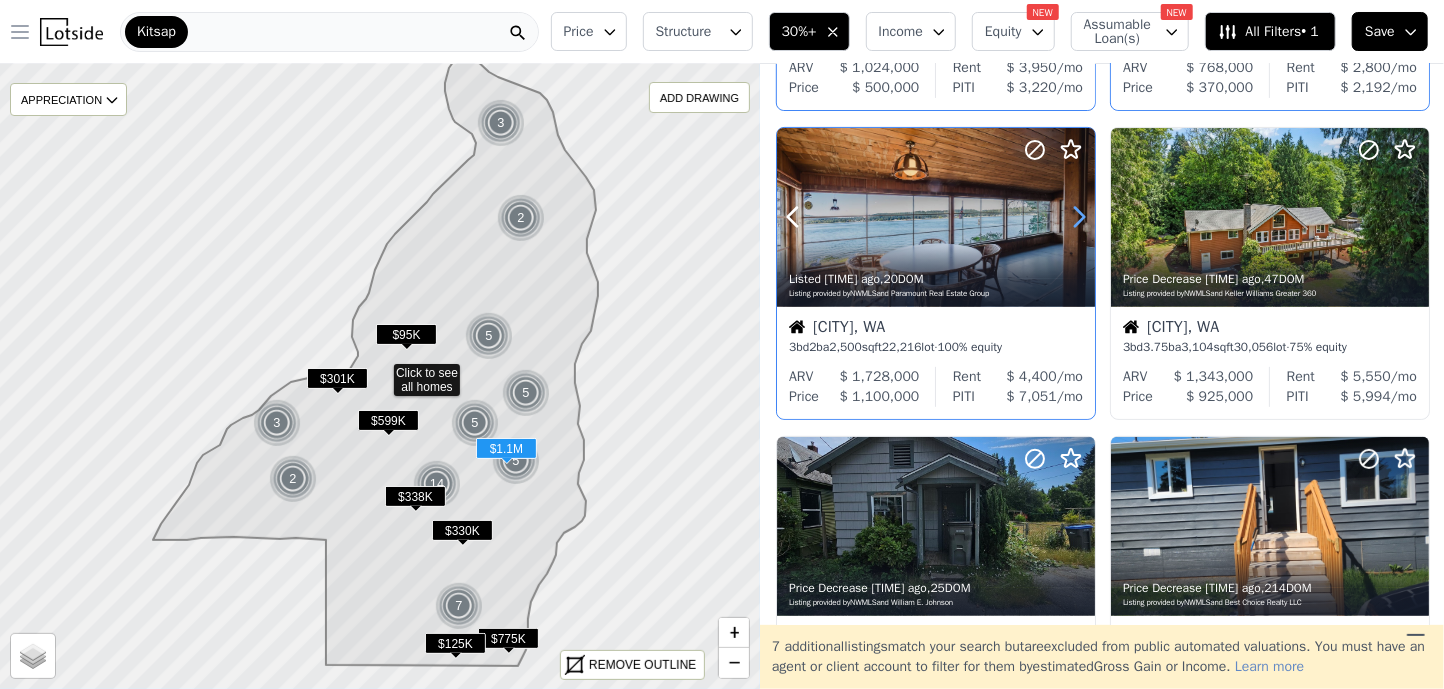 click 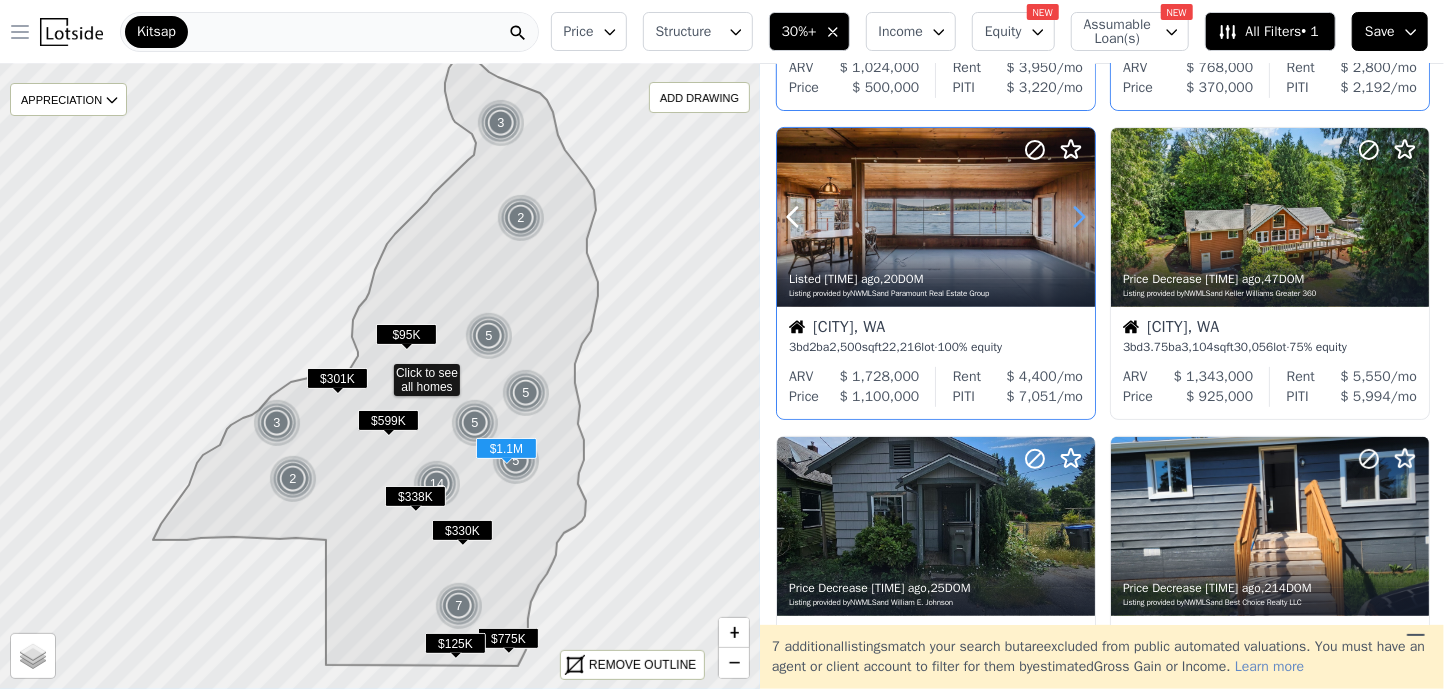 click 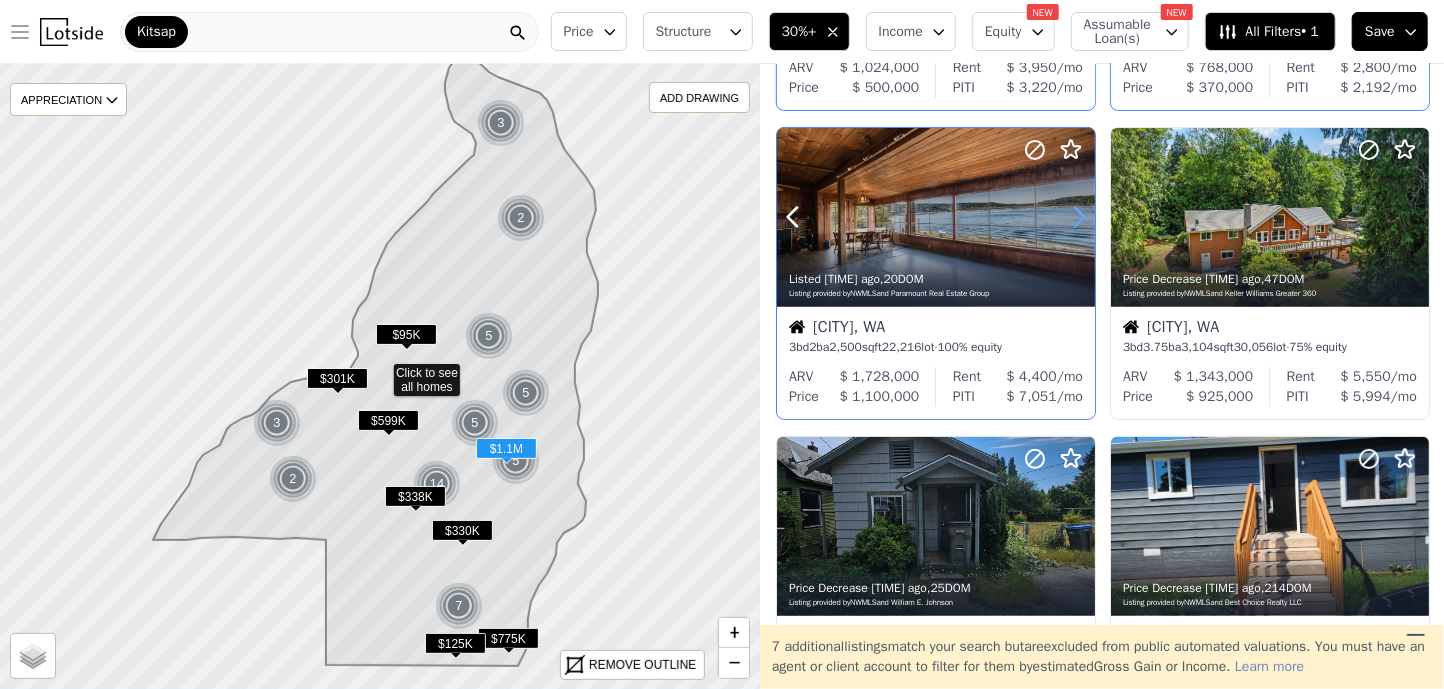 click 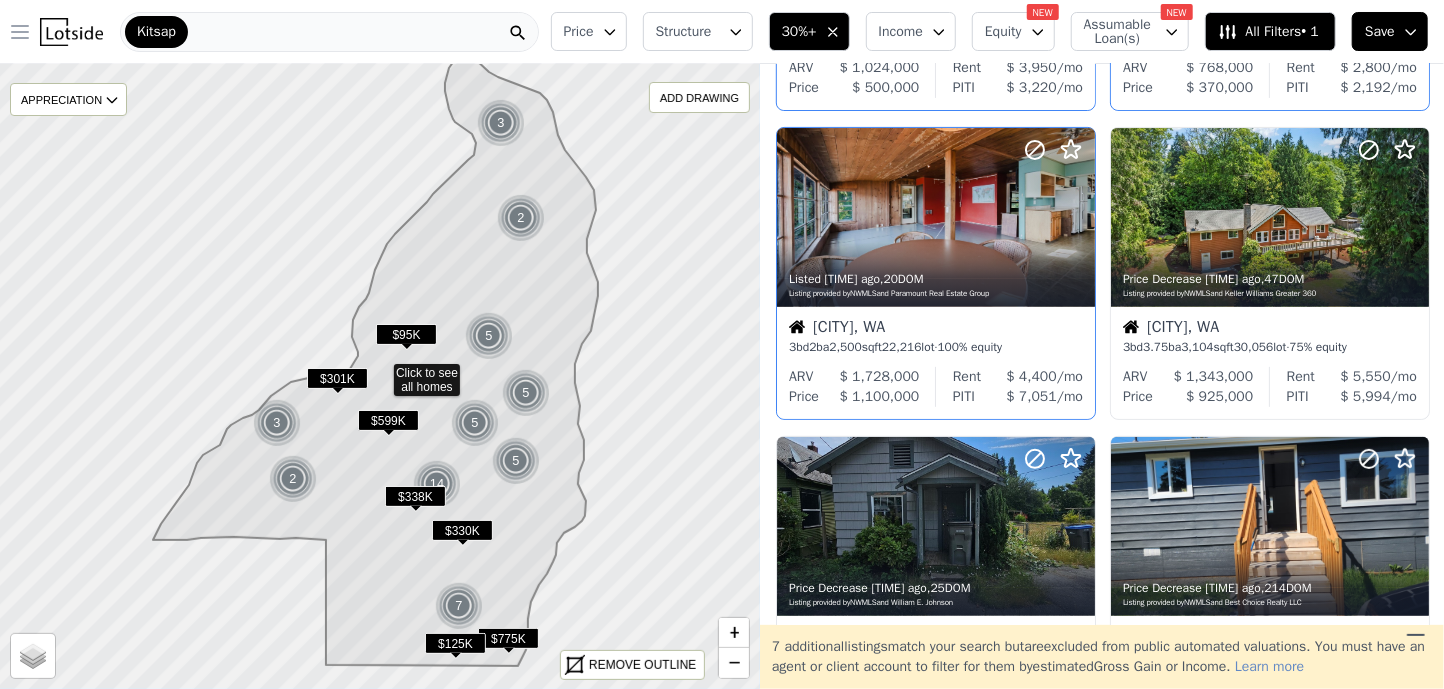 scroll, scrollTop: 499, scrollLeft: 0, axis: vertical 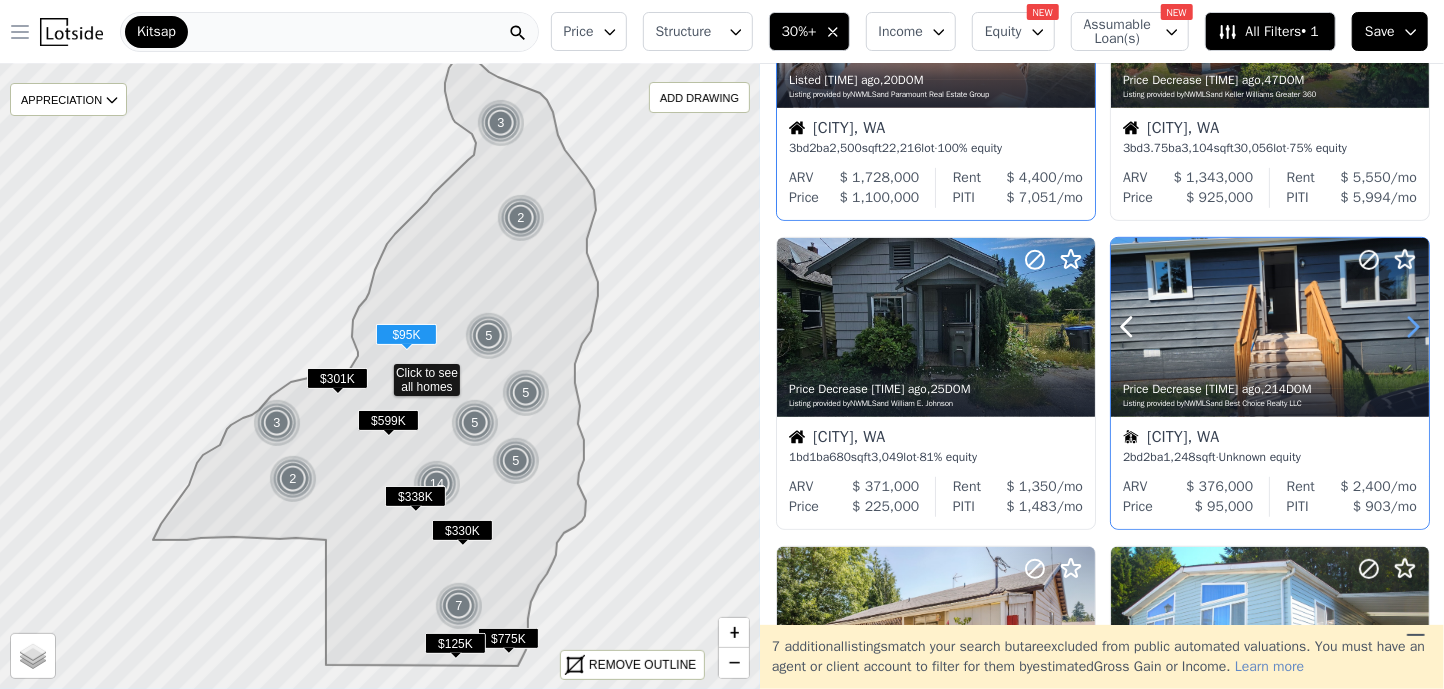 click 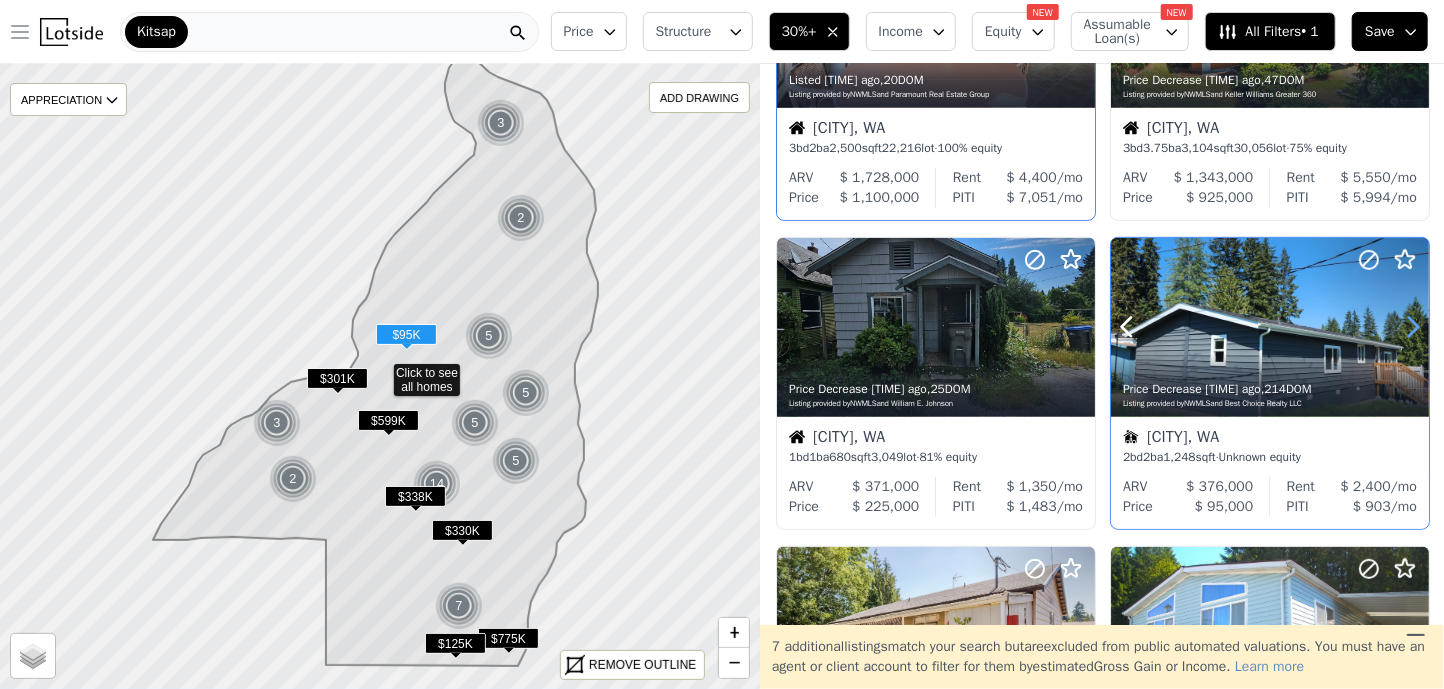 click 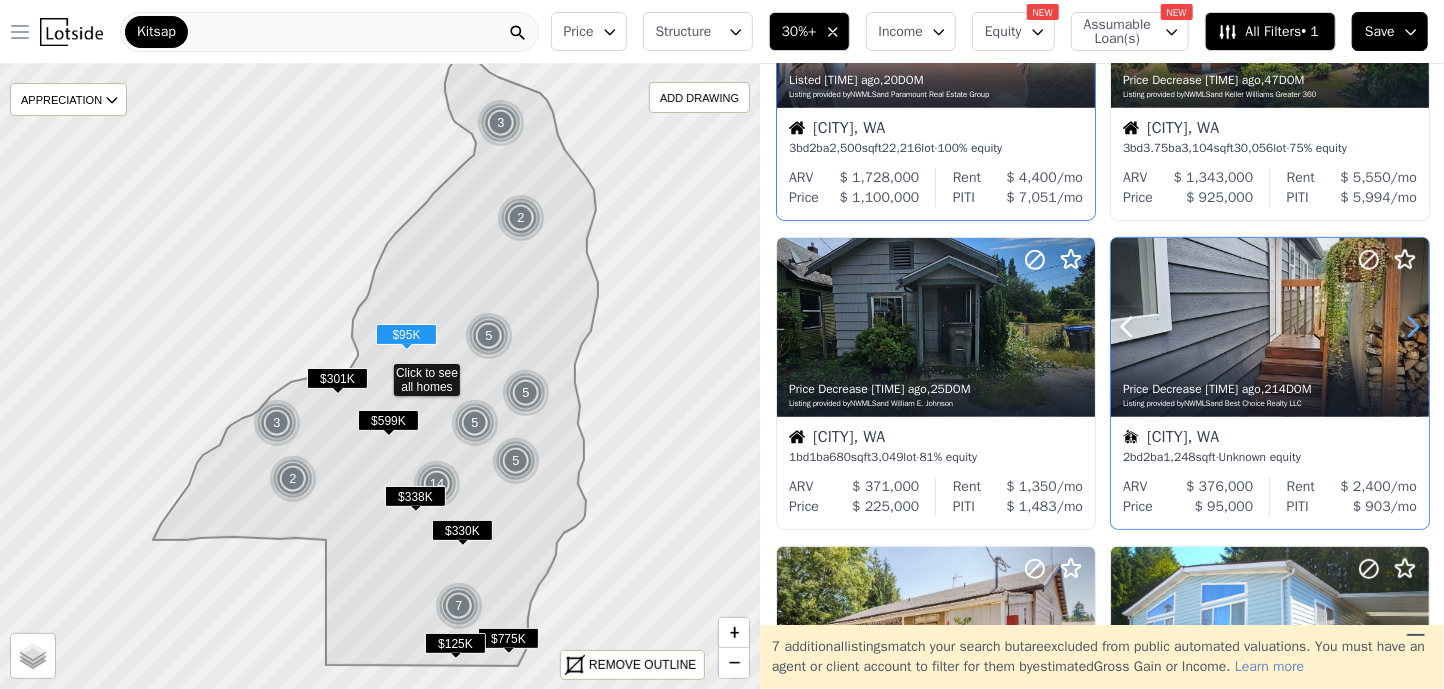 click 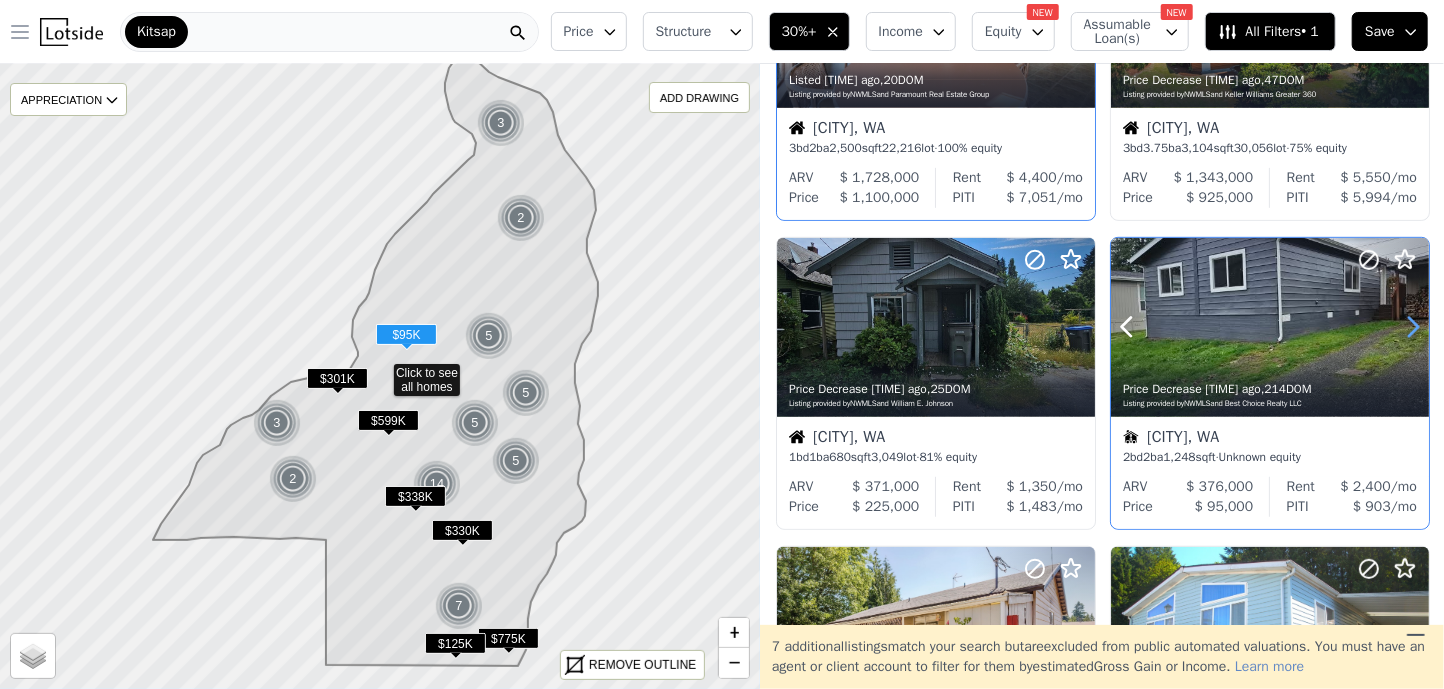 click 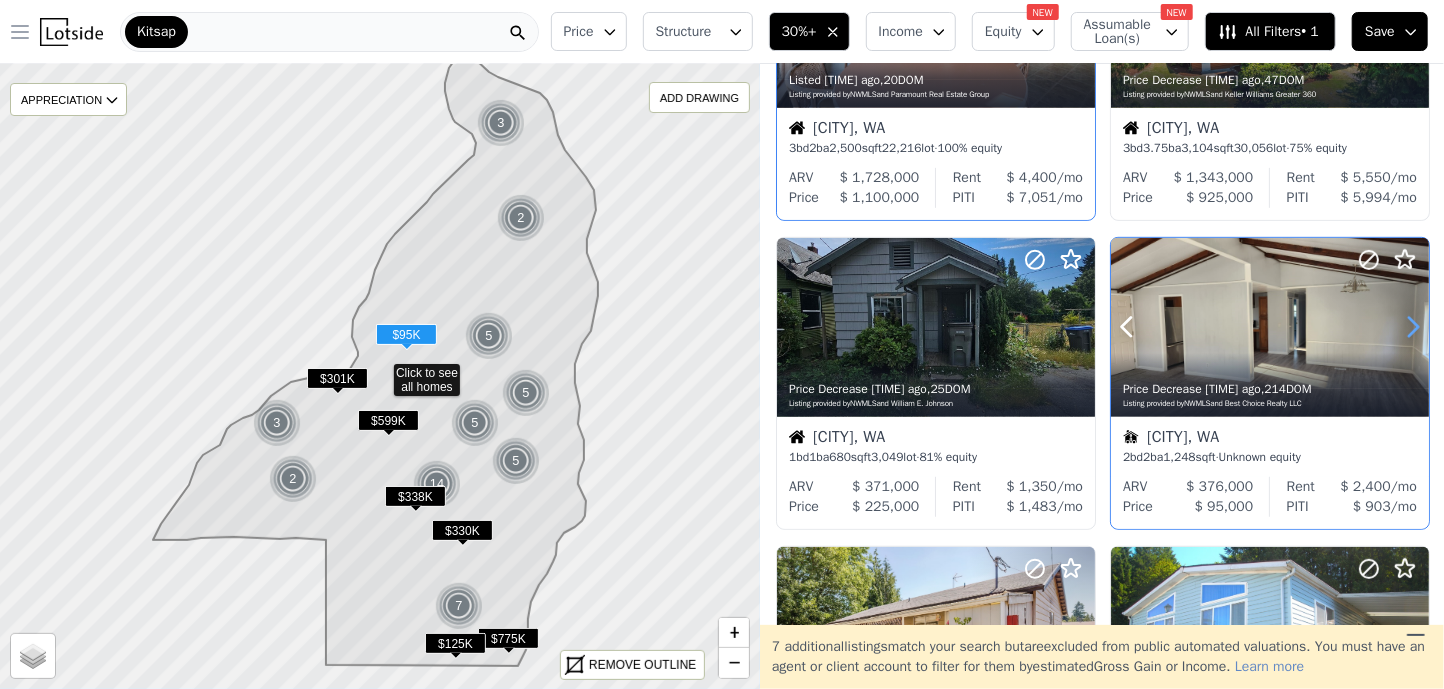 click 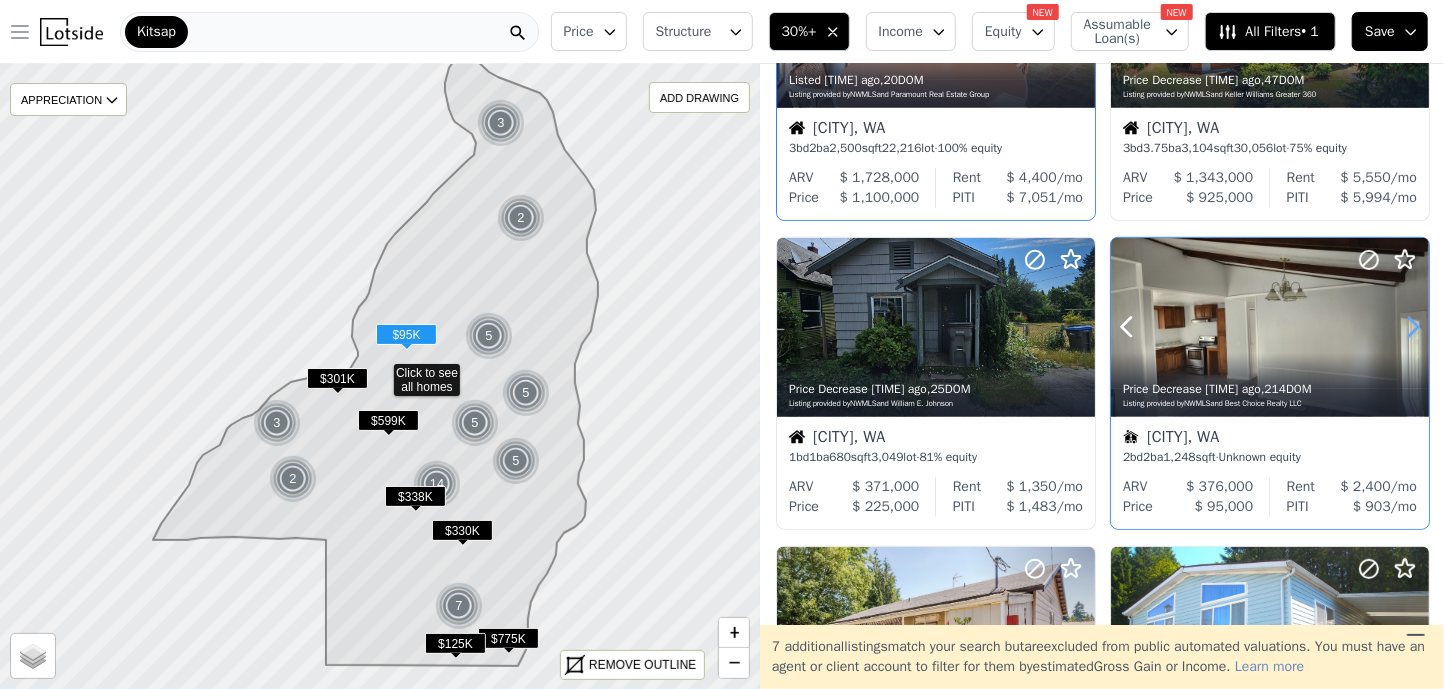 click 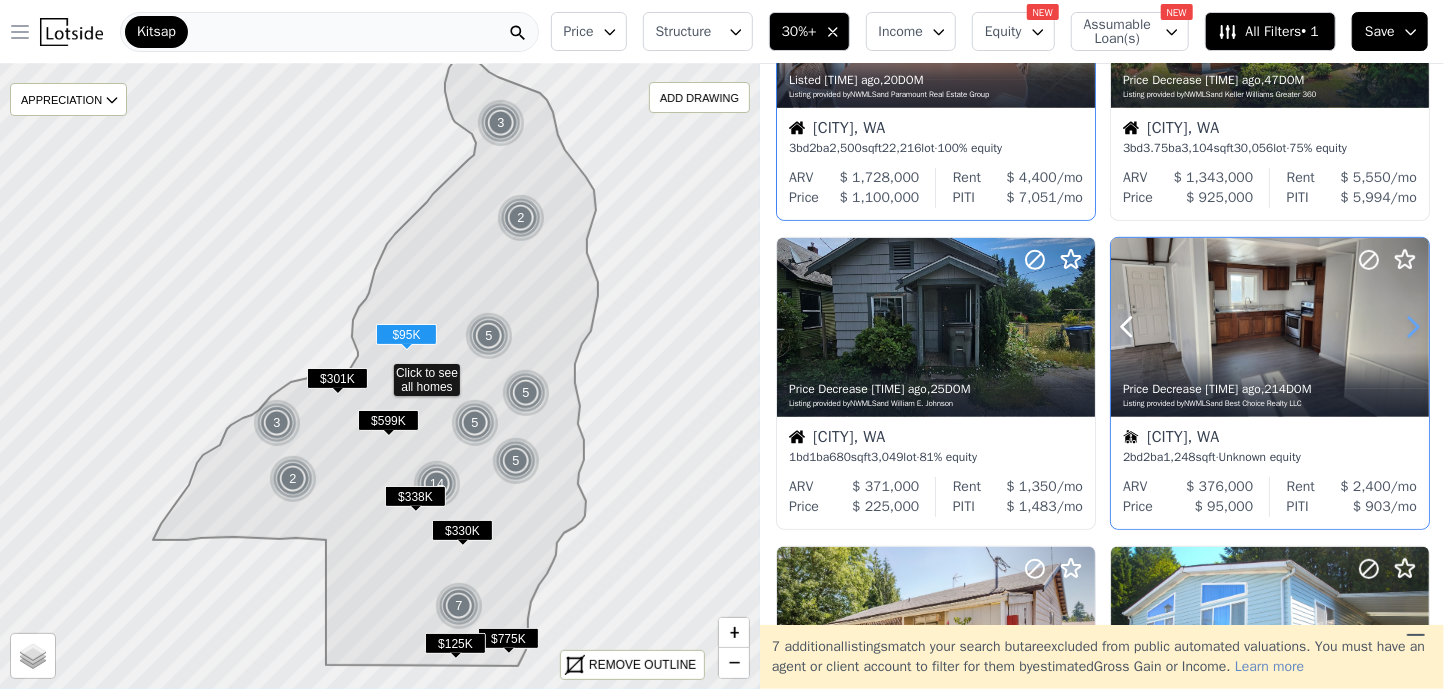 click 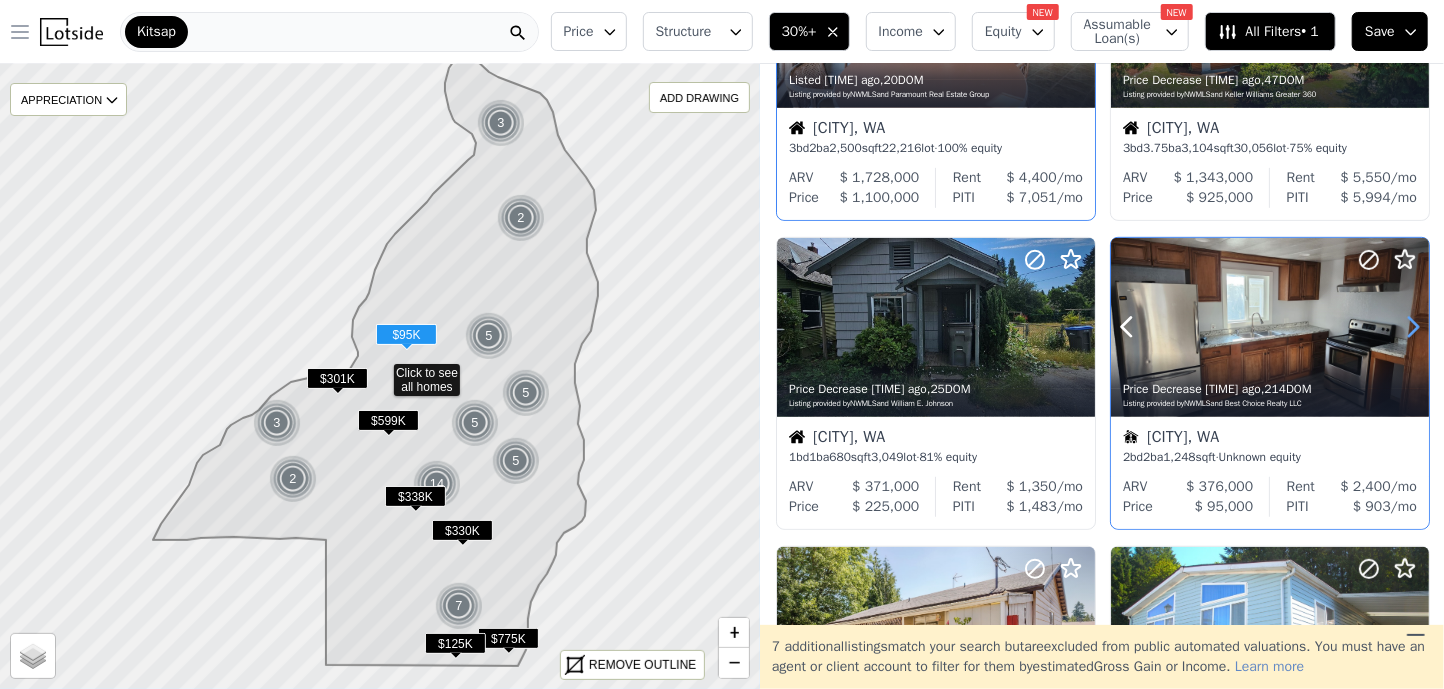 click 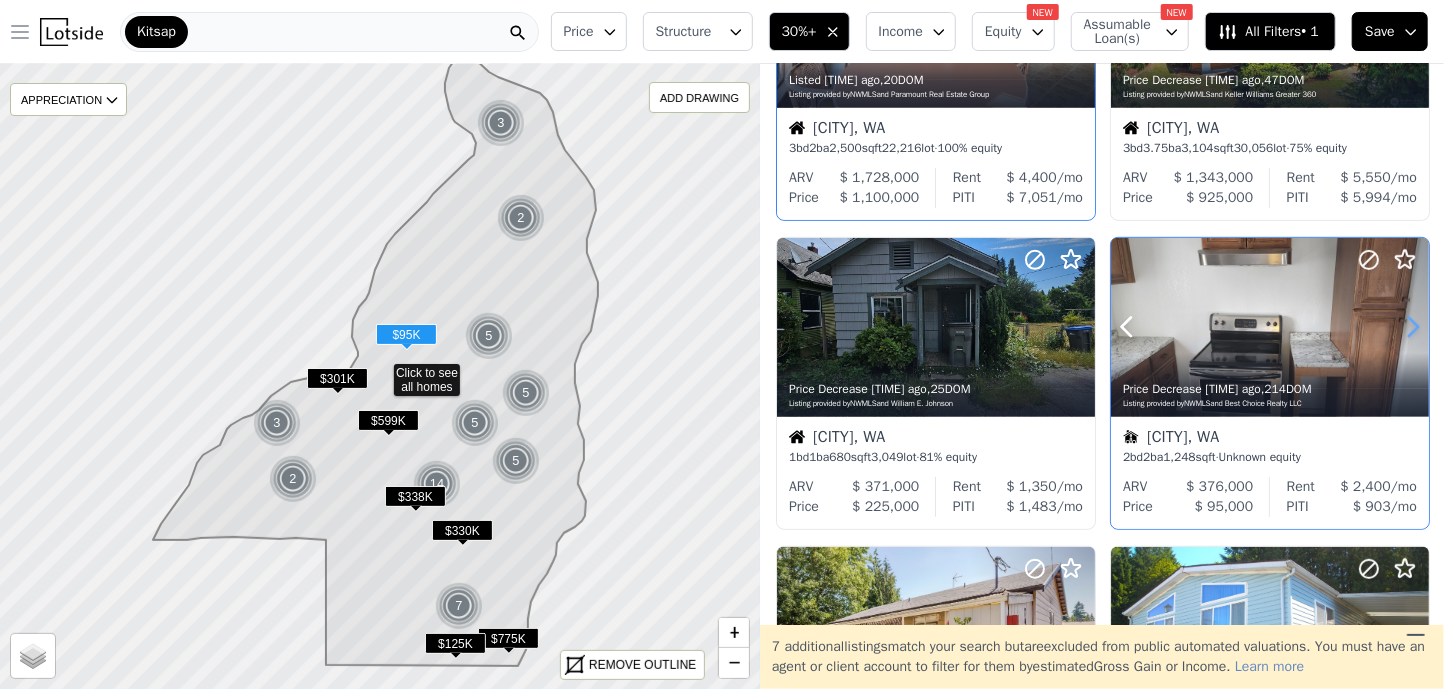 click 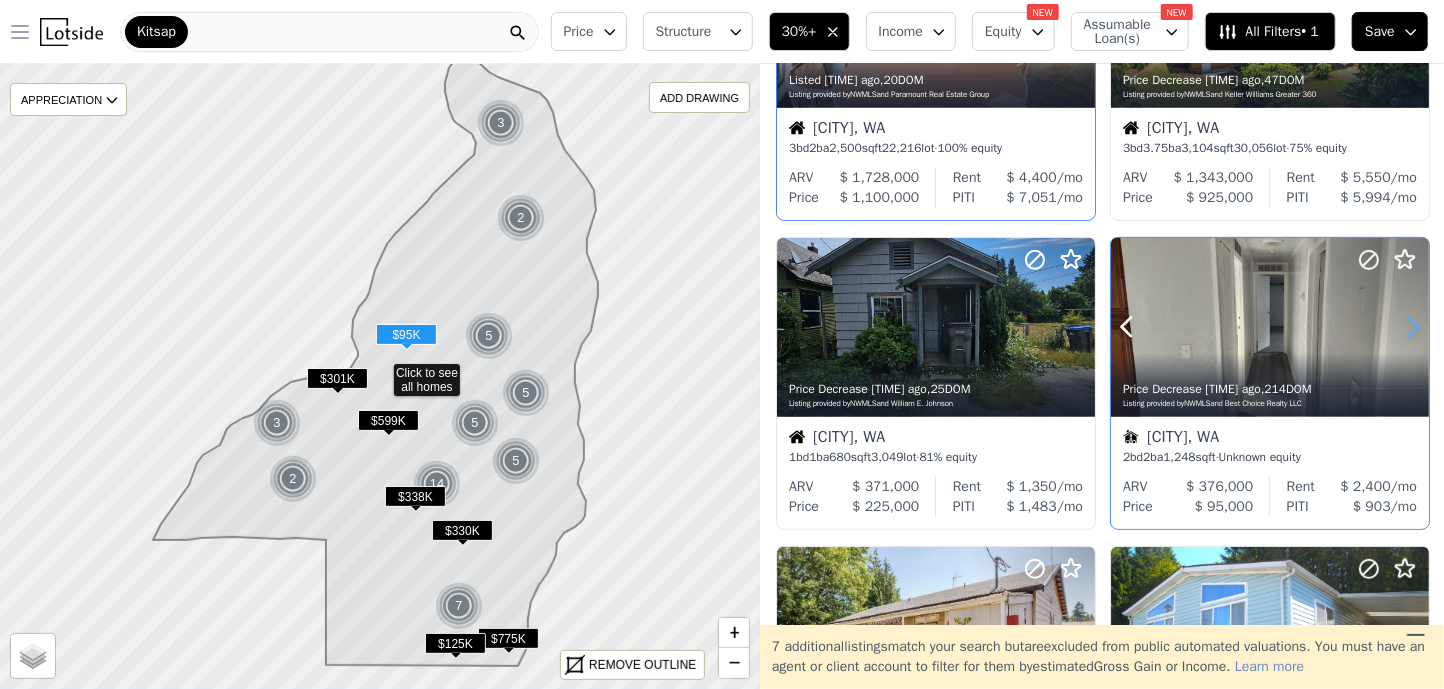 click 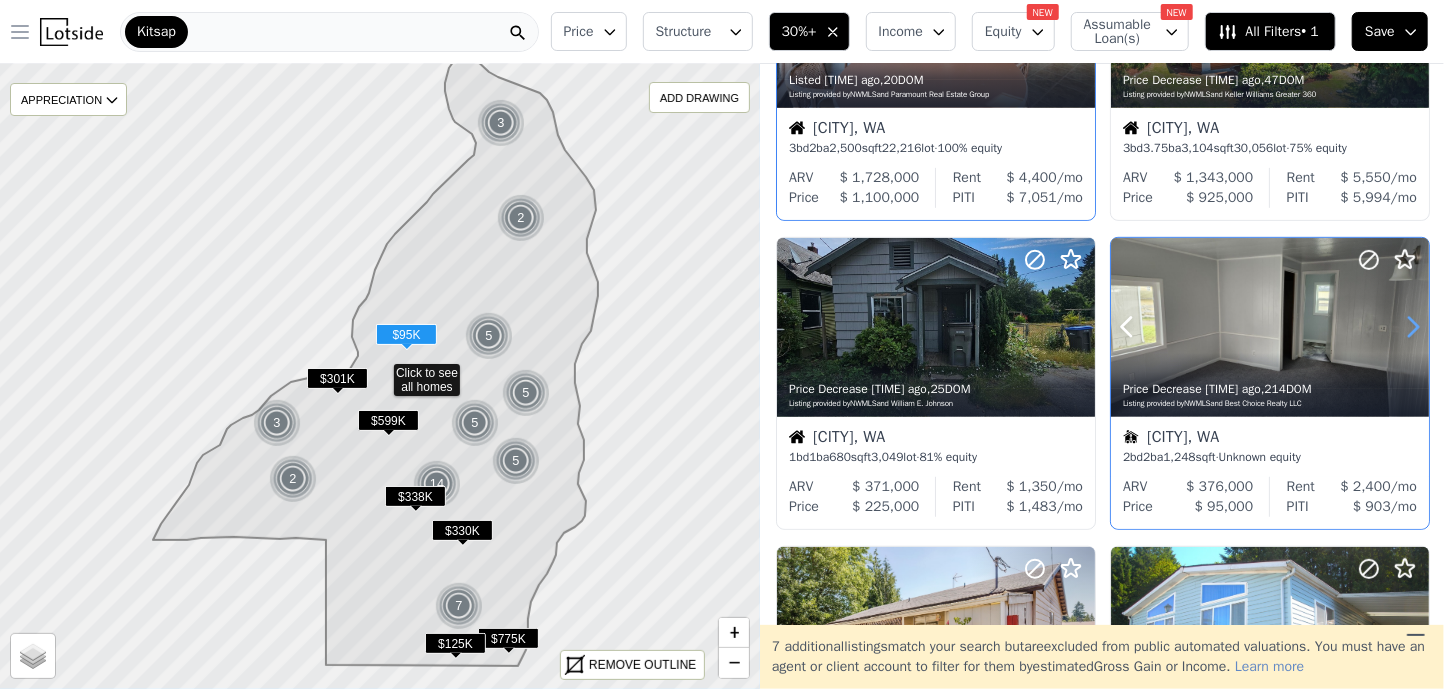 click 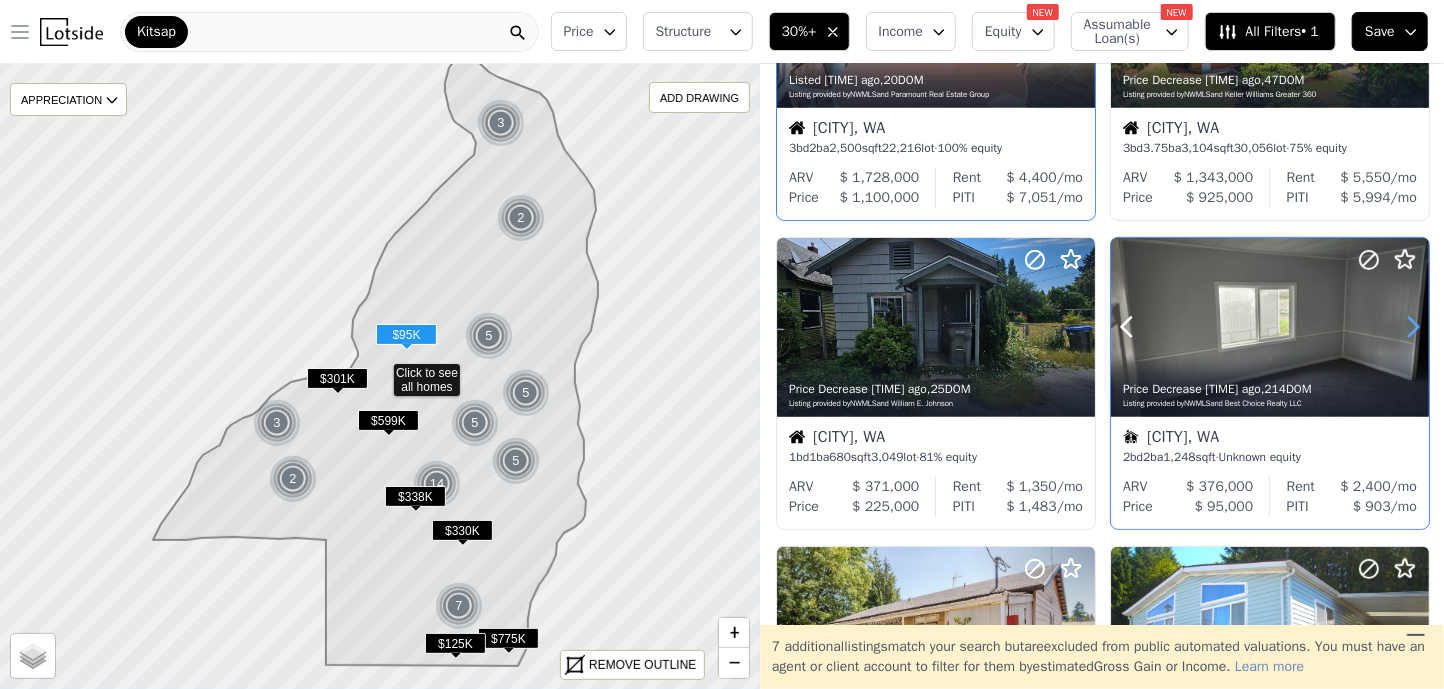 click 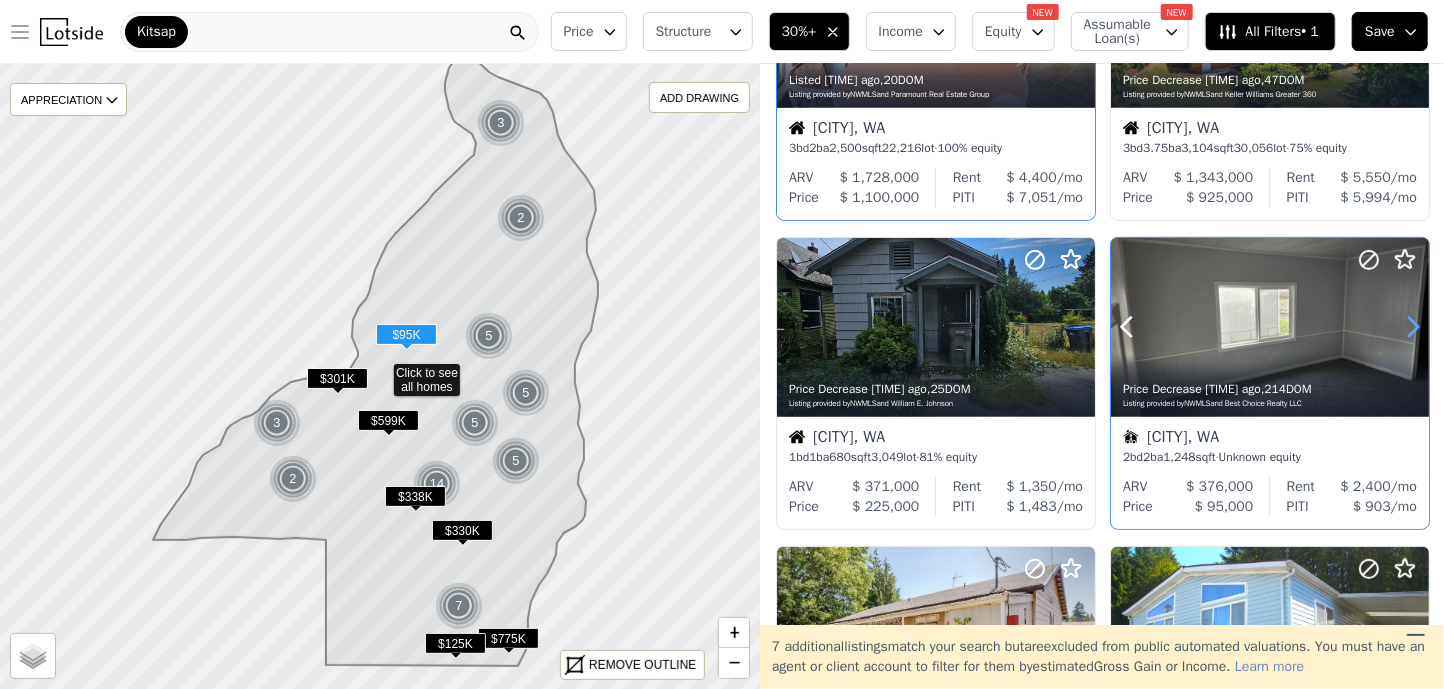 click 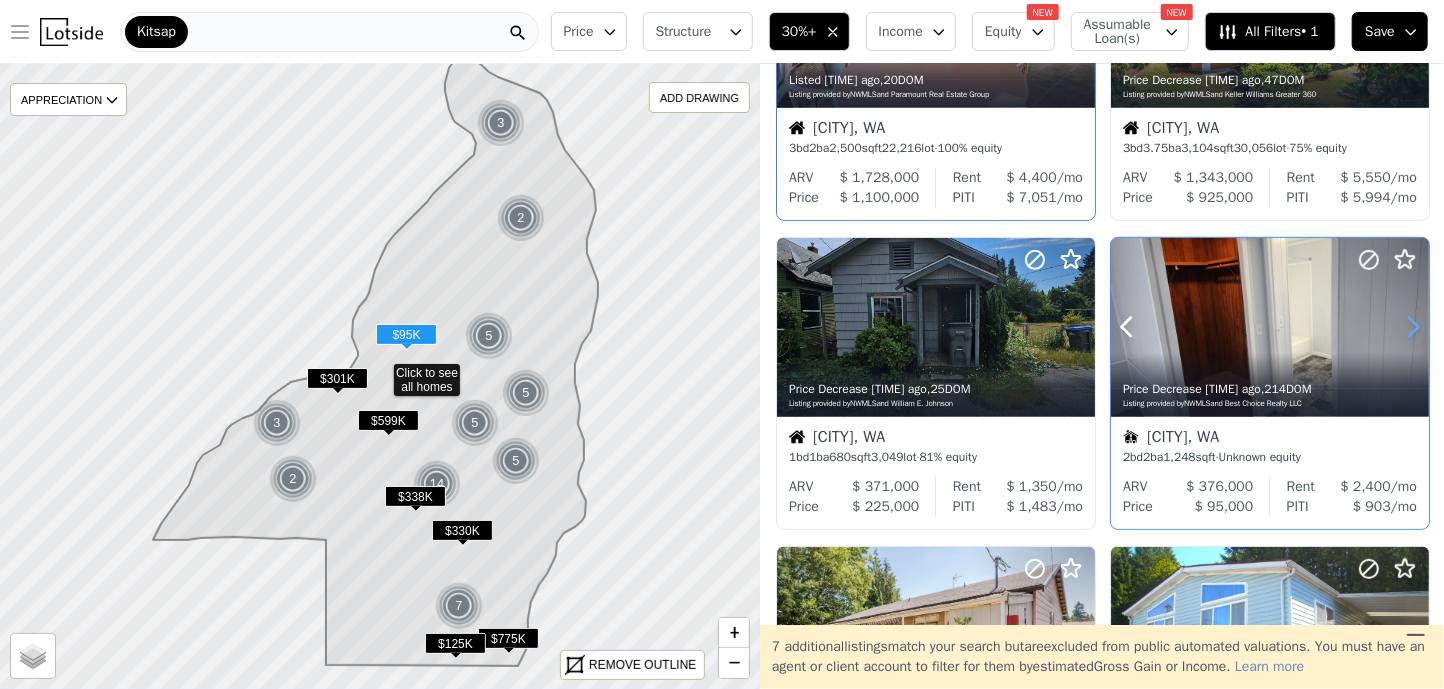 click 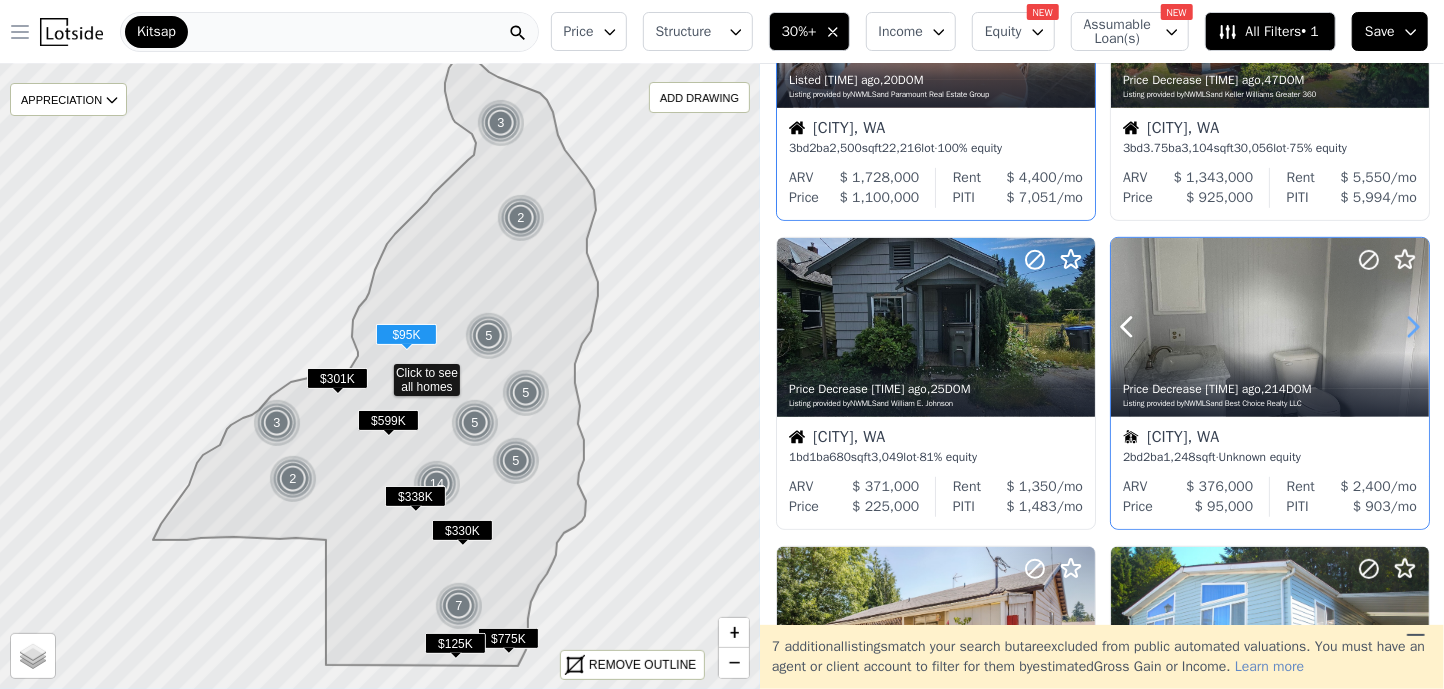 click 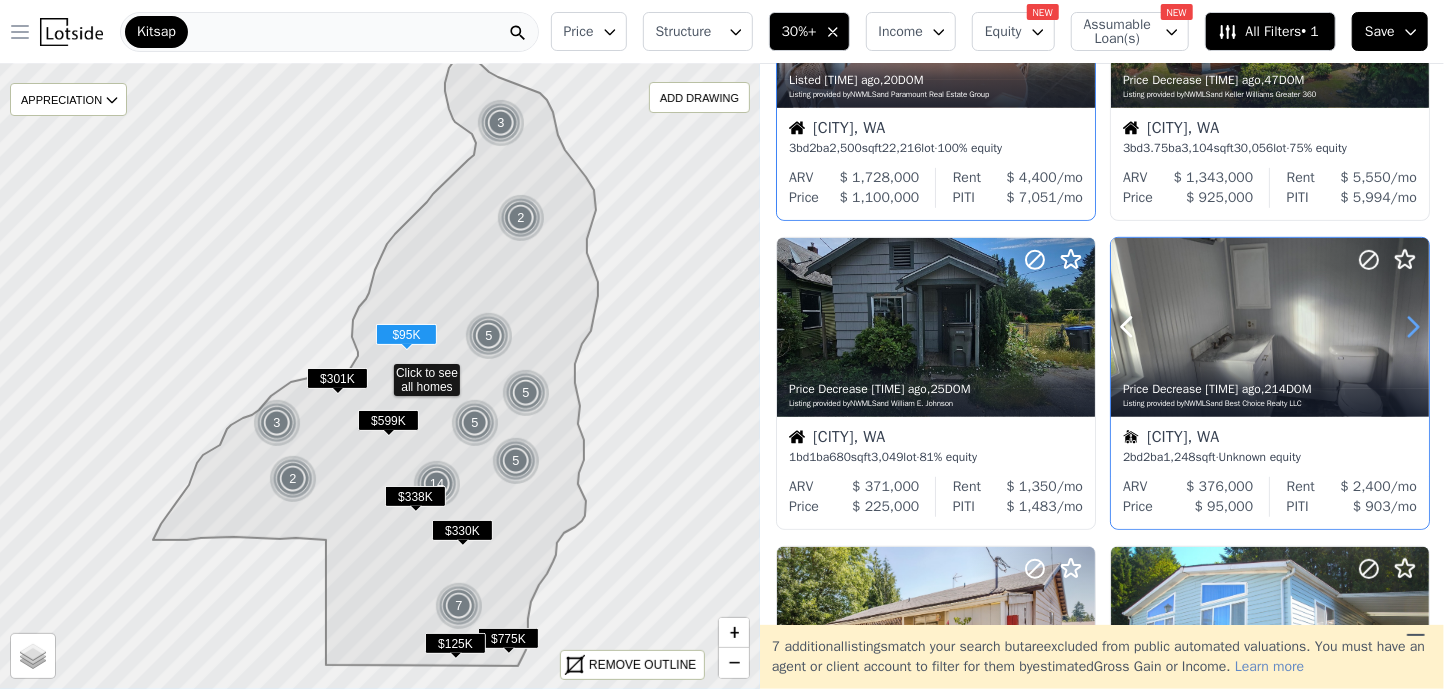 click 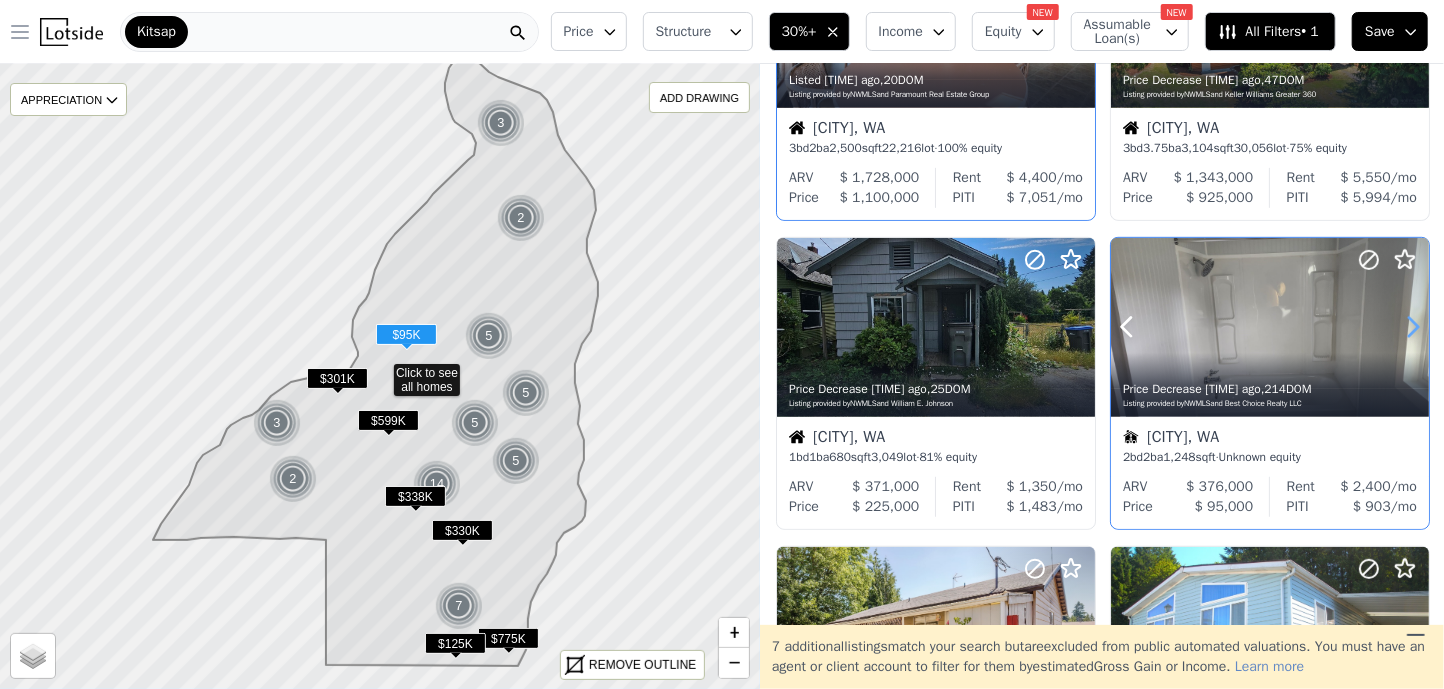 click 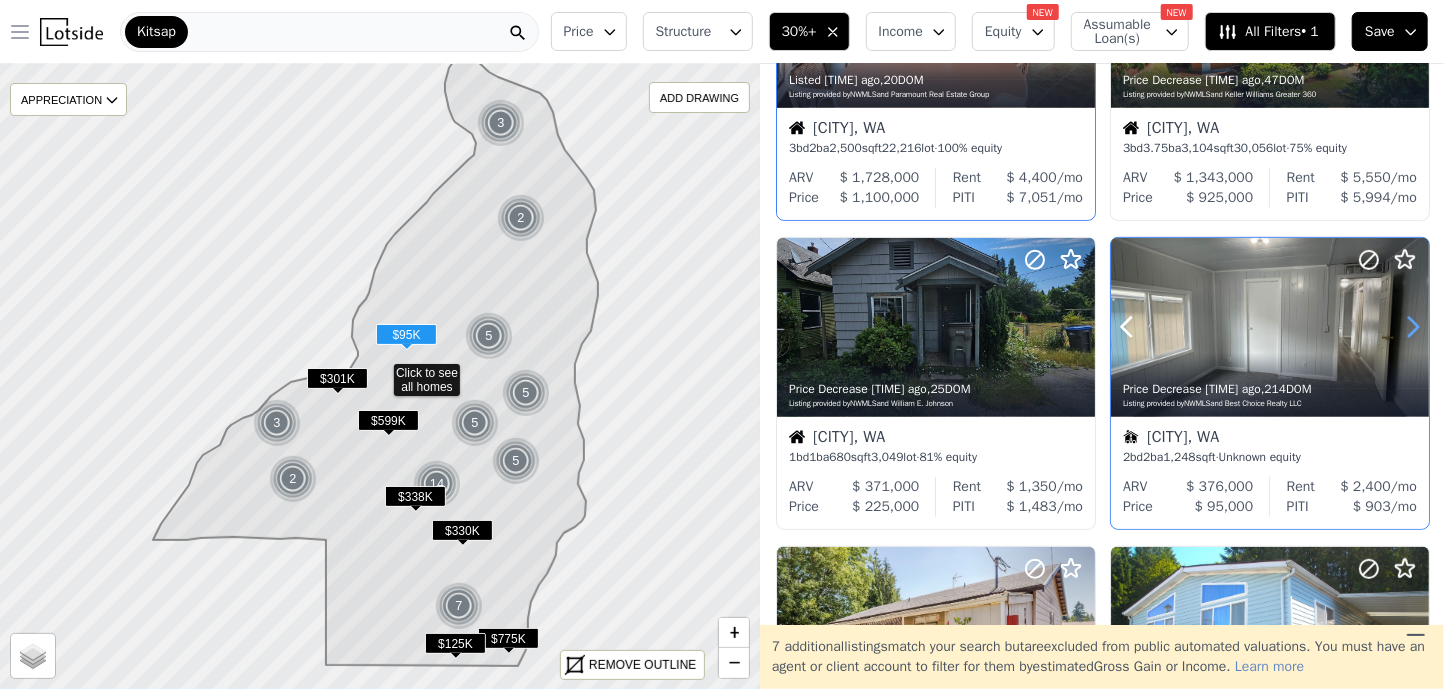 click 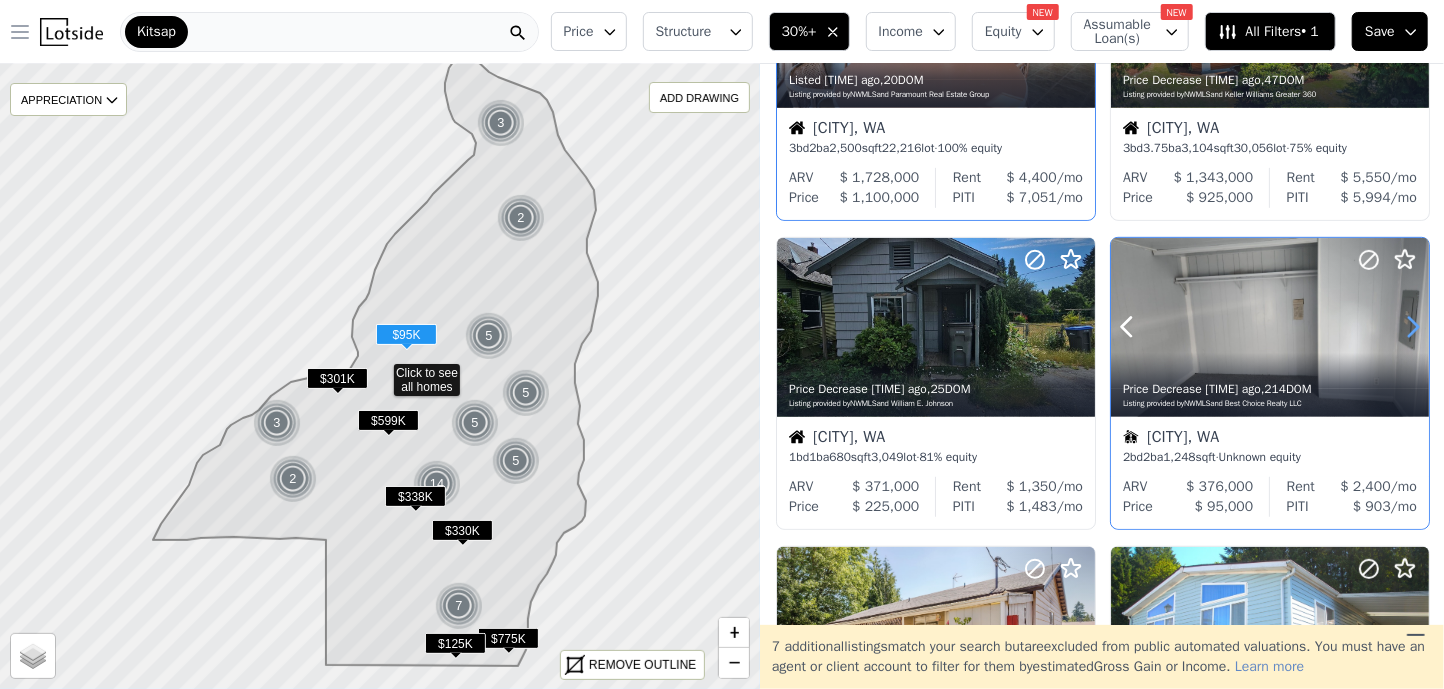 click 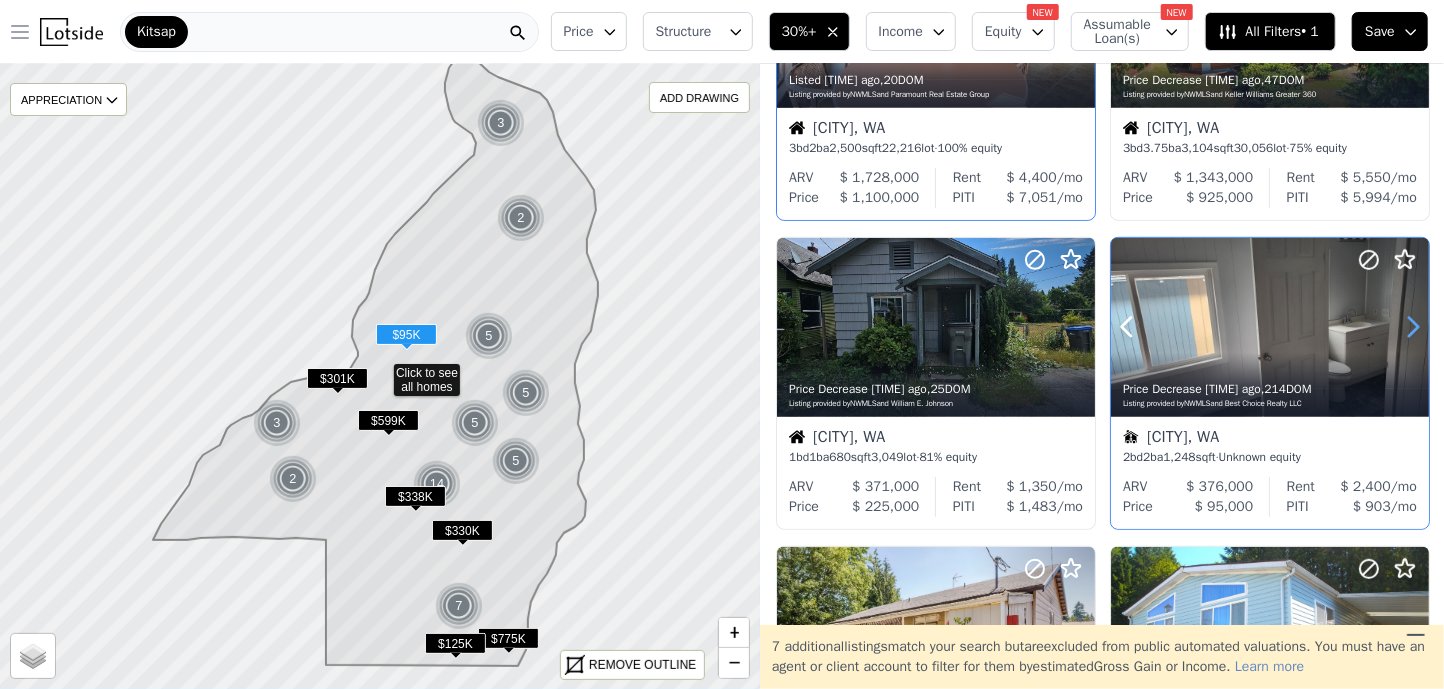 click 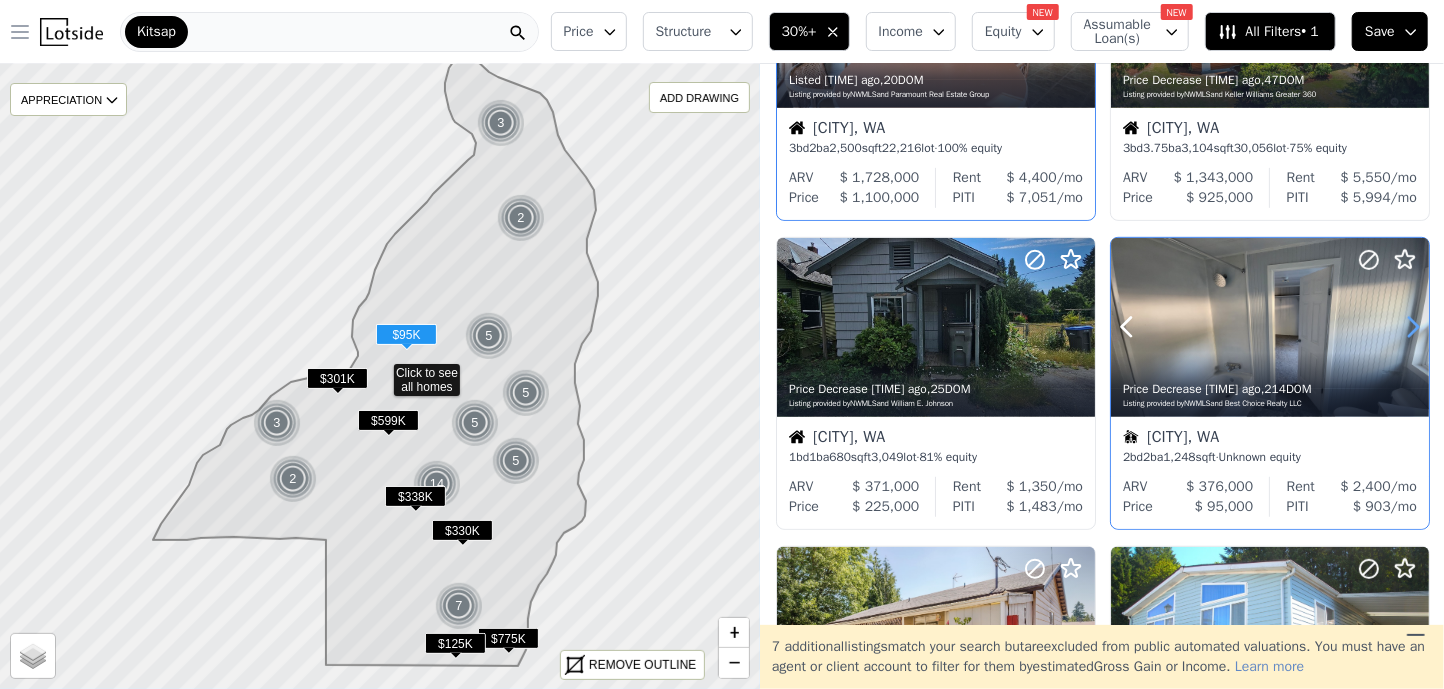 click 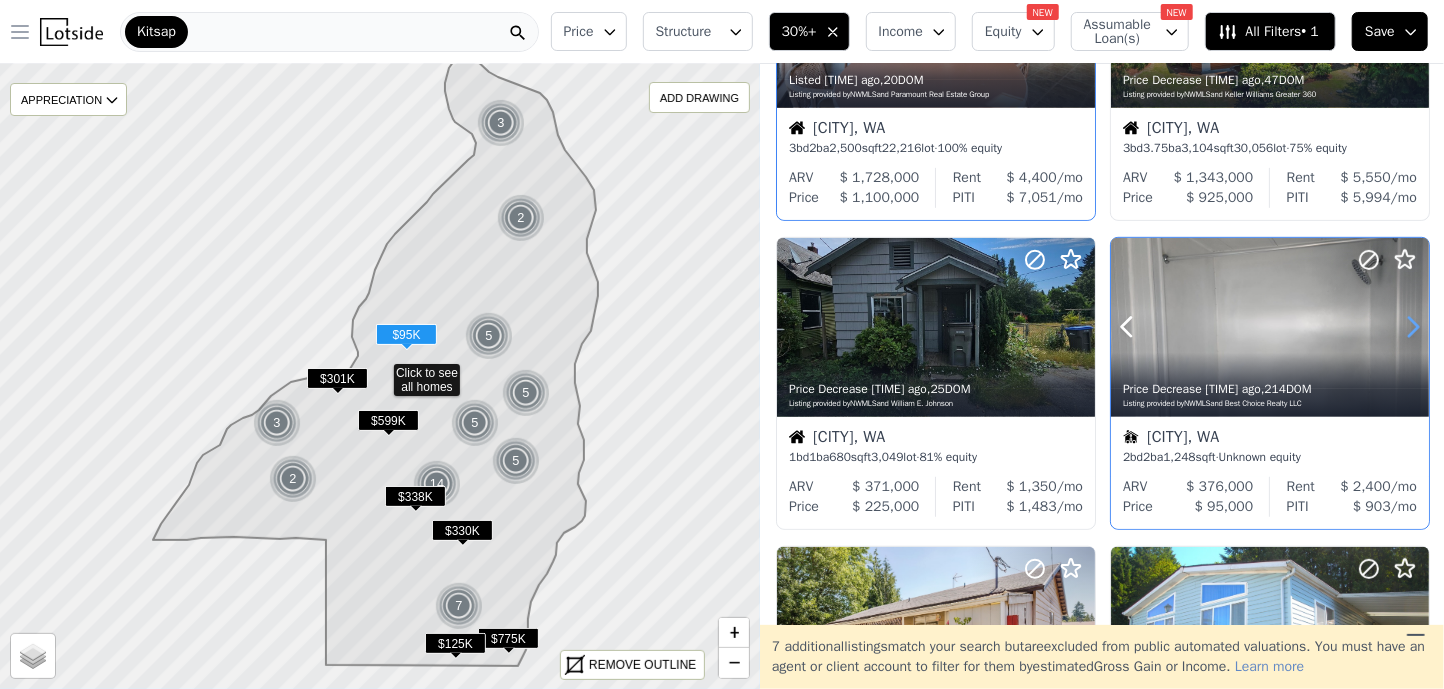 click 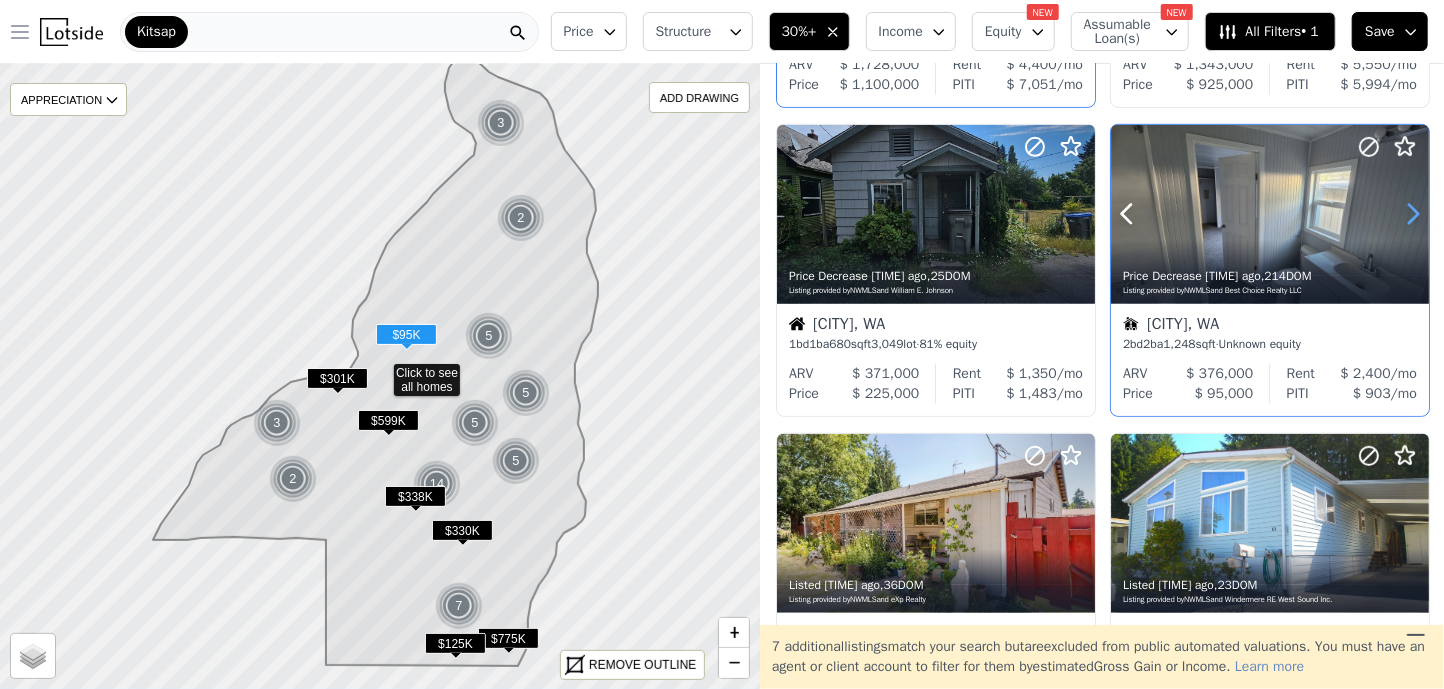 scroll, scrollTop: 700, scrollLeft: 0, axis: vertical 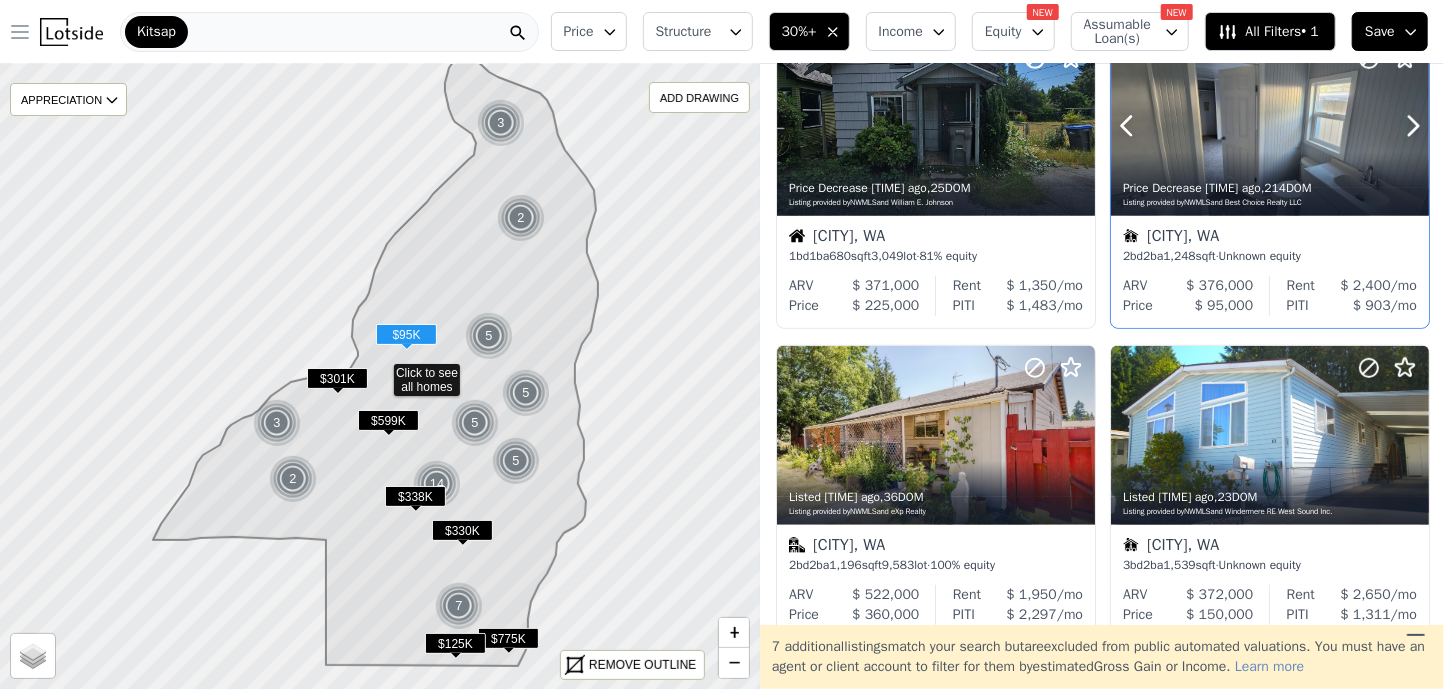 click at bounding box center (1270, 170) 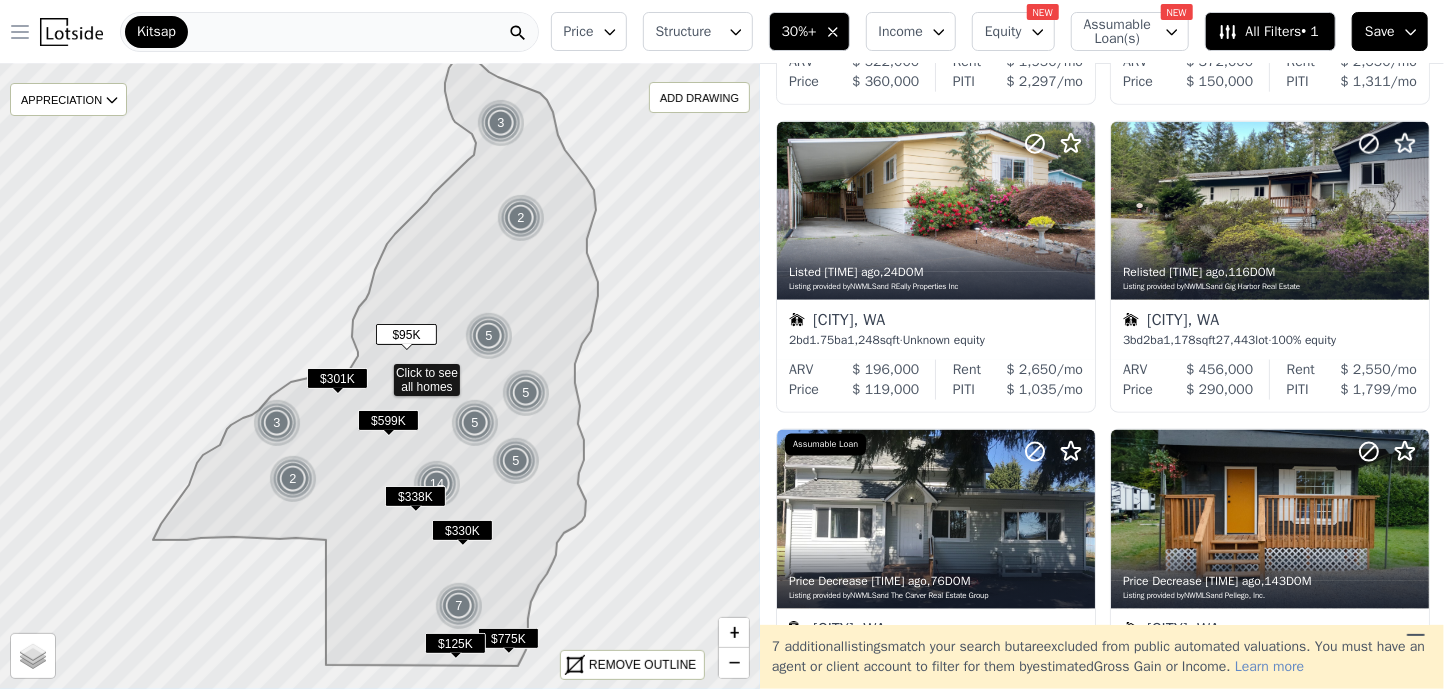 scroll, scrollTop: 1200, scrollLeft: 0, axis: vertical 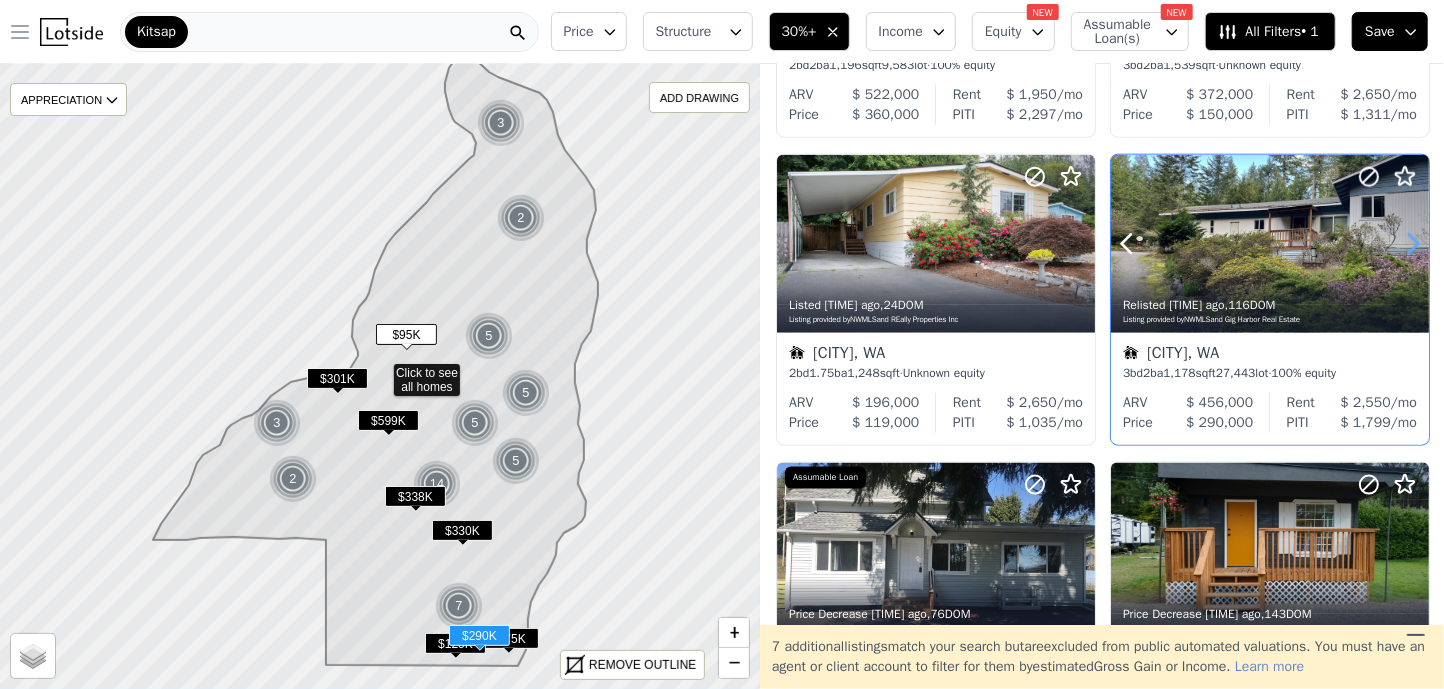 click 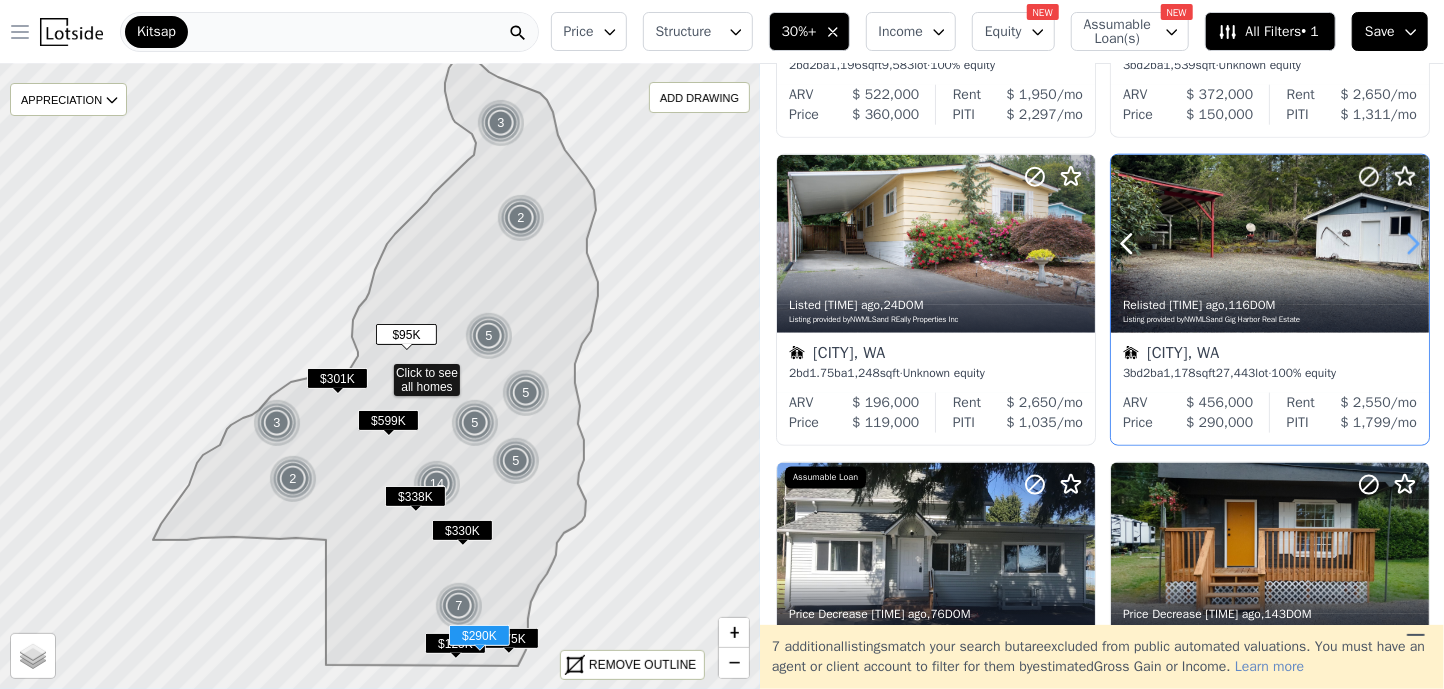 click 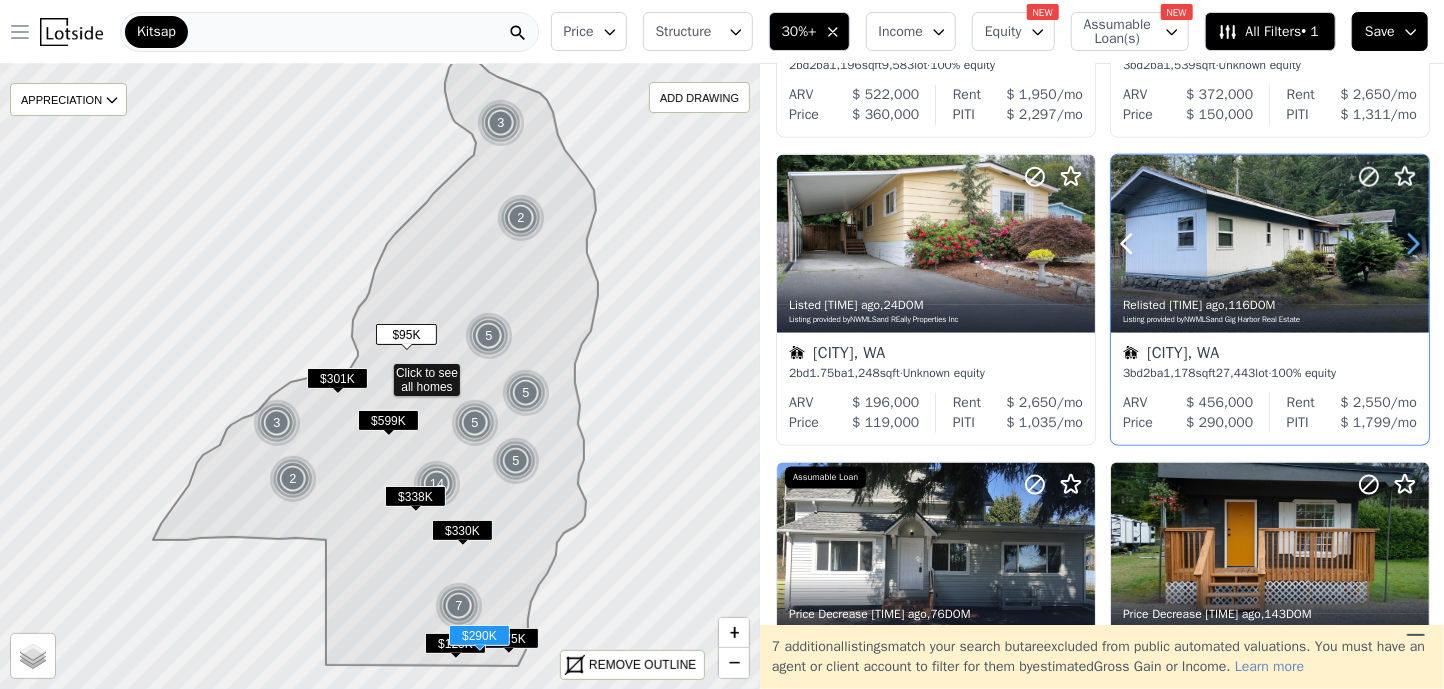 click 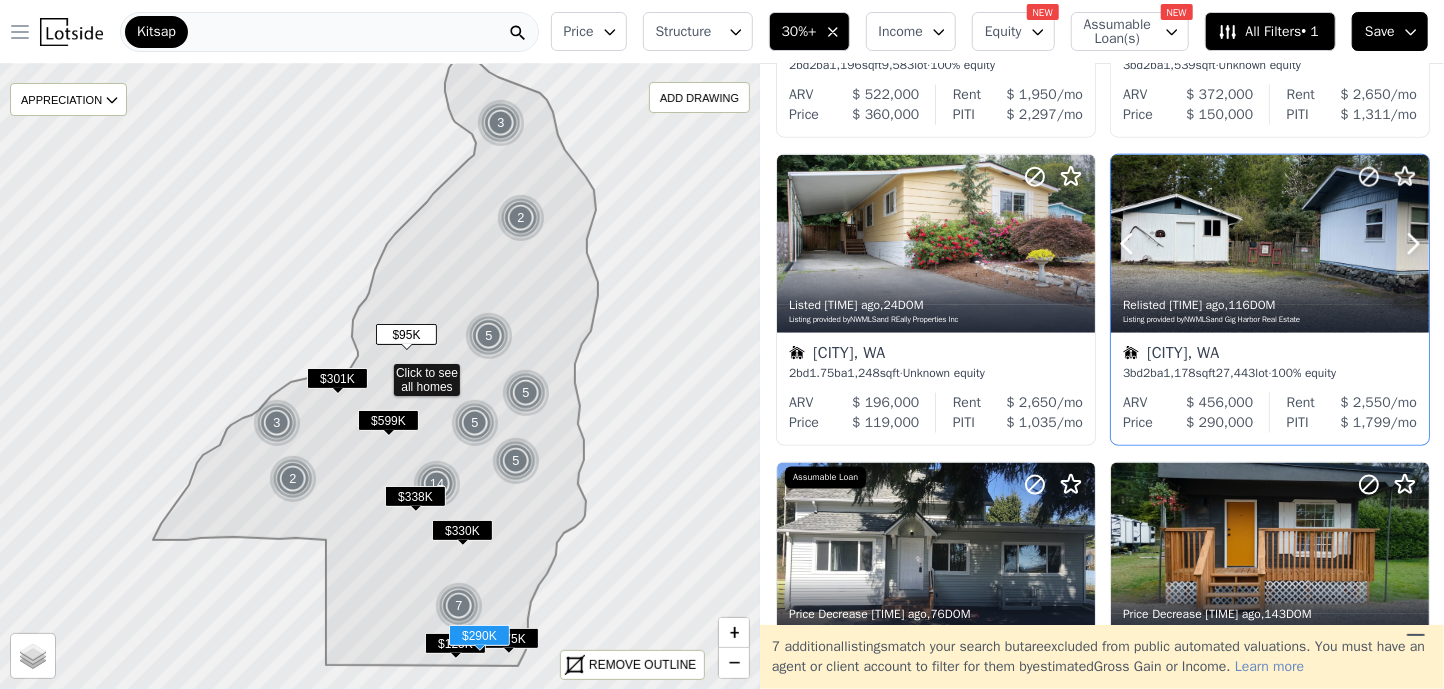 click at bounding box center [1270, 244] 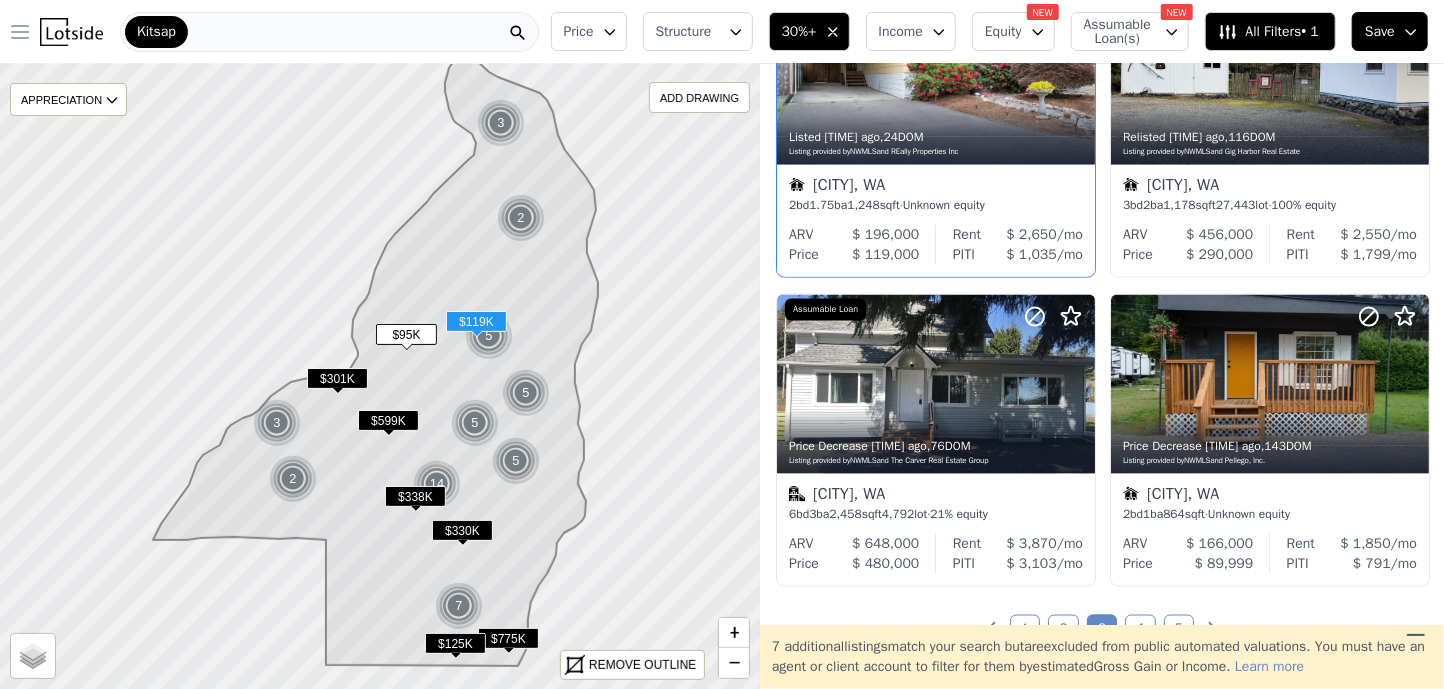scroll, scrollTop: 1400, scrollLeft: 0, axis: vertical 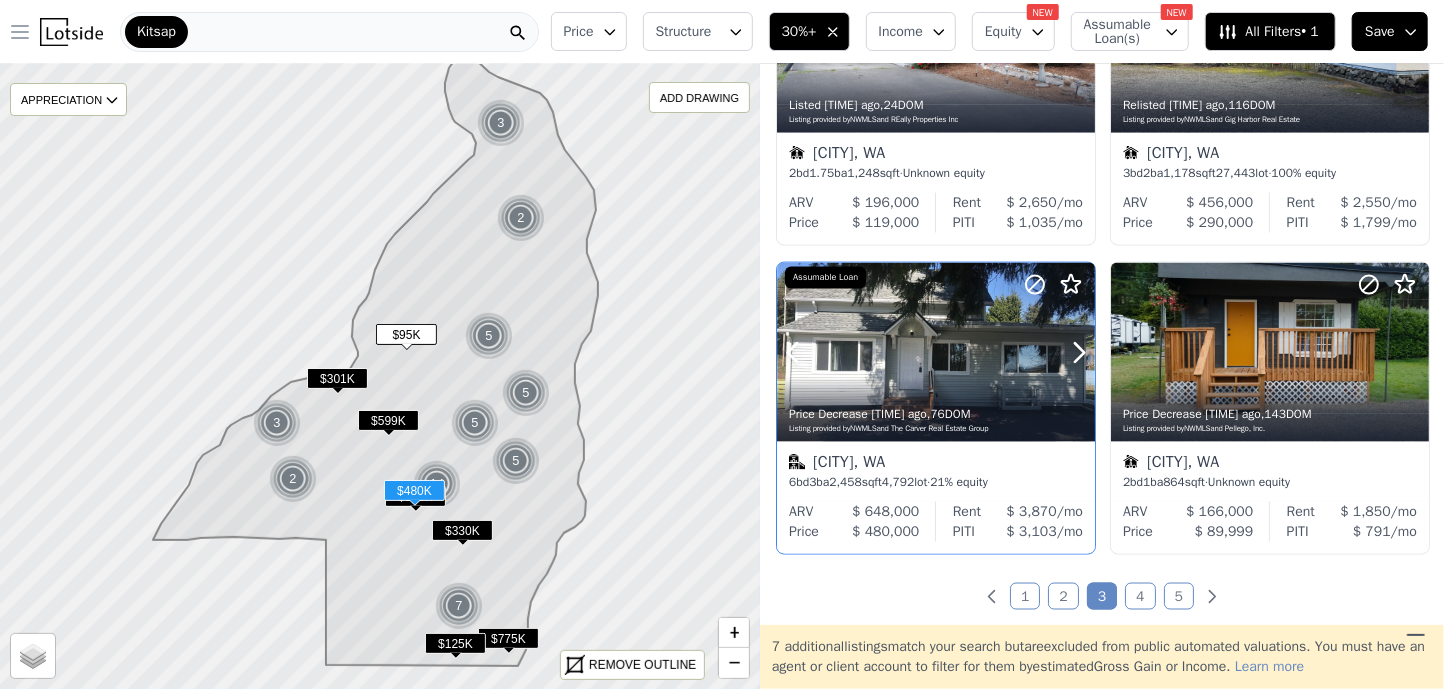 click at bounding box center (936, 352) 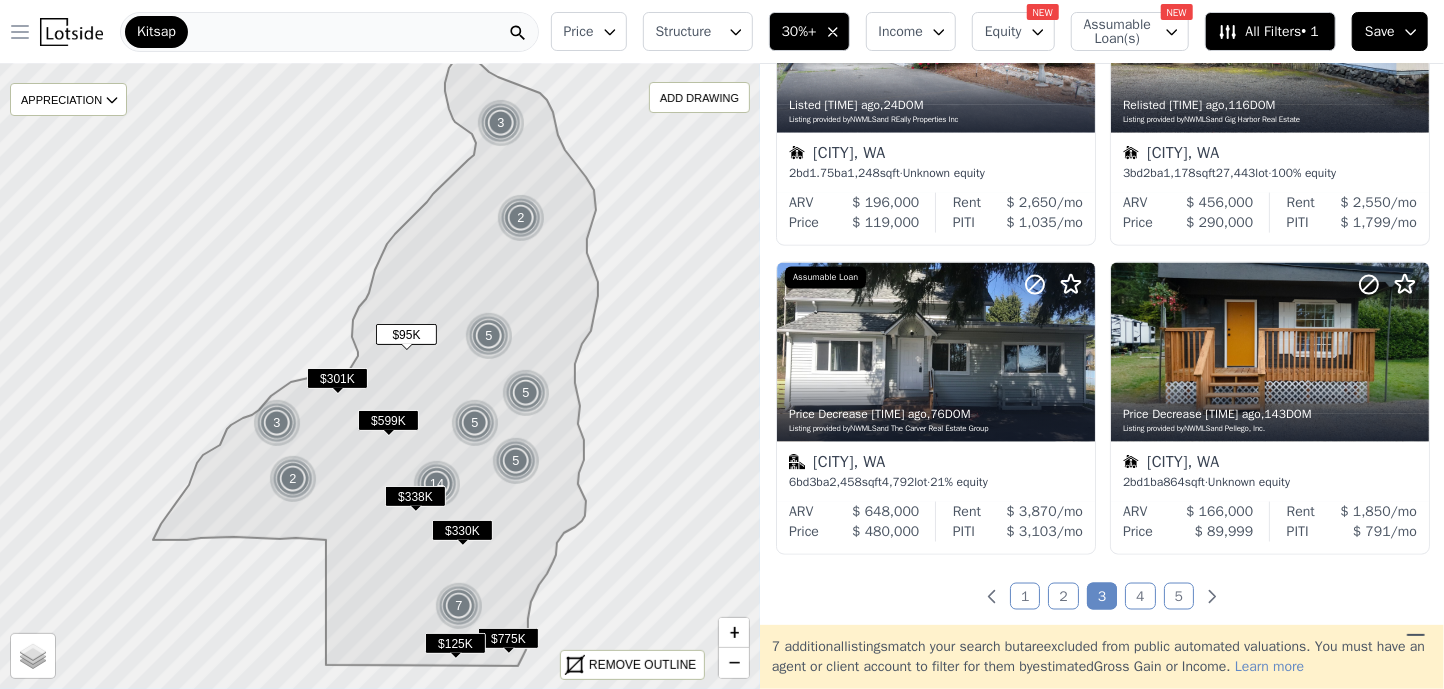 click on "4" at bounding box center [1140, 596] 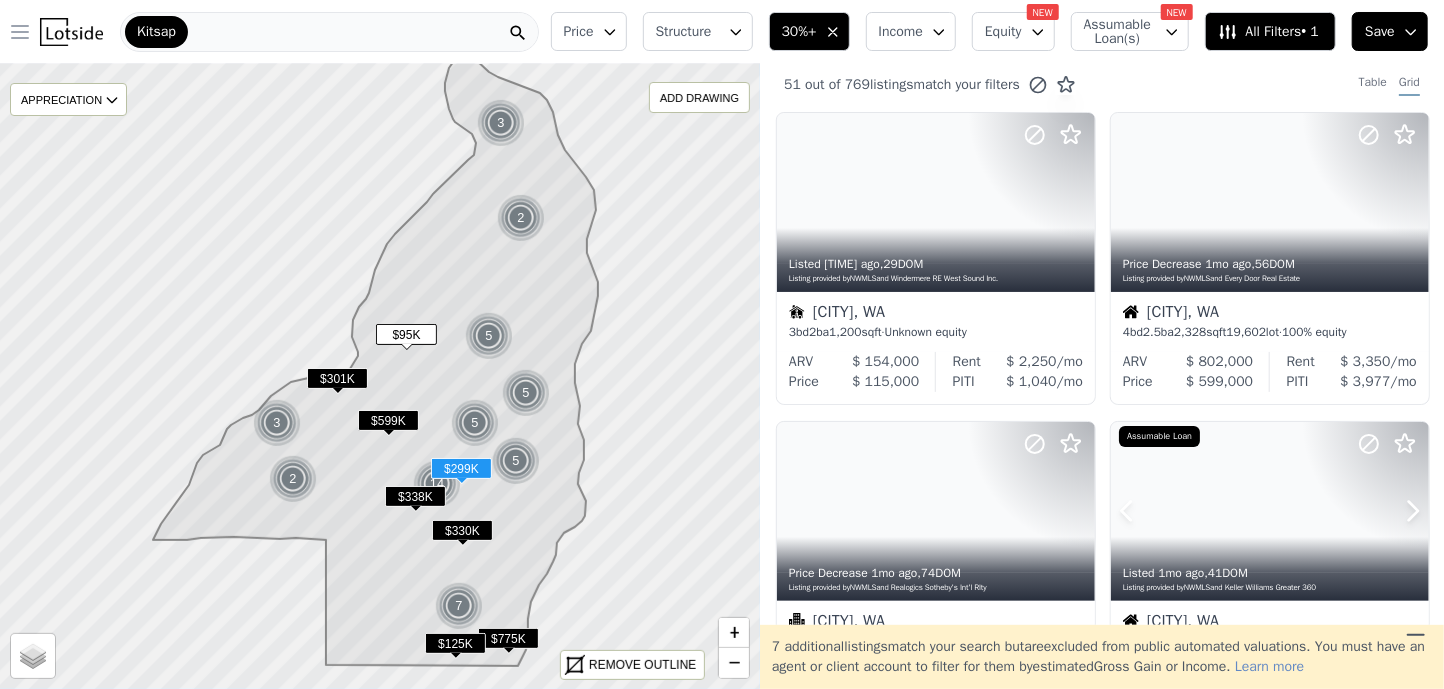 scroll, scrollTop: 0, scrollLeft: 0, axis: both 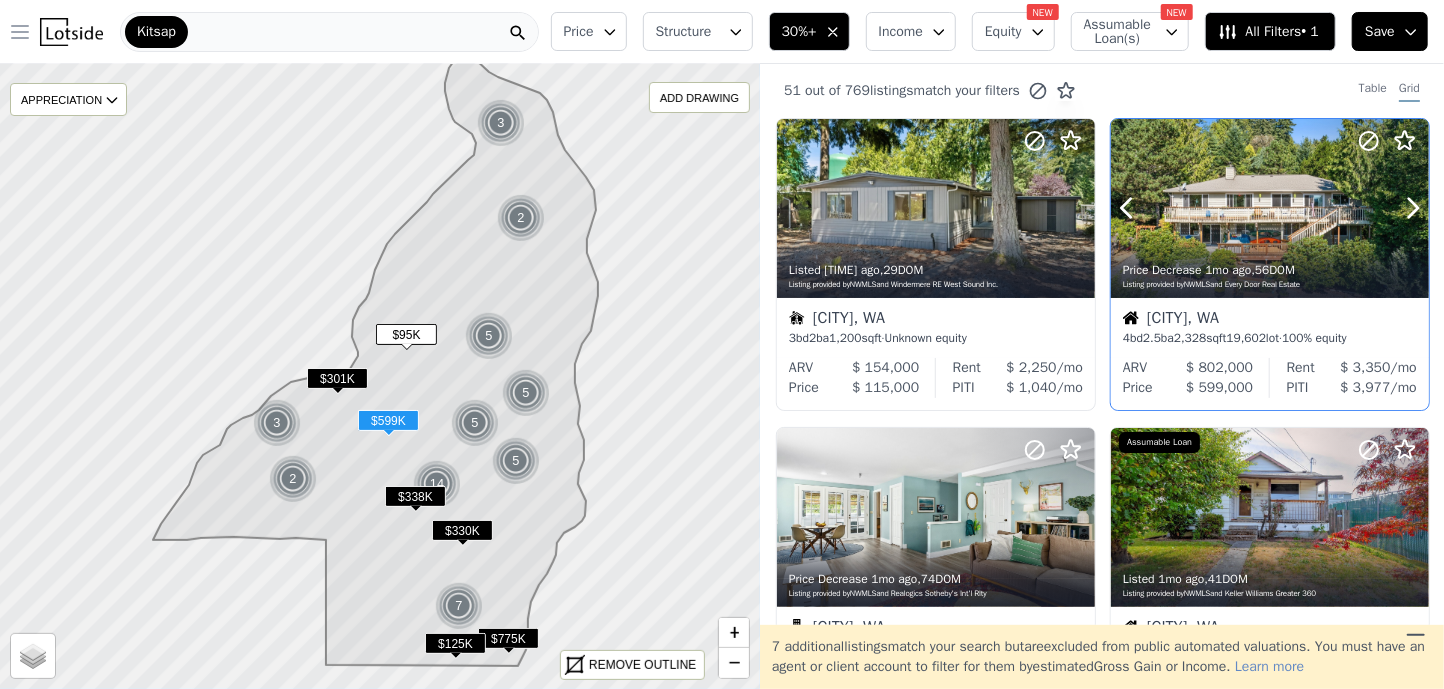 click at bounding box center (1270, 208) 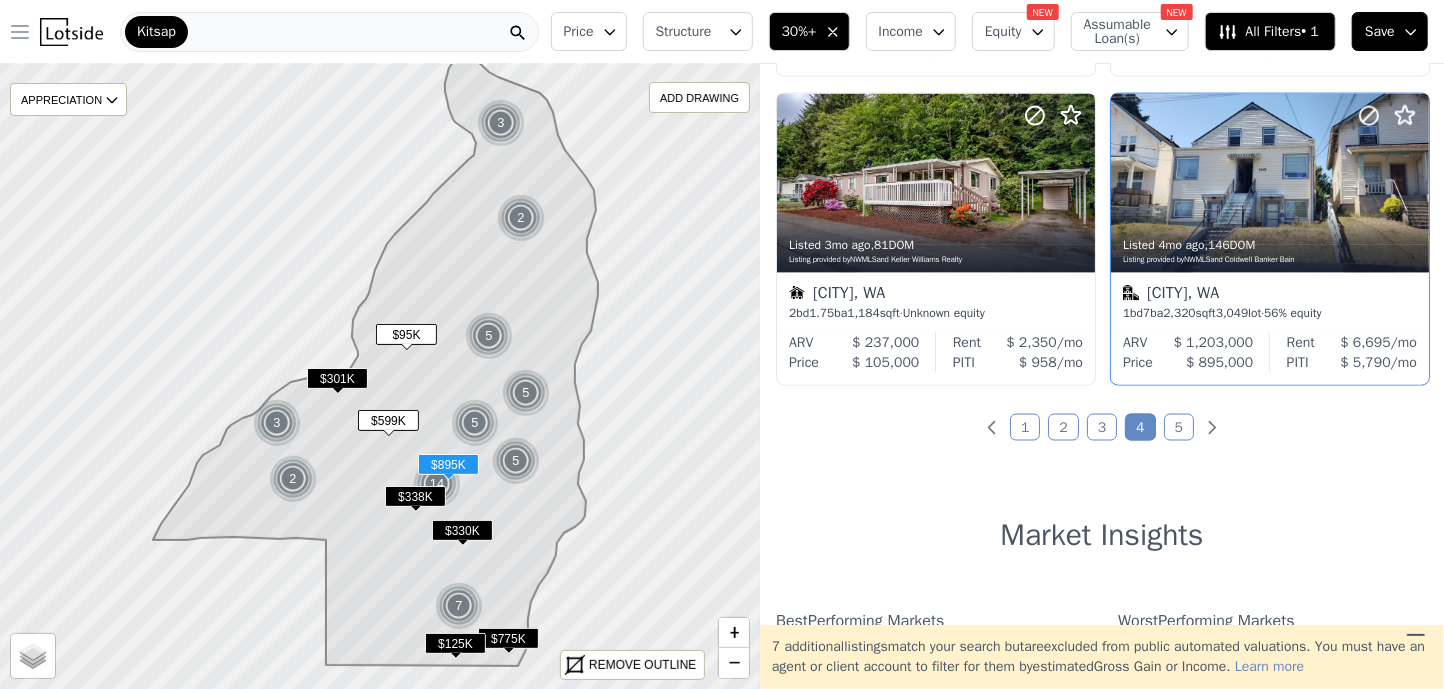 scroll, scrollTop: 1700, scrollLeft: 0, axis: vertical 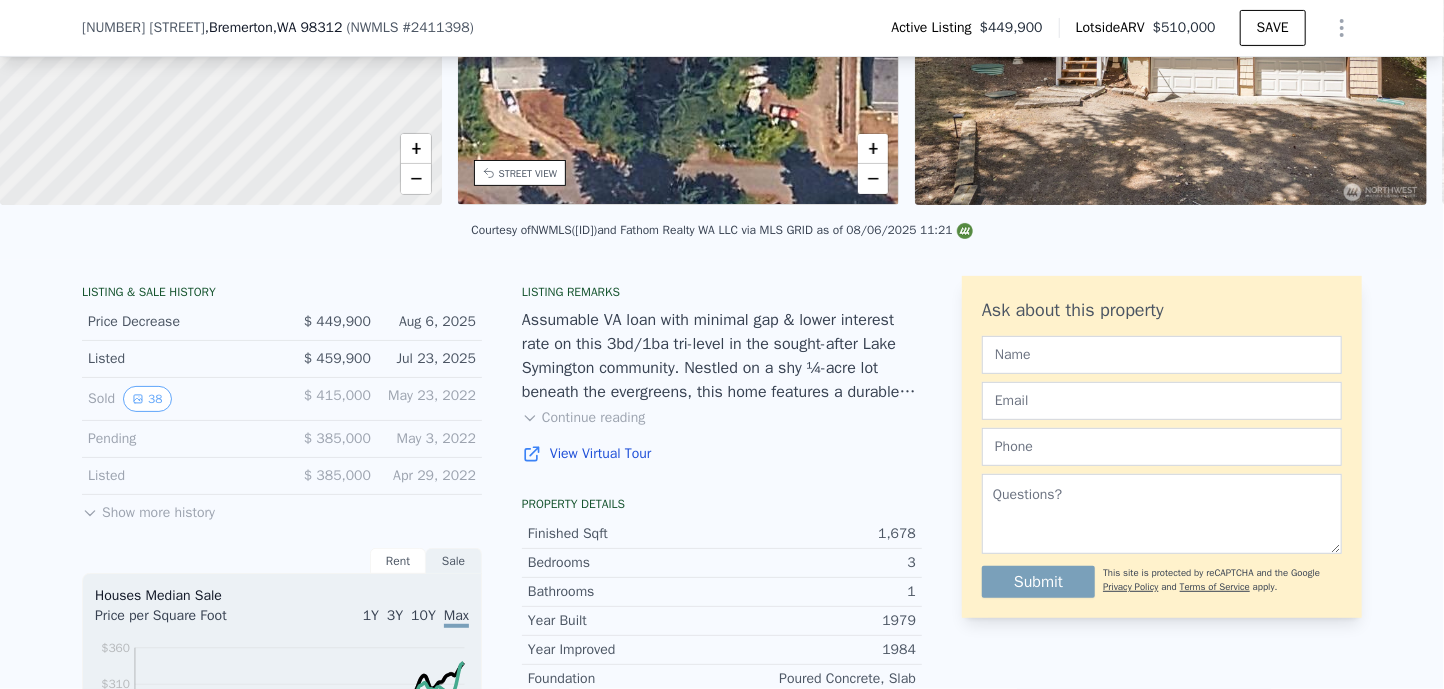 click on "Continue reading" at bounding box center (583, 418) 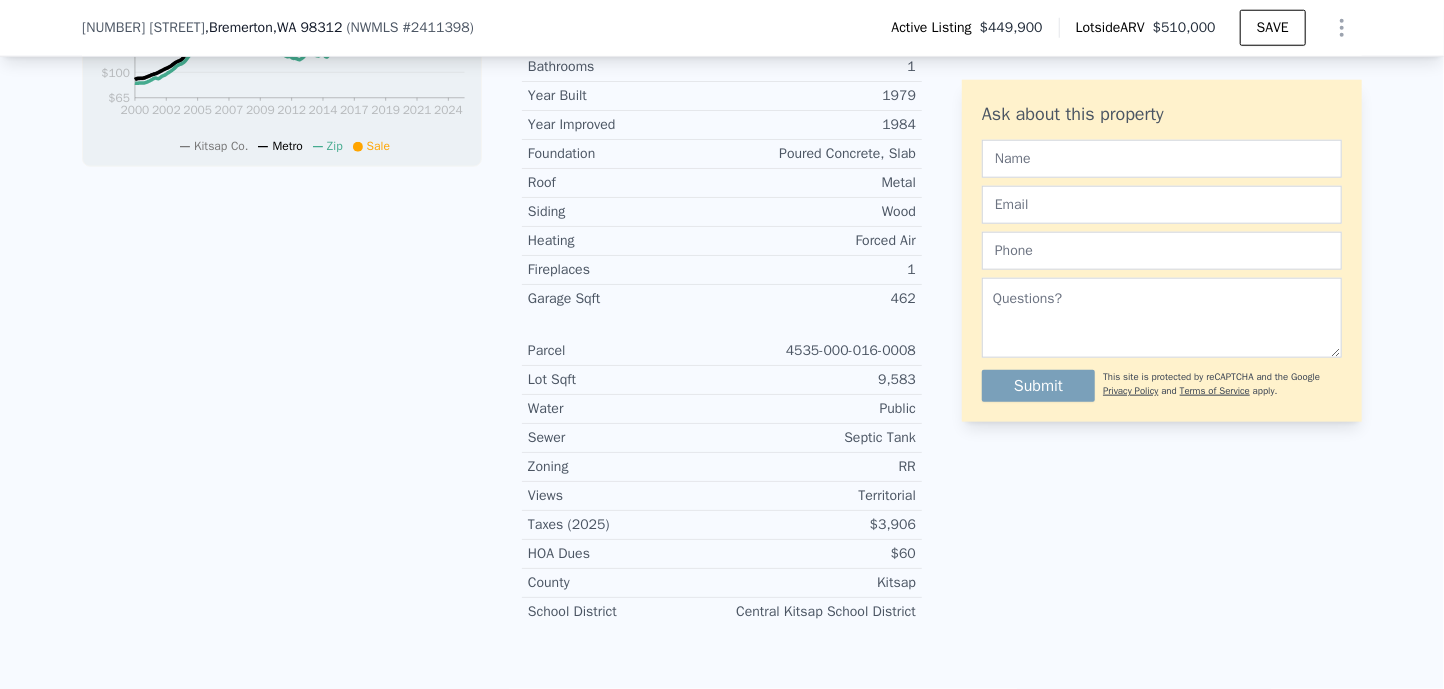 scroll, scrollTop: 1100, scrollLeft: 0, axis: vertical 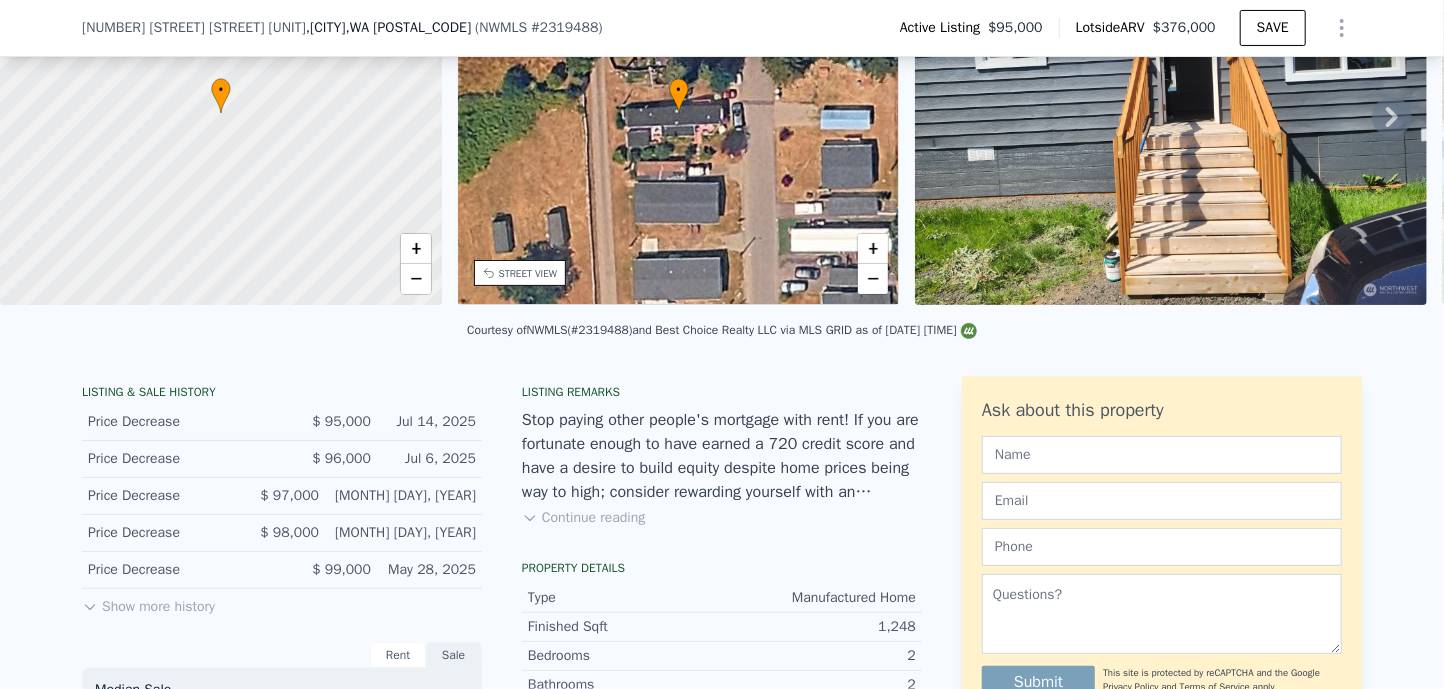 click 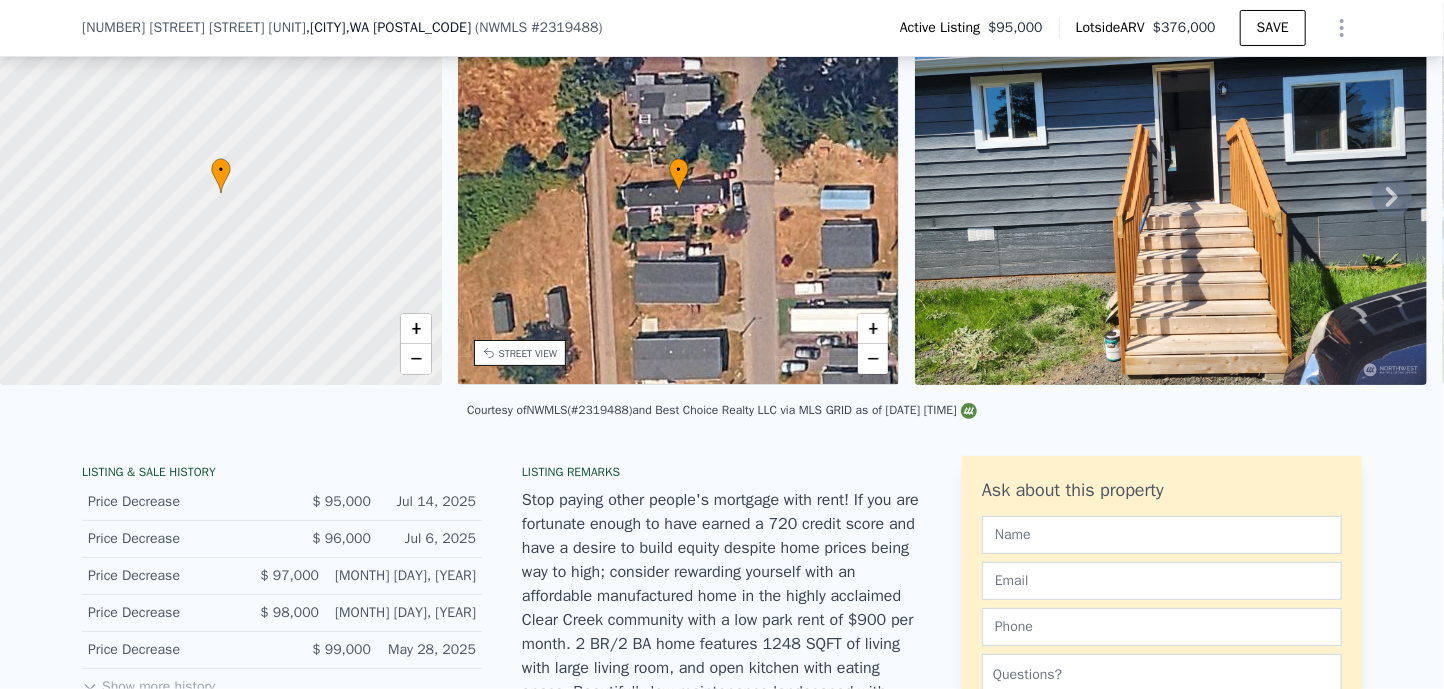 scroll, scrollTop: 92, scrollLeft: 0, axis: vertical 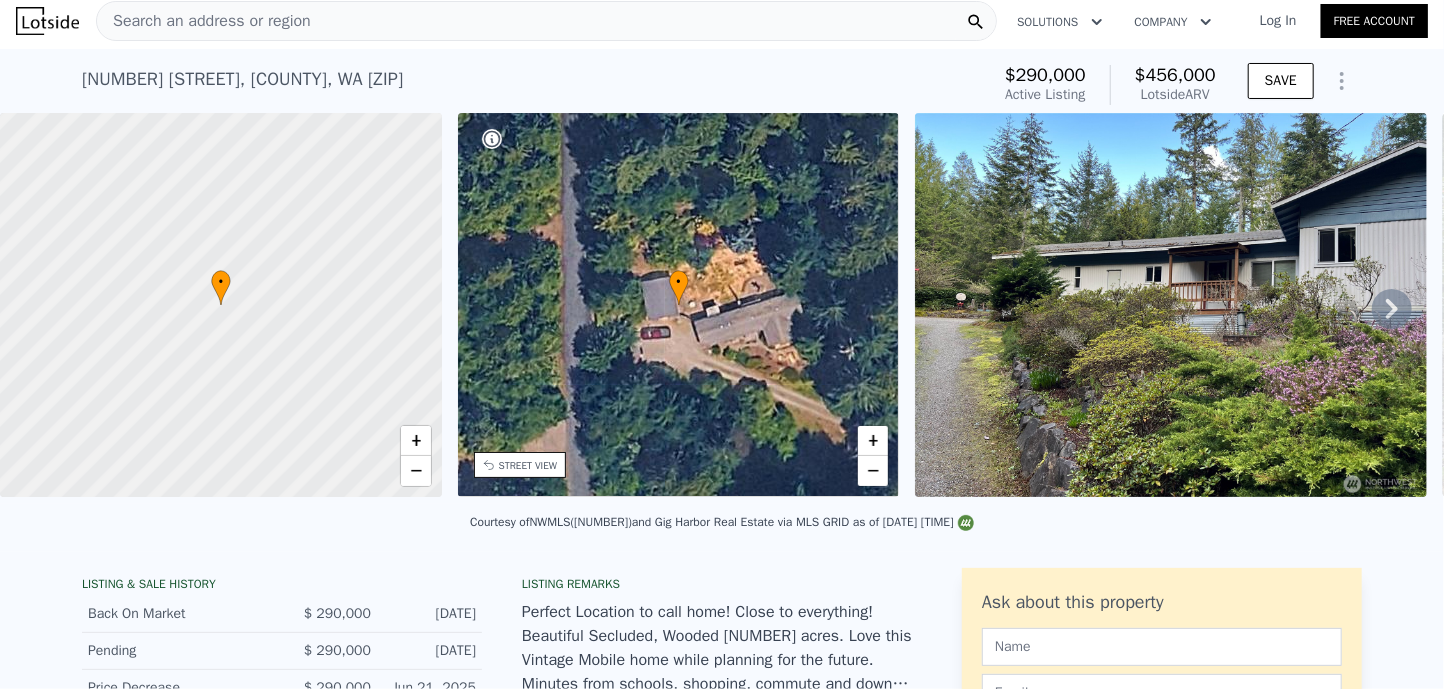 click 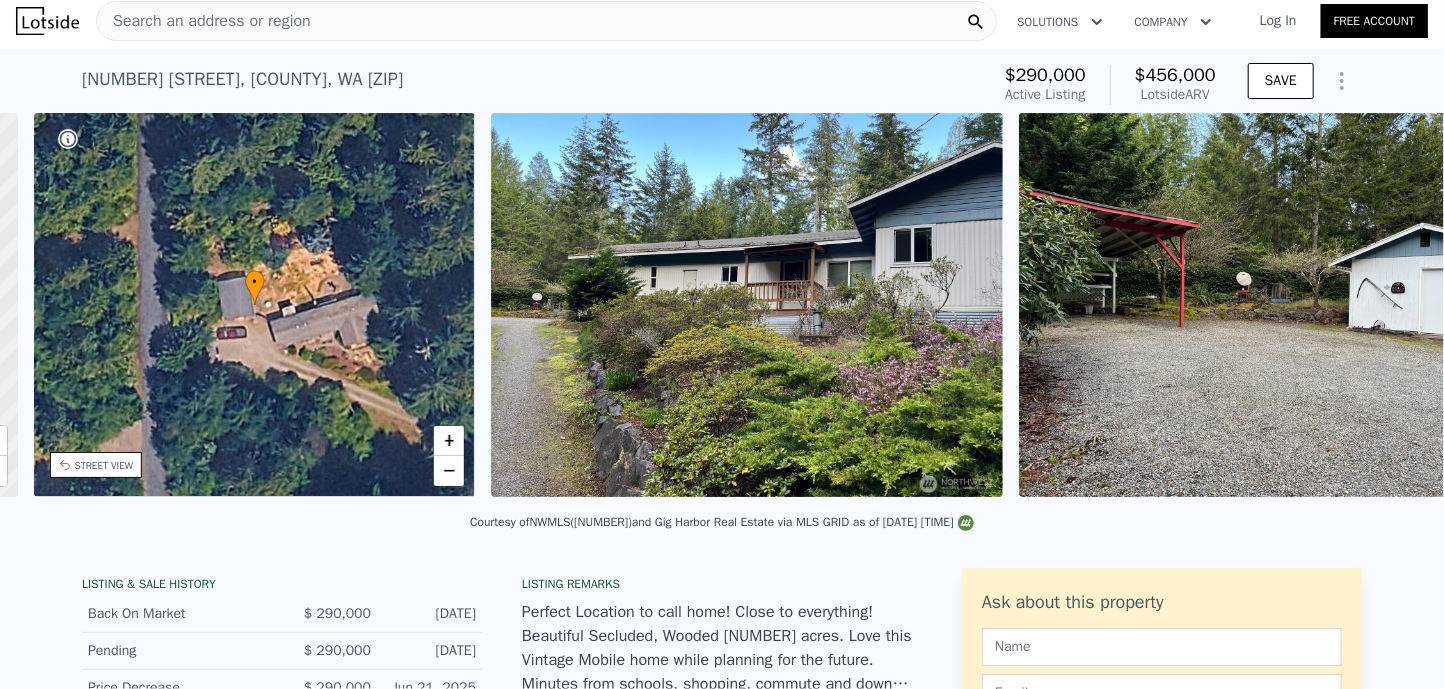 scroll, scrollTop: 0, scrollLeft: 465, axis: horizontal 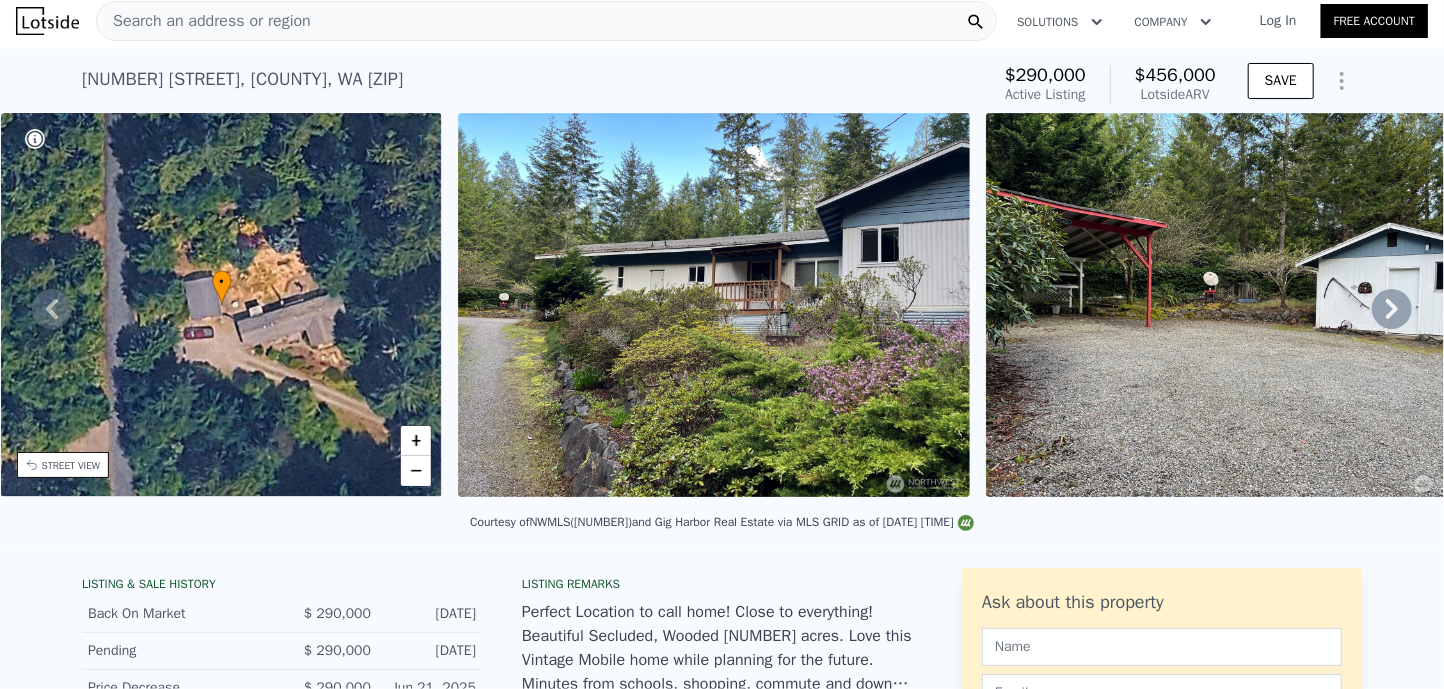 click 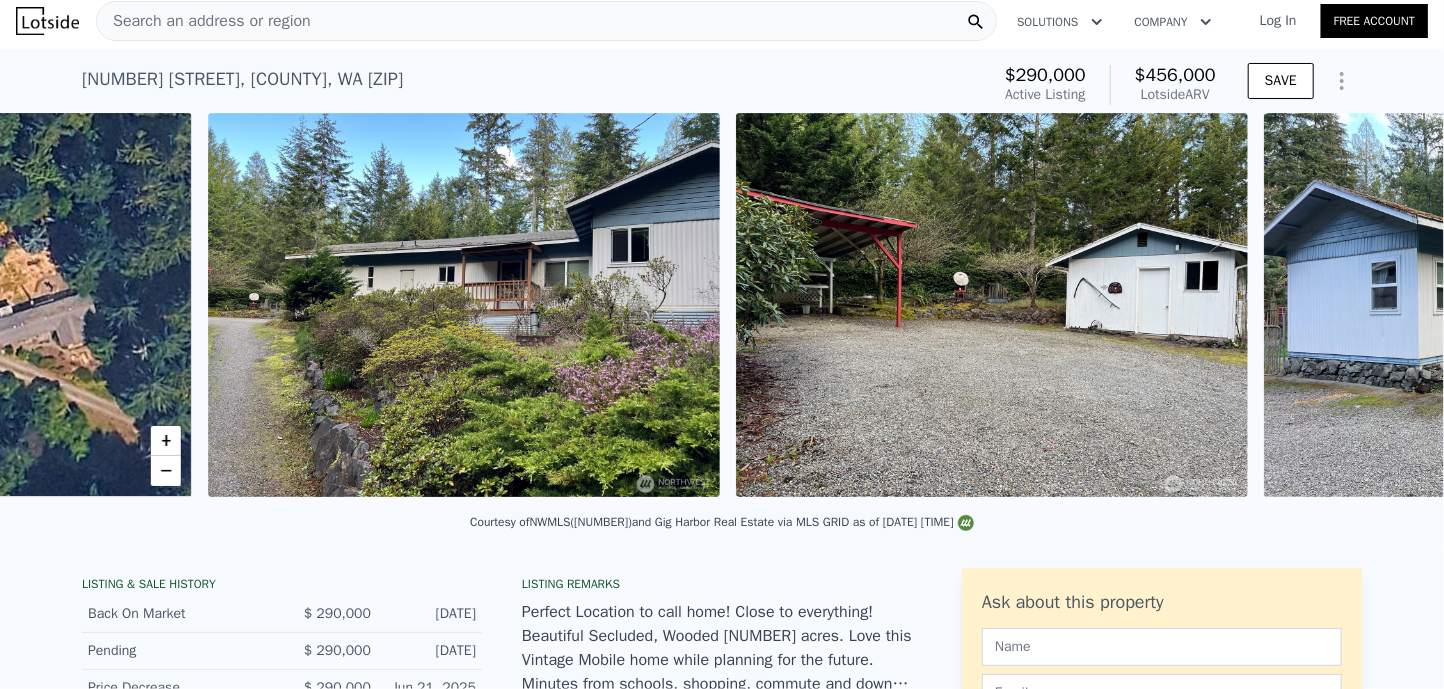 scroll, scrollTop: 0, scrollLeft: 915, axis: horizontal 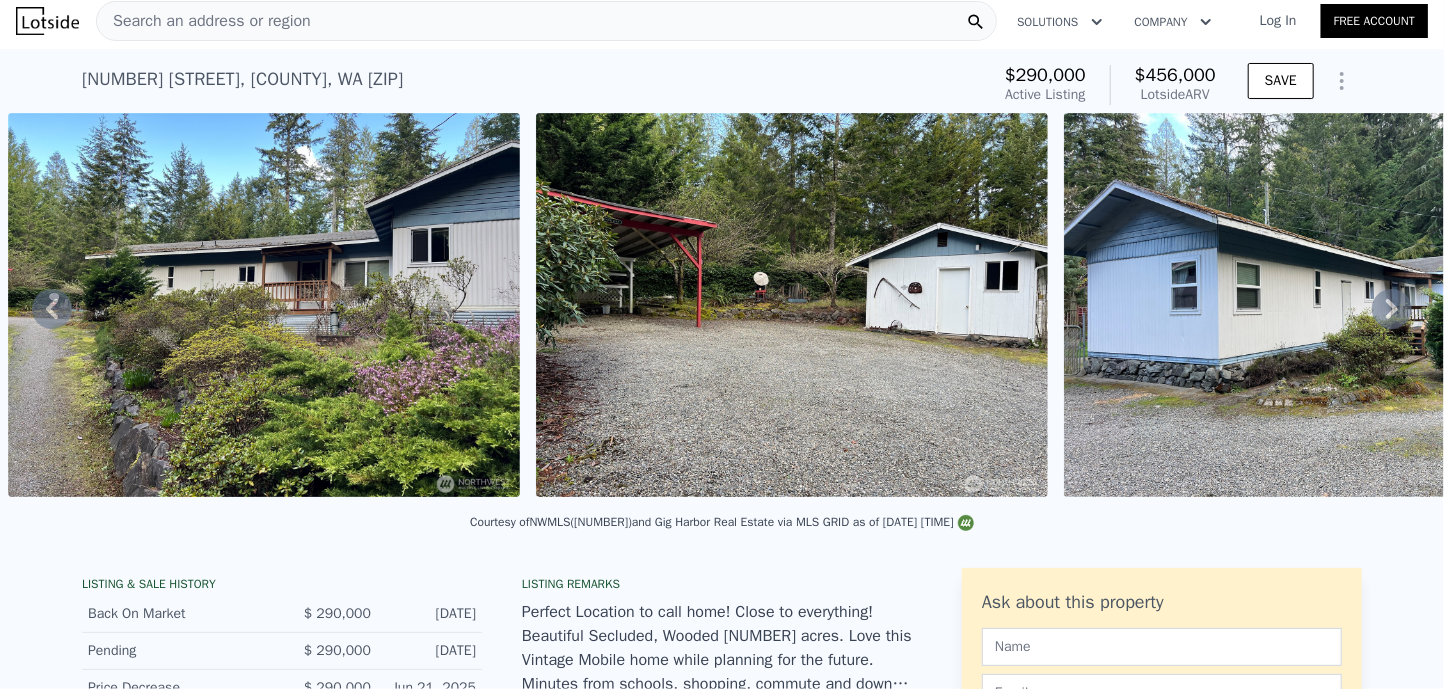 click 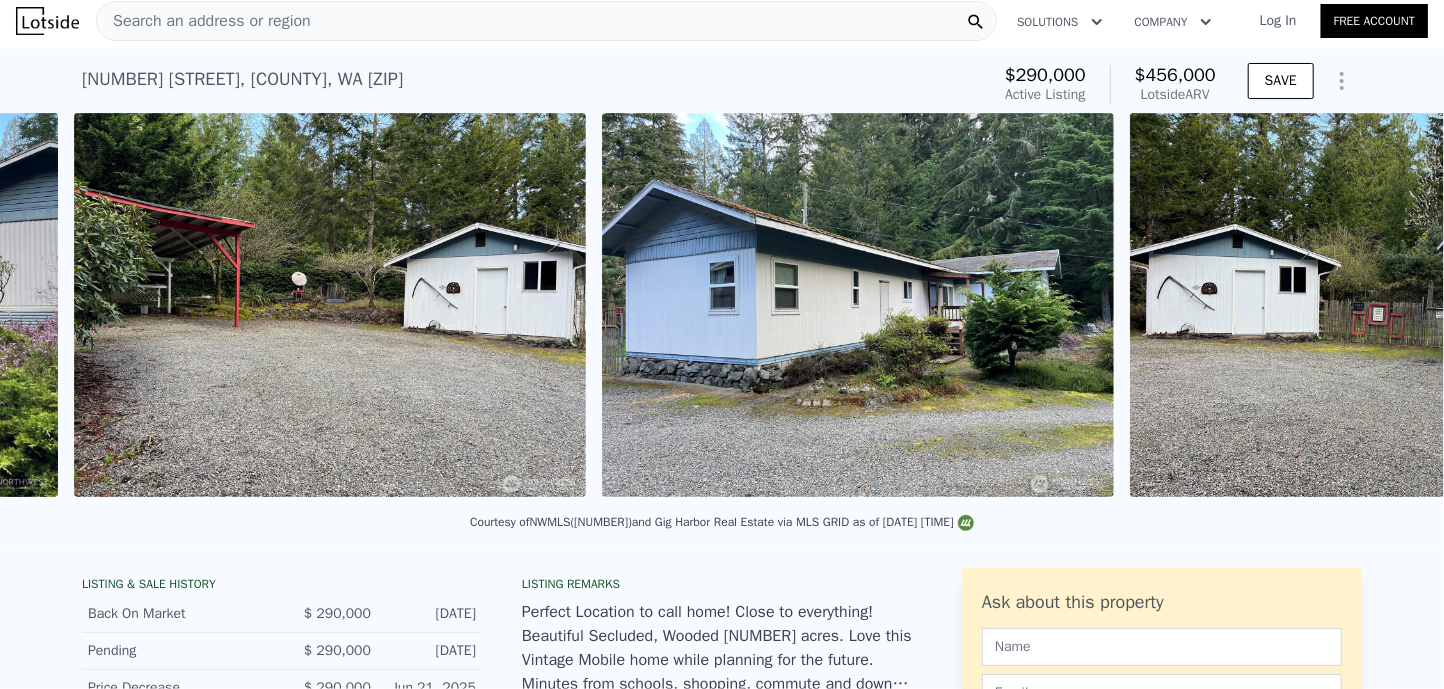scroll, scrollTop: 0, scrollLeft: 1442, axis: horizontal 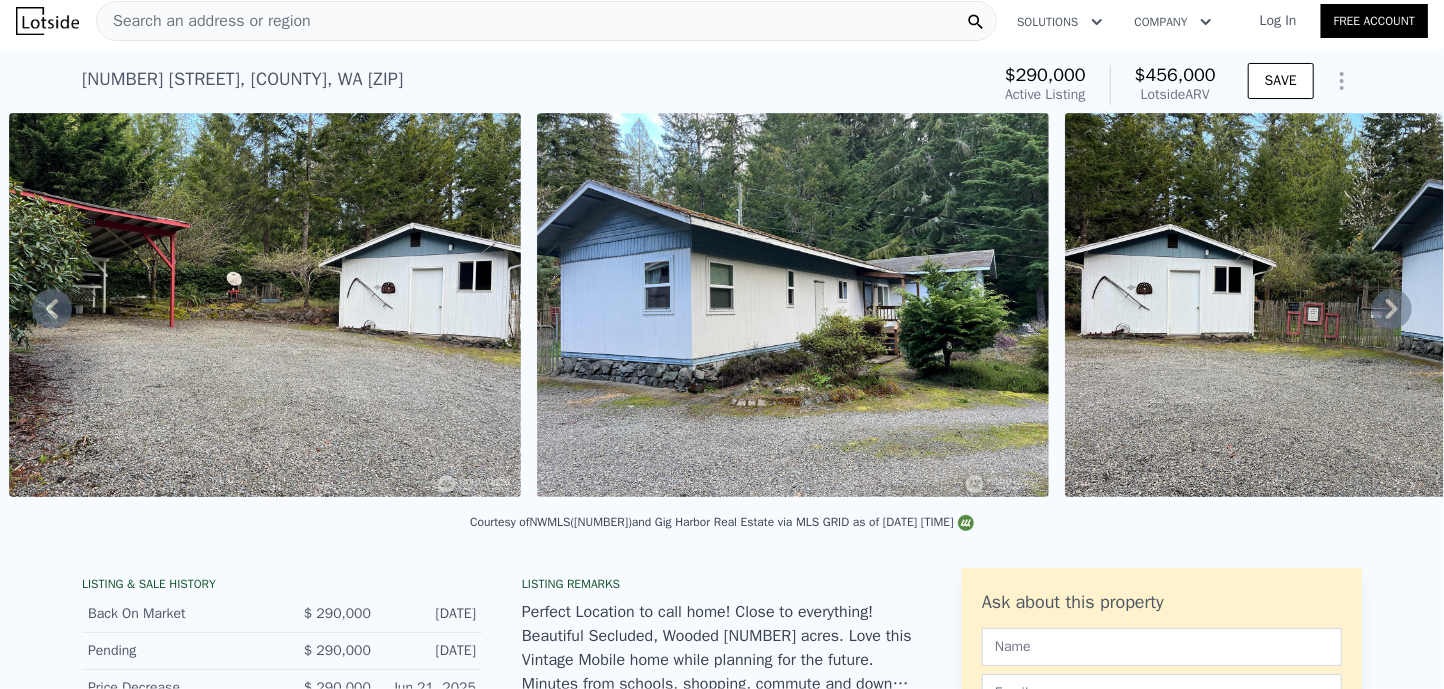 click 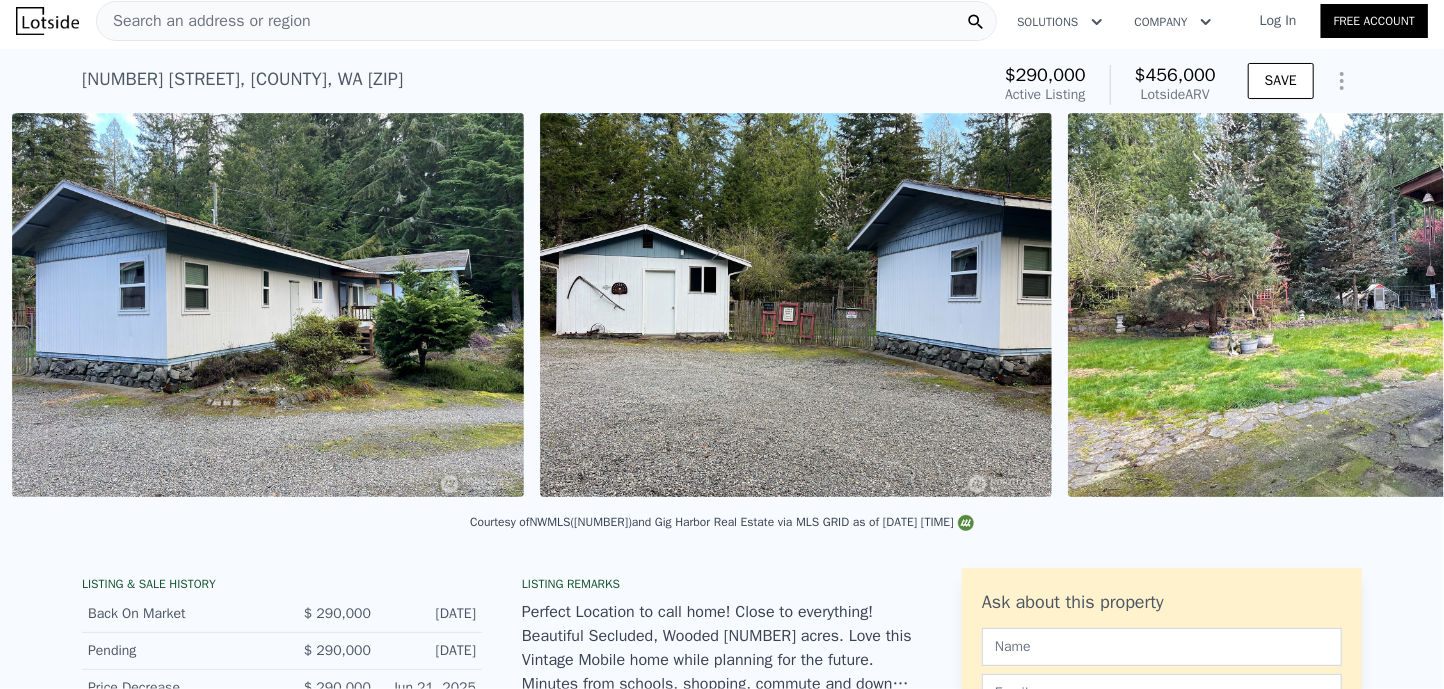 scroll, scrollTop: 0, scrollLeft: 1971, axis: horizontal 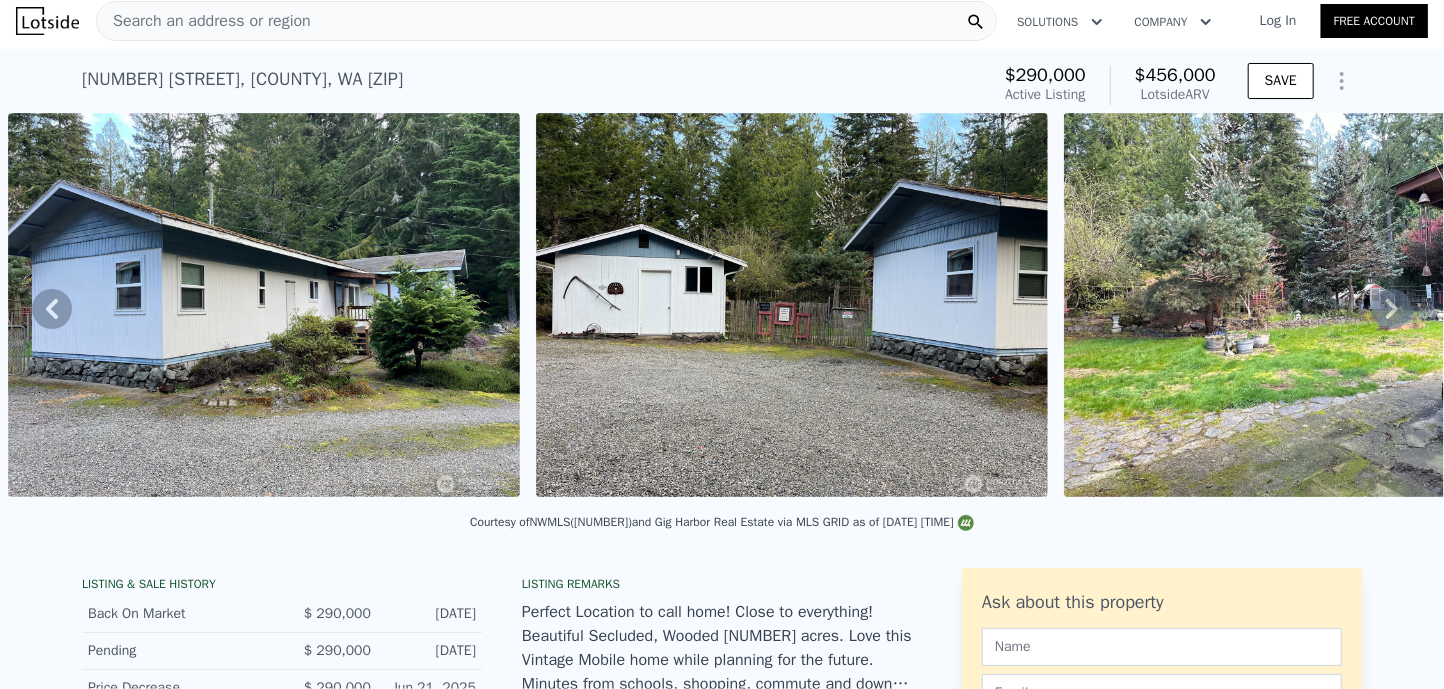 click 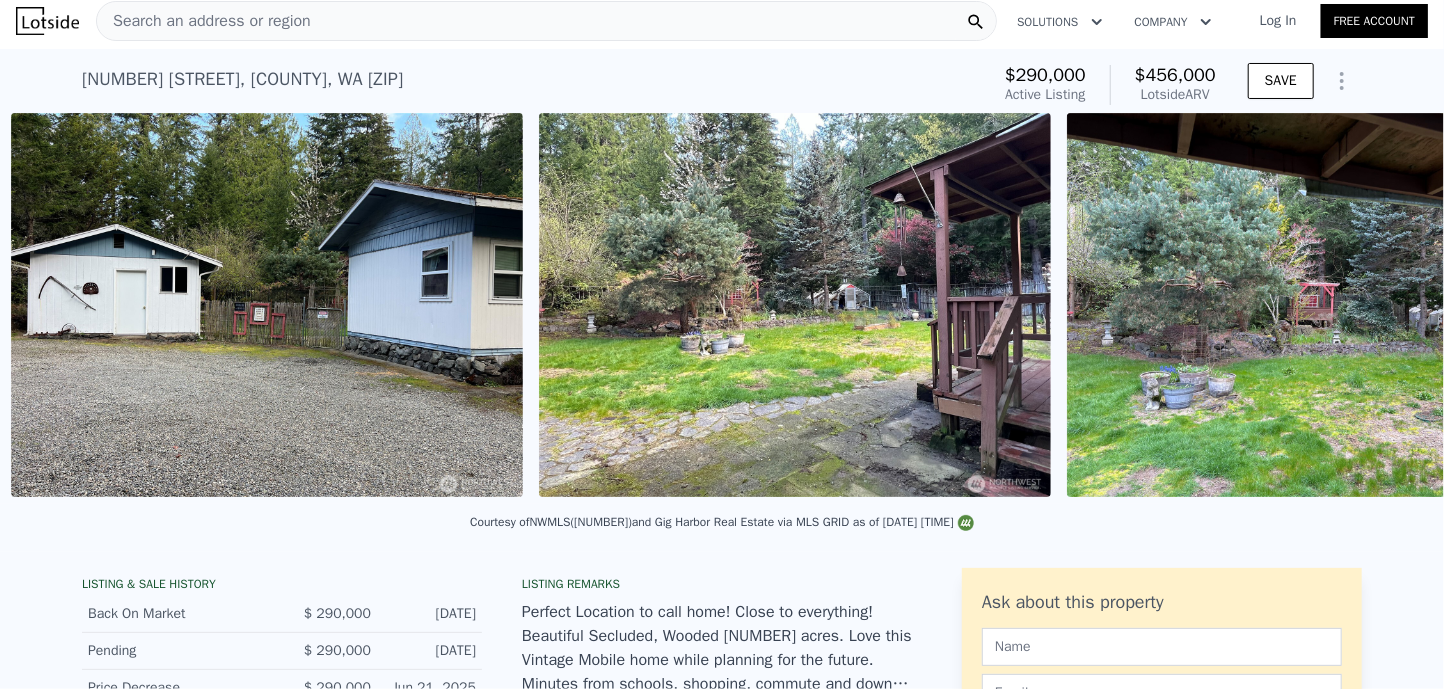 scroll, scrollTop: 0, scrollLeft: 2499, axis: horizontal 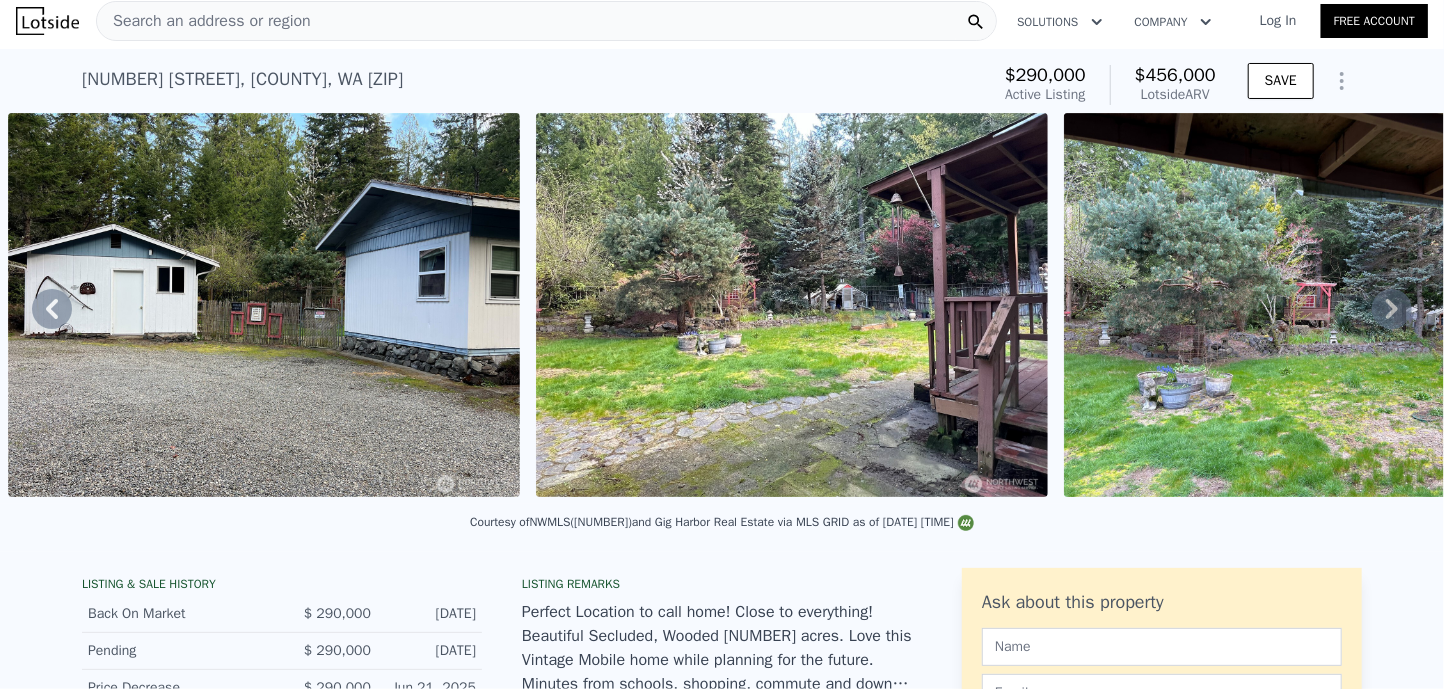 click 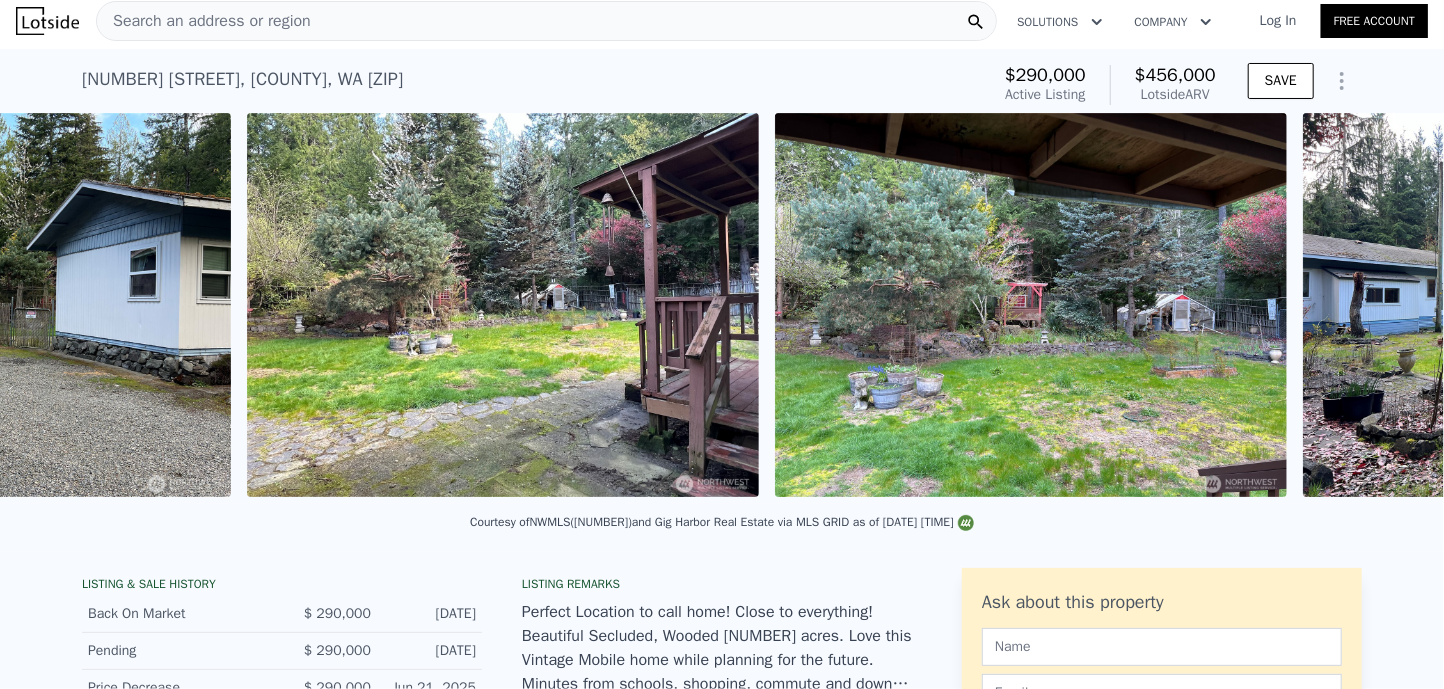 scroll, scrollTop: 0, scrollLeft: 3027, axis: horizontal 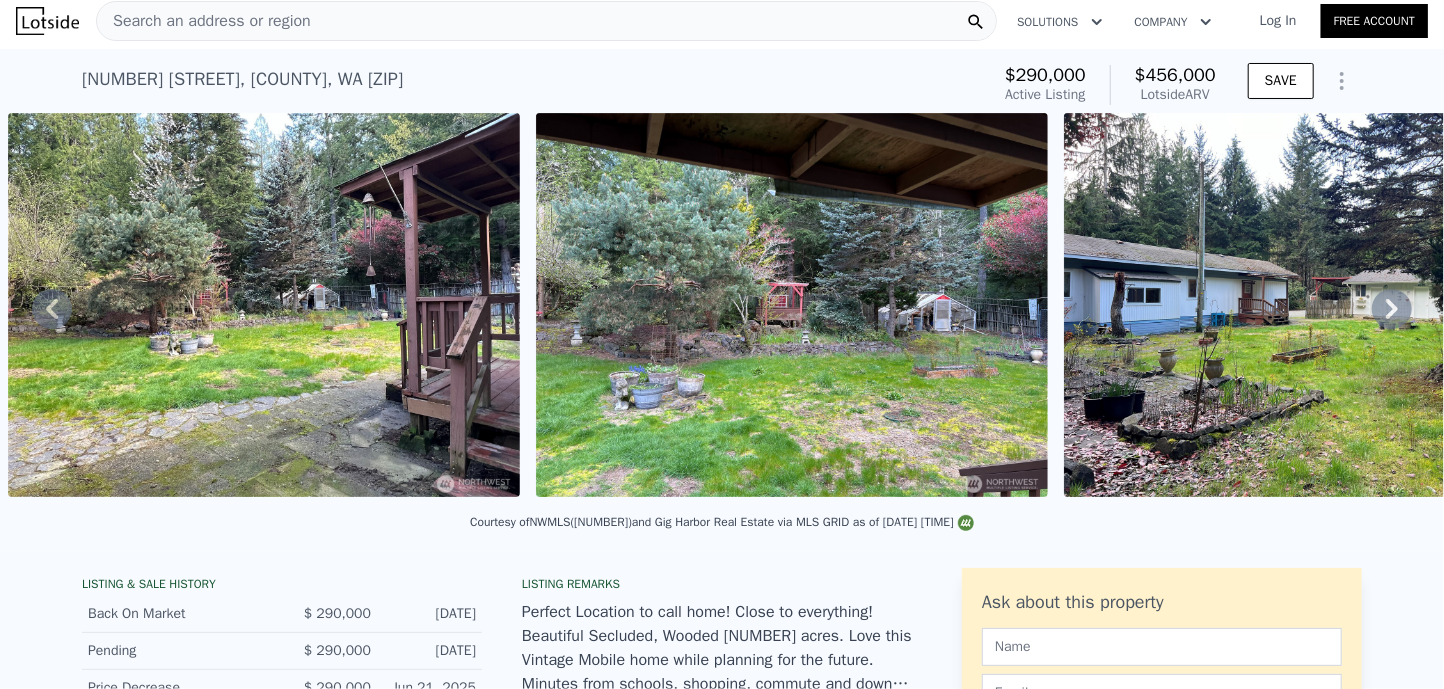 click 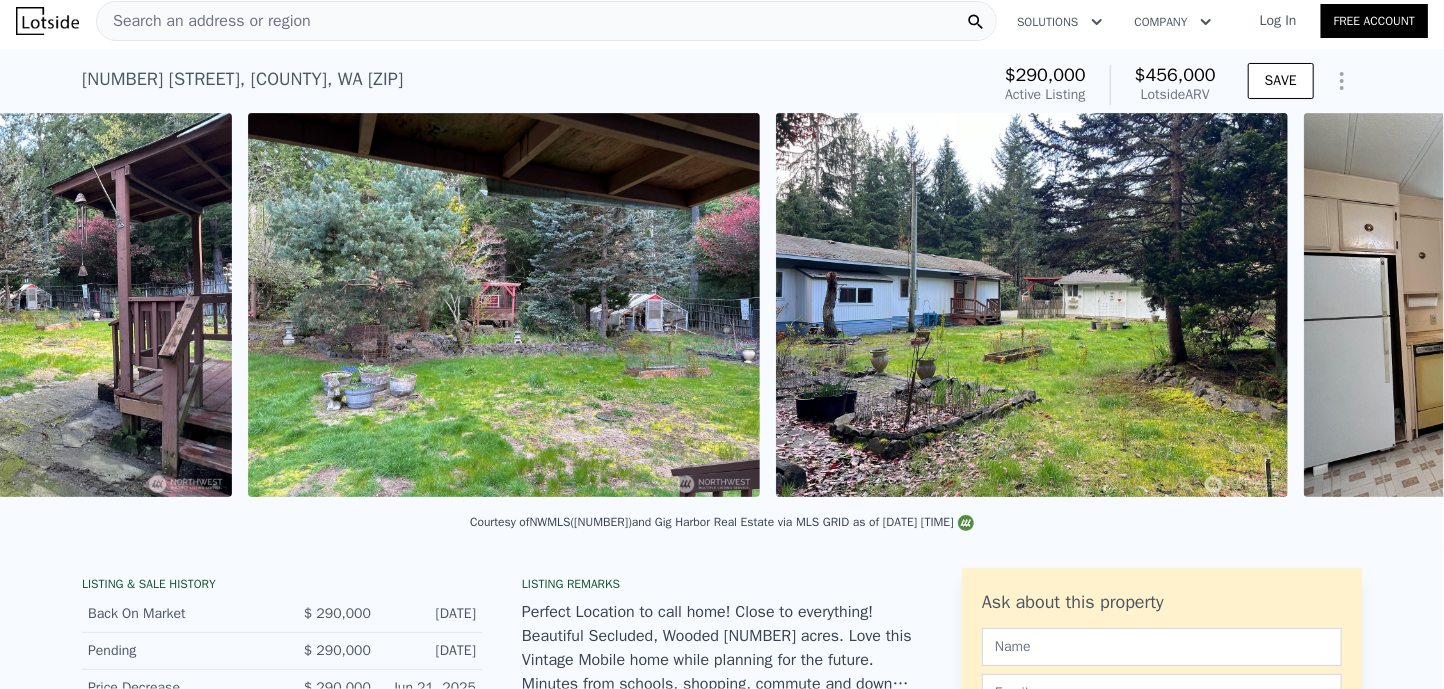 scroll, scrollTop: 0, scrollLeft: 3554, axis: horizontal 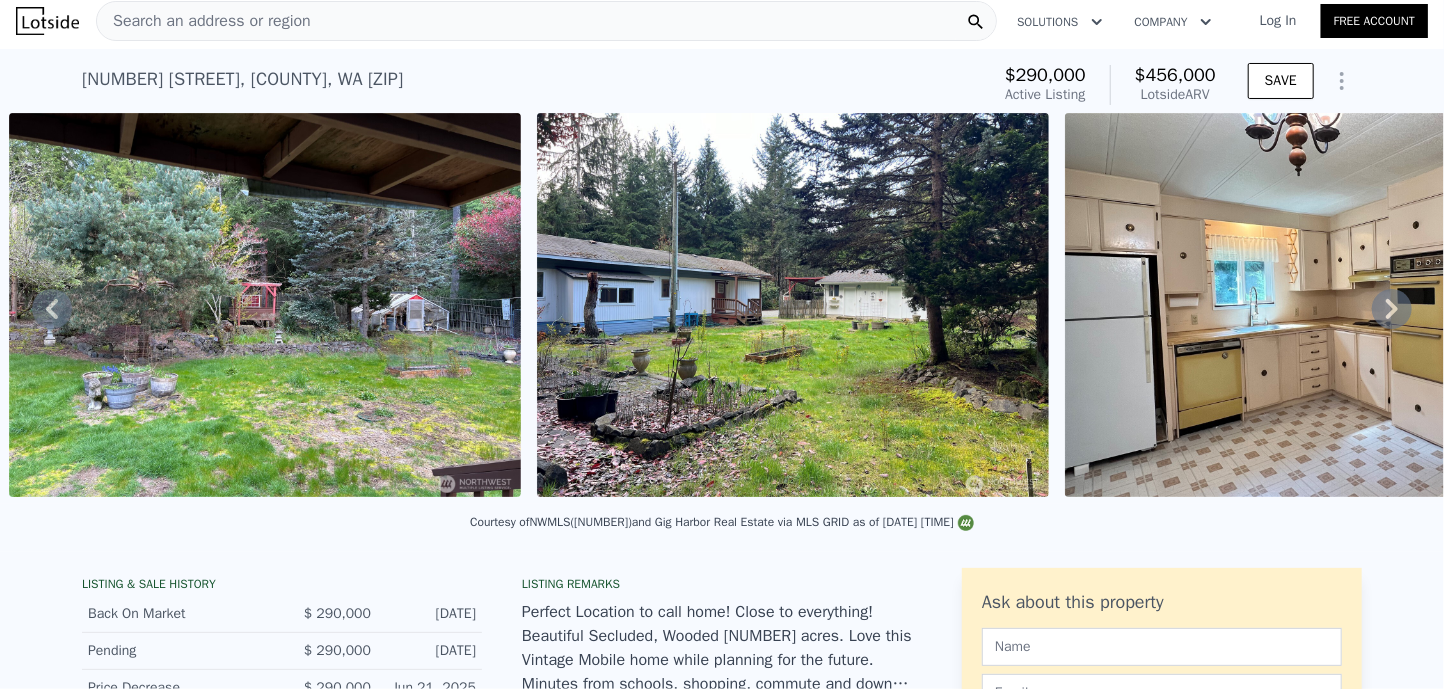click 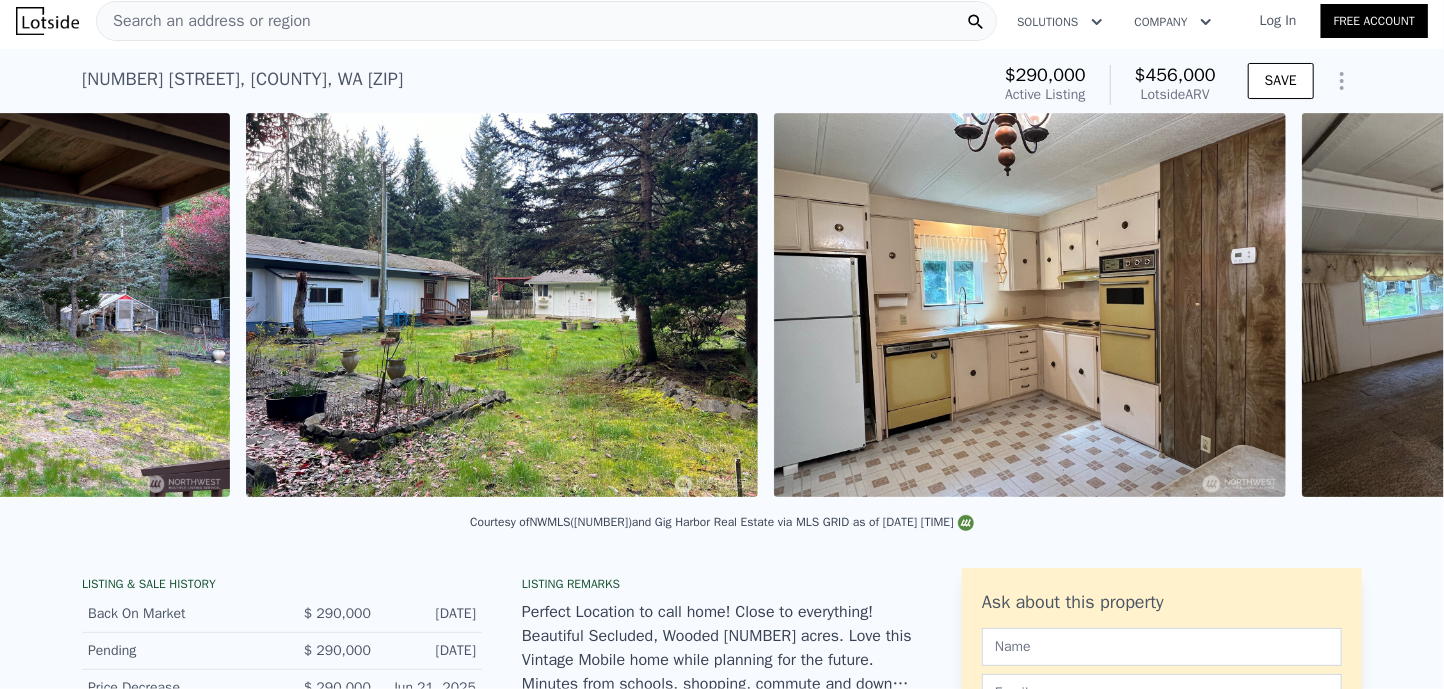 scroll, scrollTop: 0, scrollLeft: 4082, axis: horizontal 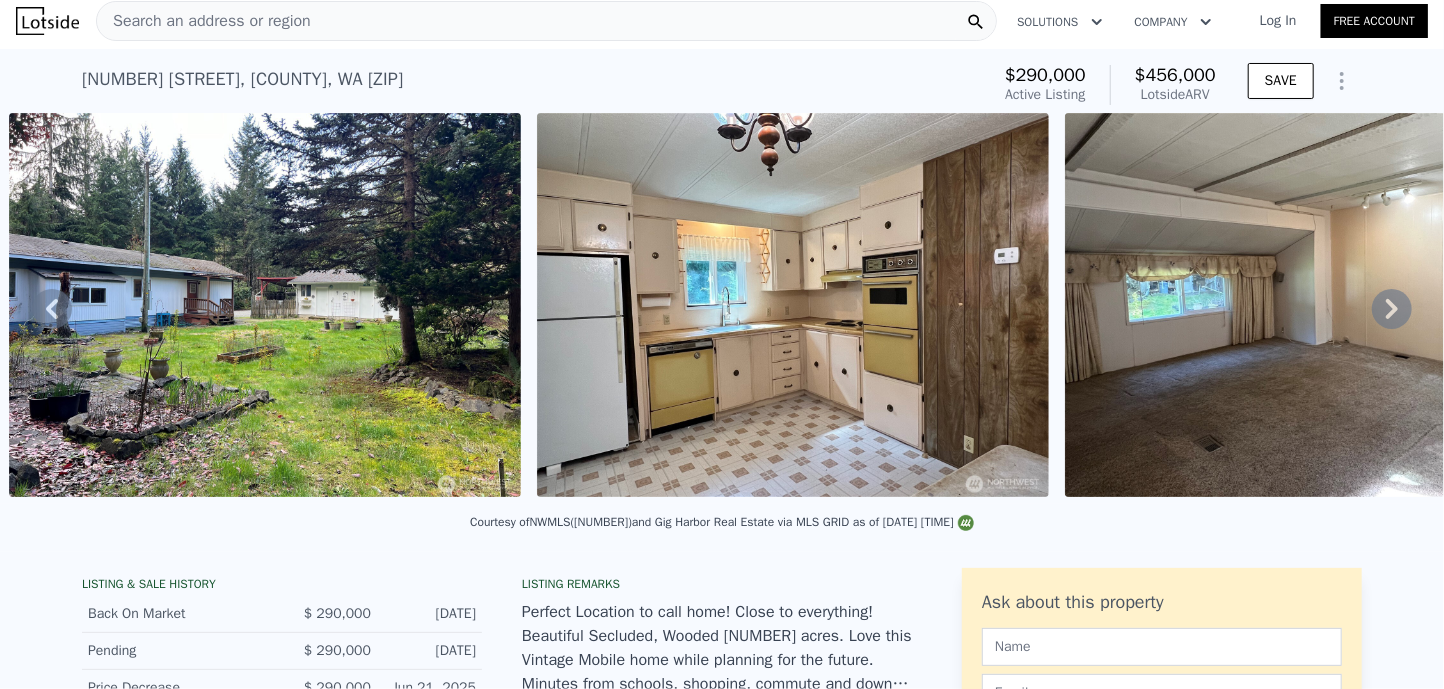 click 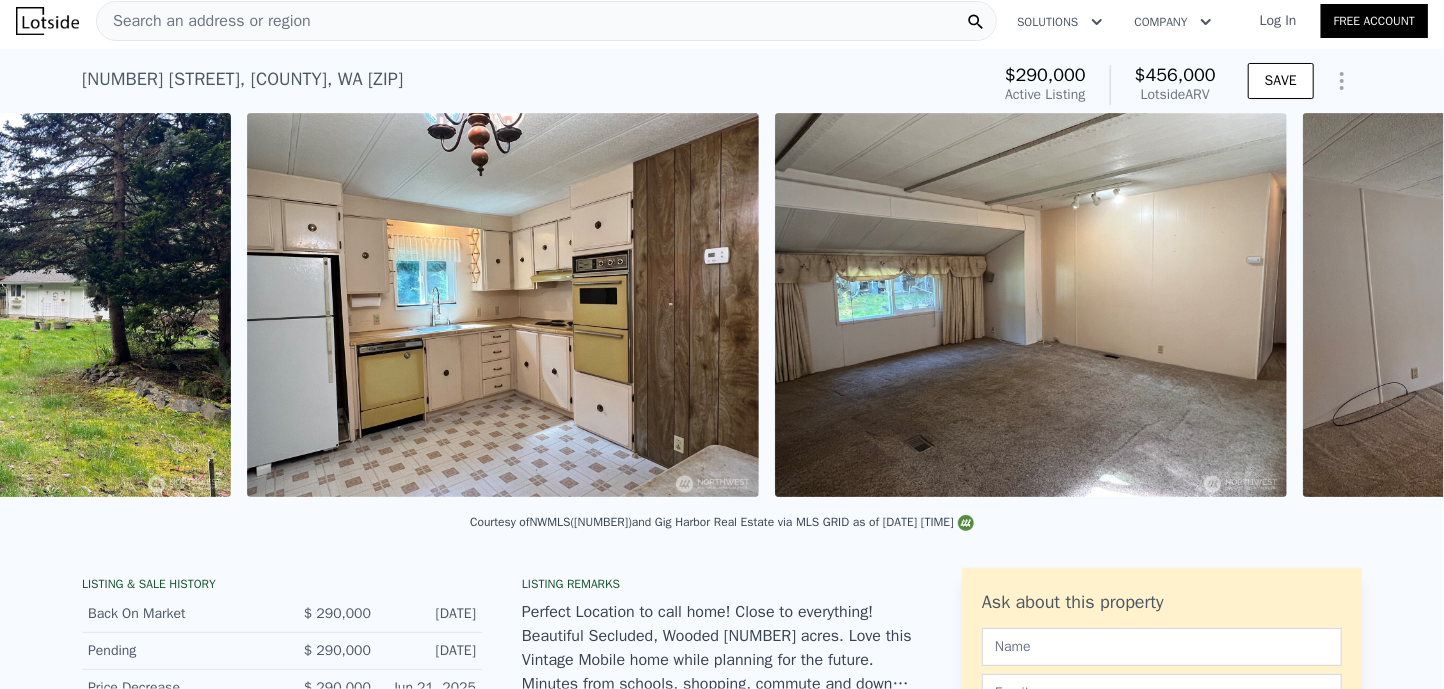 scroll, scrollTop: 0, scrollLeft: 4611, axis: horizontal 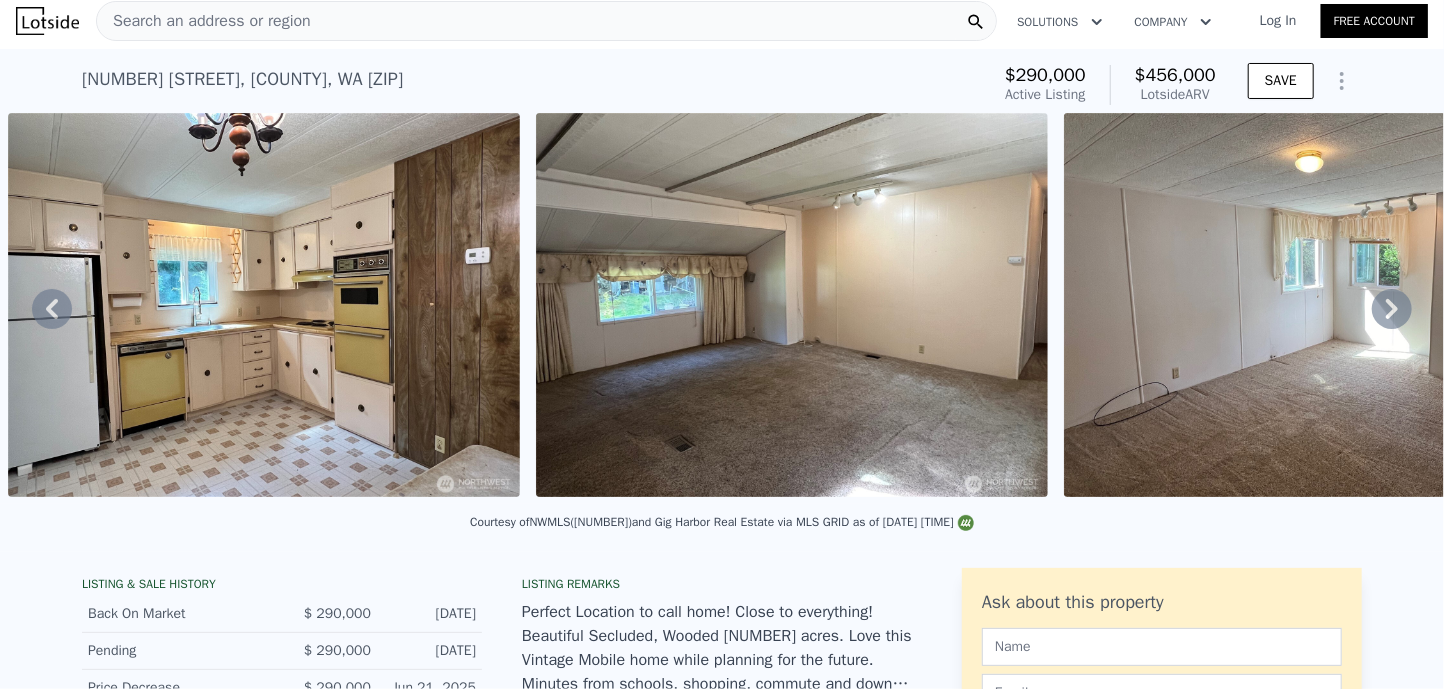 click 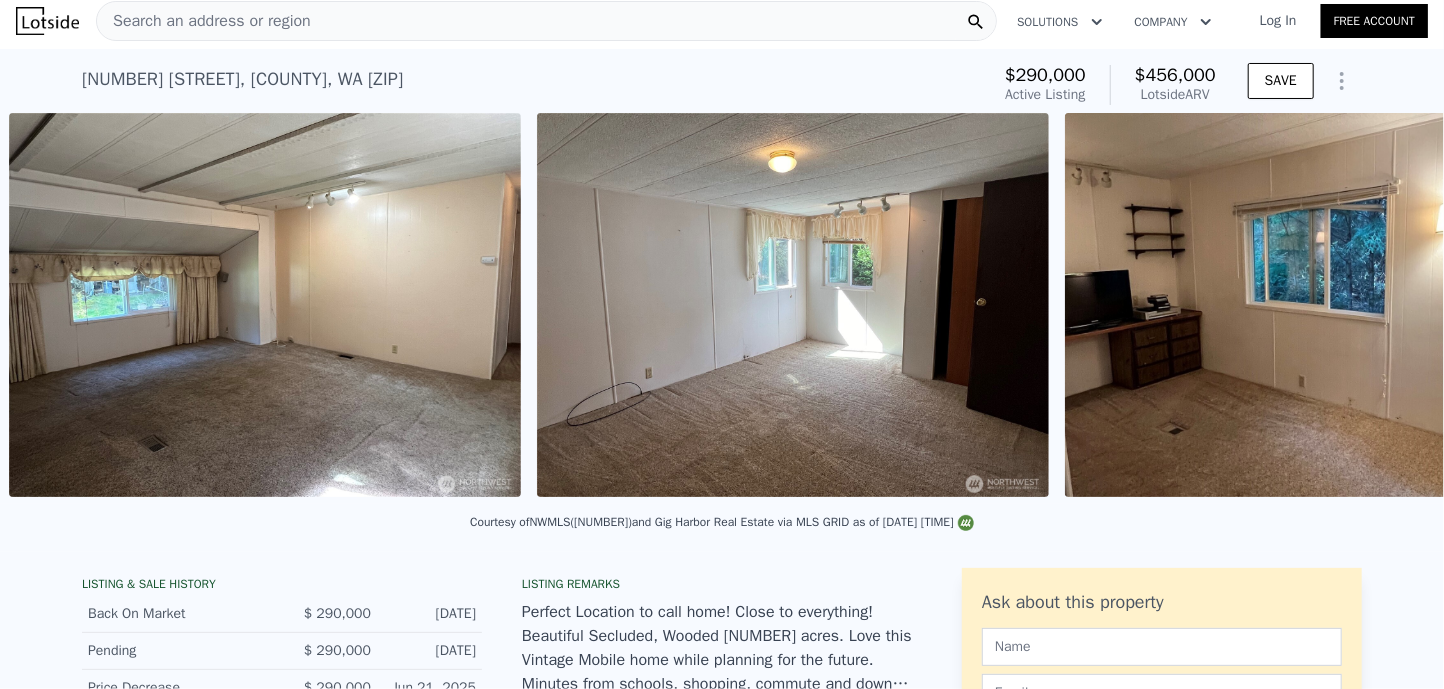 scroll, scrollTop: 0, scrollLeft: 5139, axis: horizontal 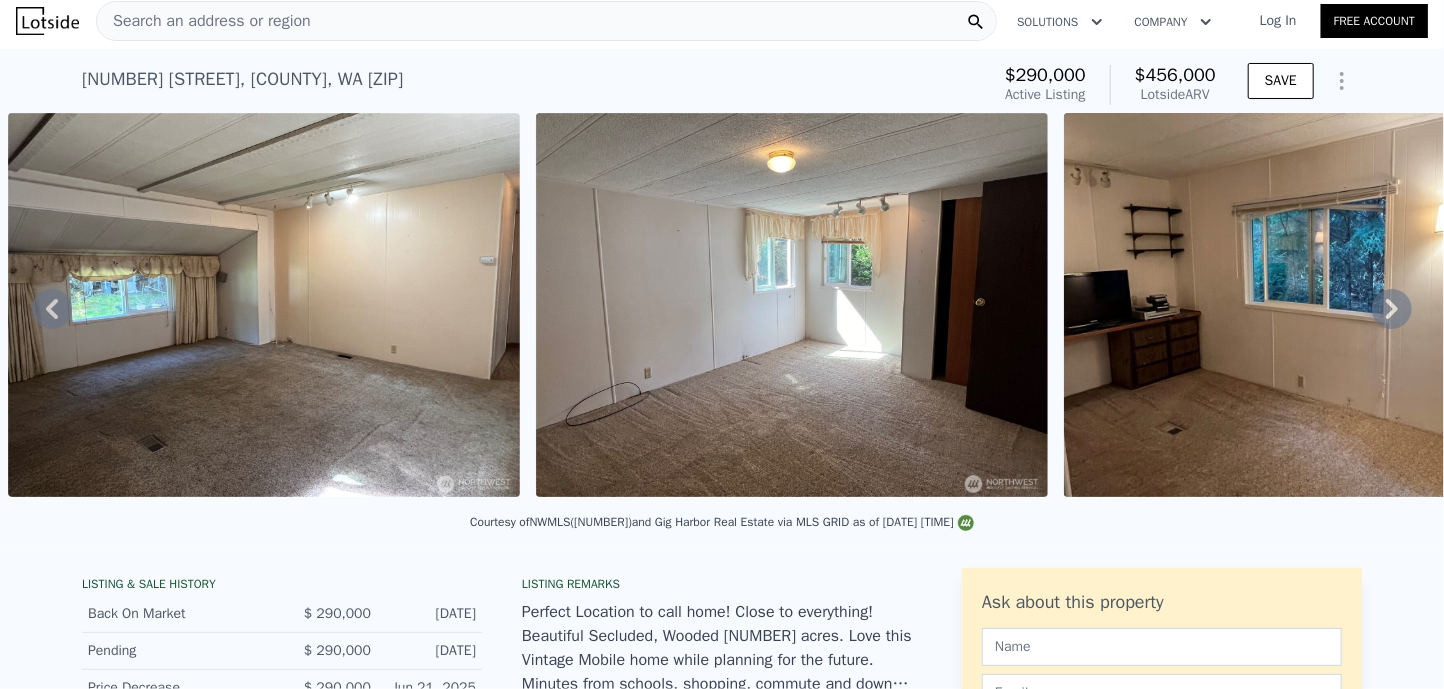 click 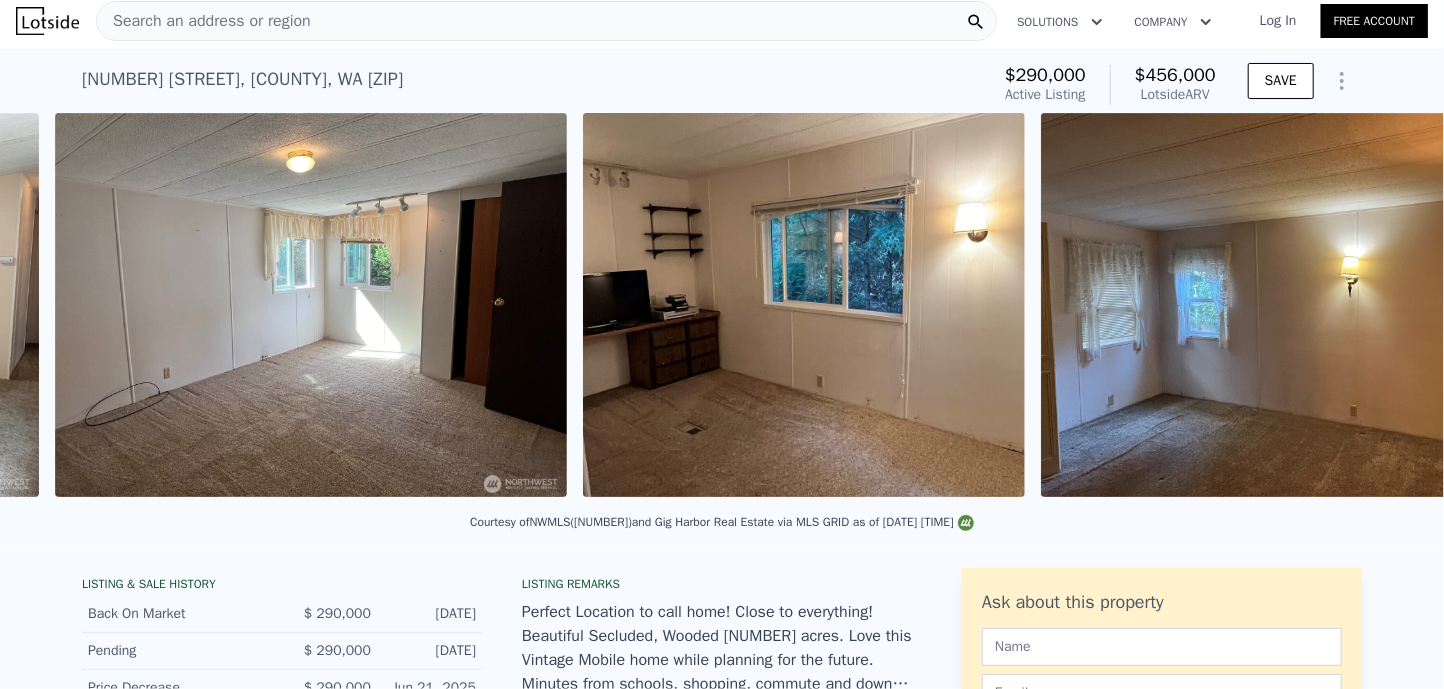 scroll, scrollTop: 0, scrollLeft: 5666, axis: horizontal 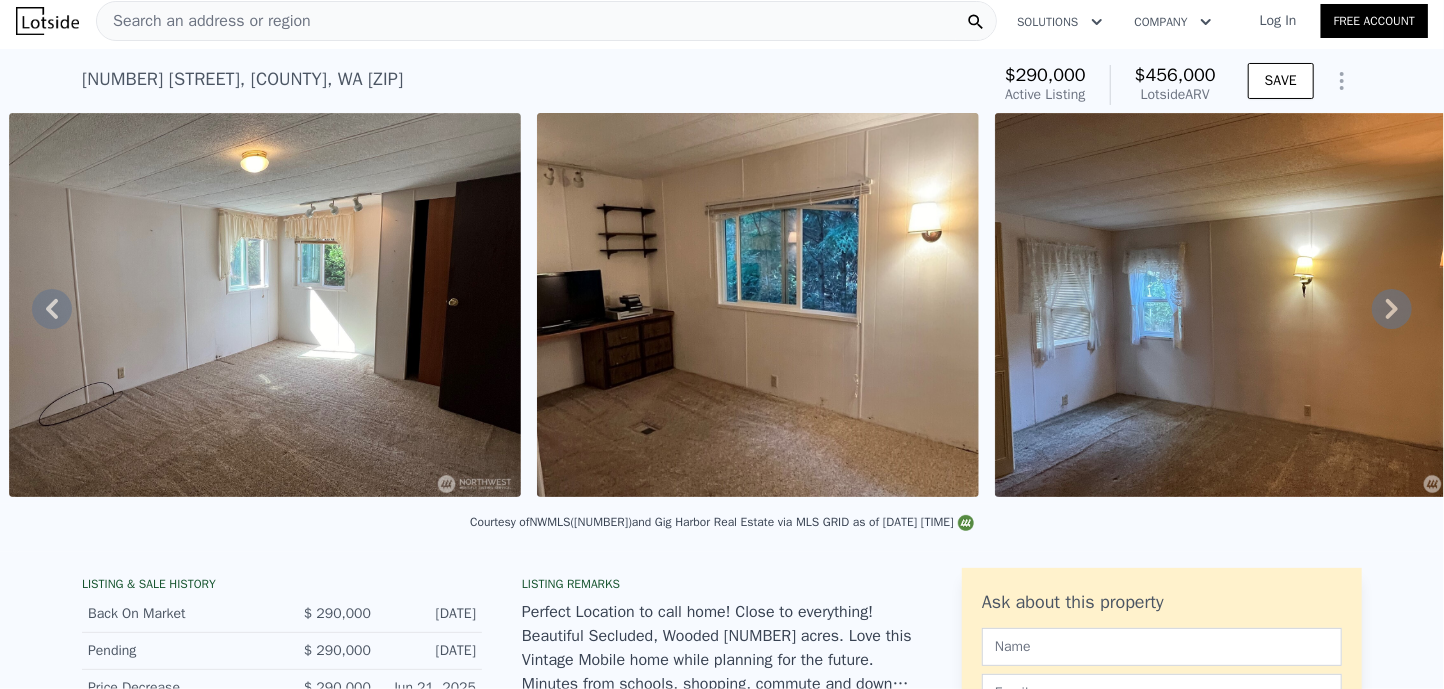 click 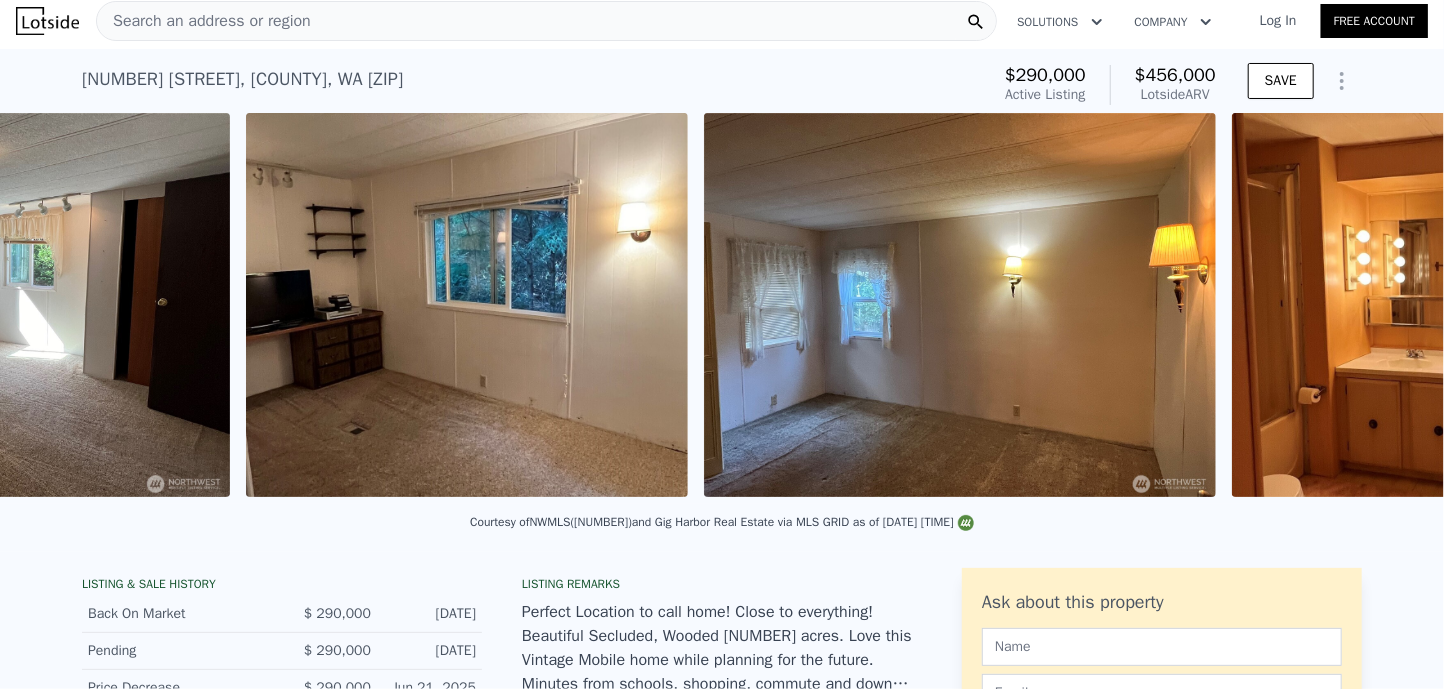 scroll, scrollTop: 0, scrollLeft: 6194, axis: horizontal 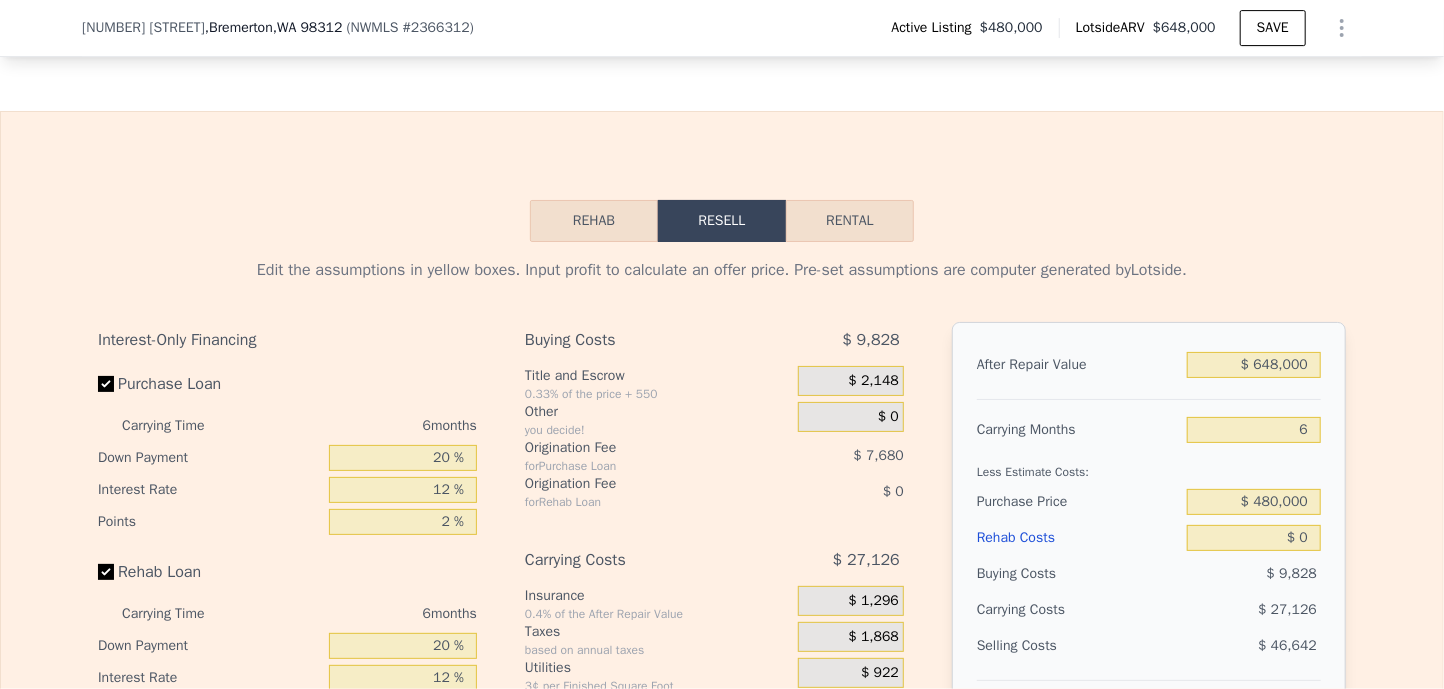 click on "Rental" at bounding box center [850, 221] 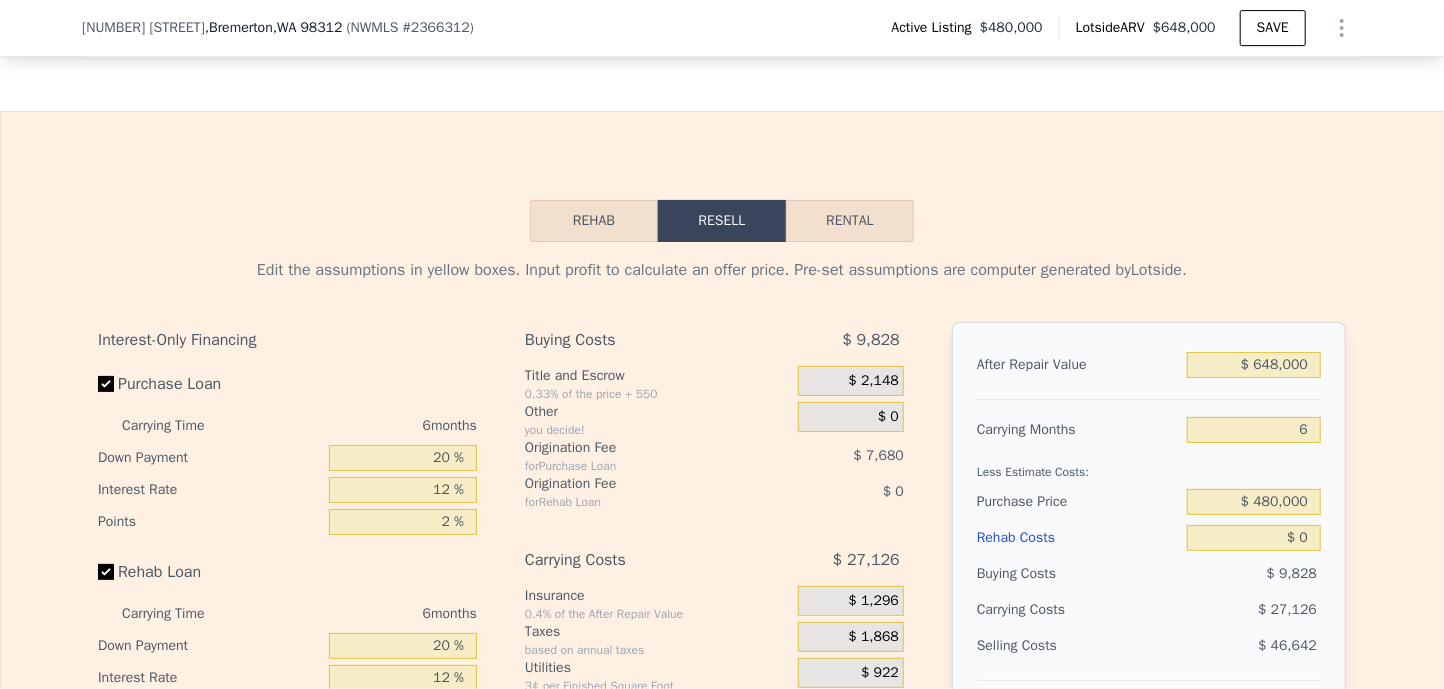 select on "30" 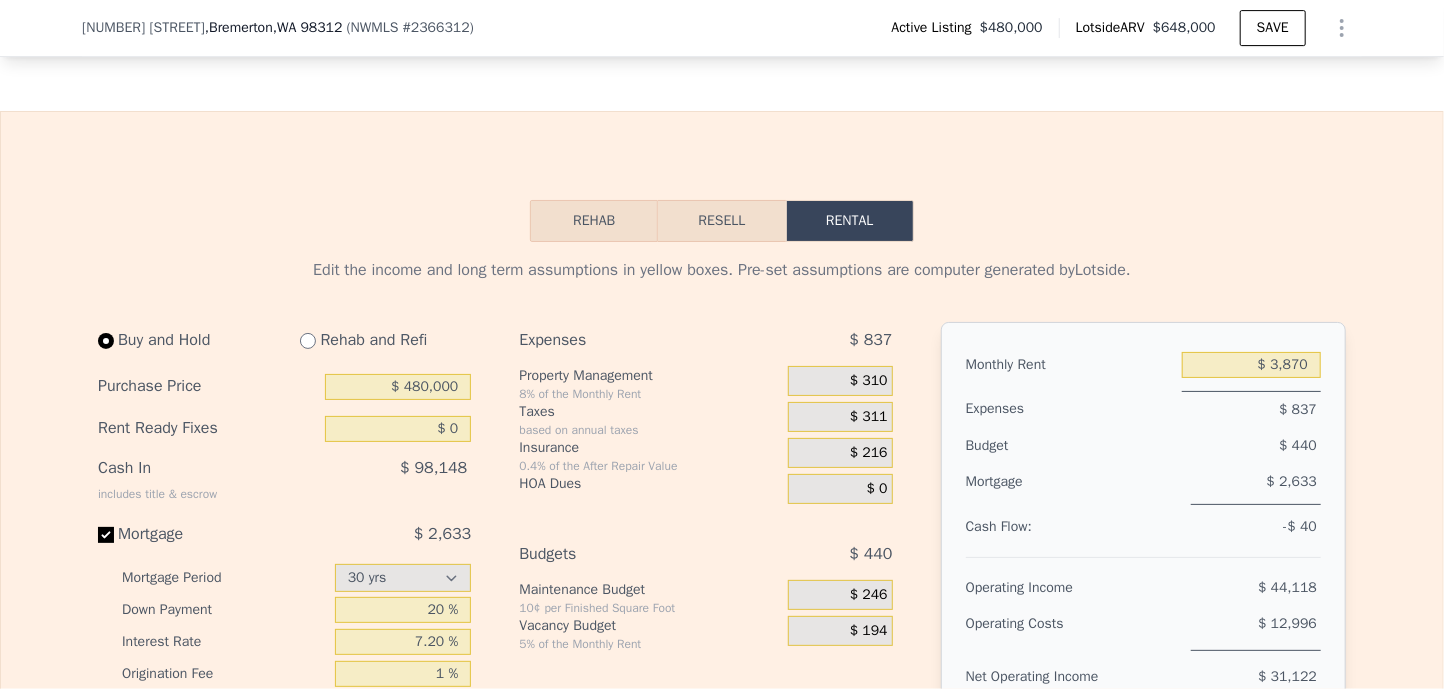 scroll, scrollTop: 3792, scrollLeft: 0, axis: vertical 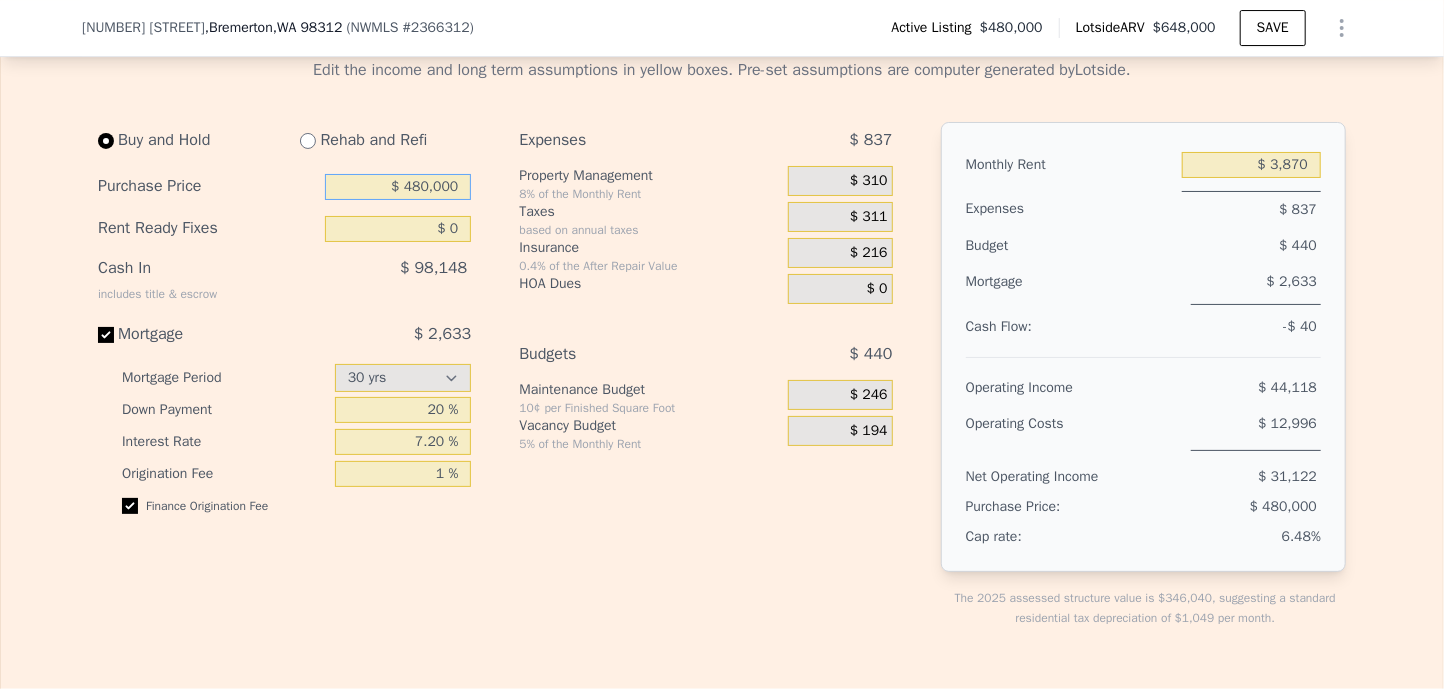click on "$ 480,000" at bounding box center [398, 187] 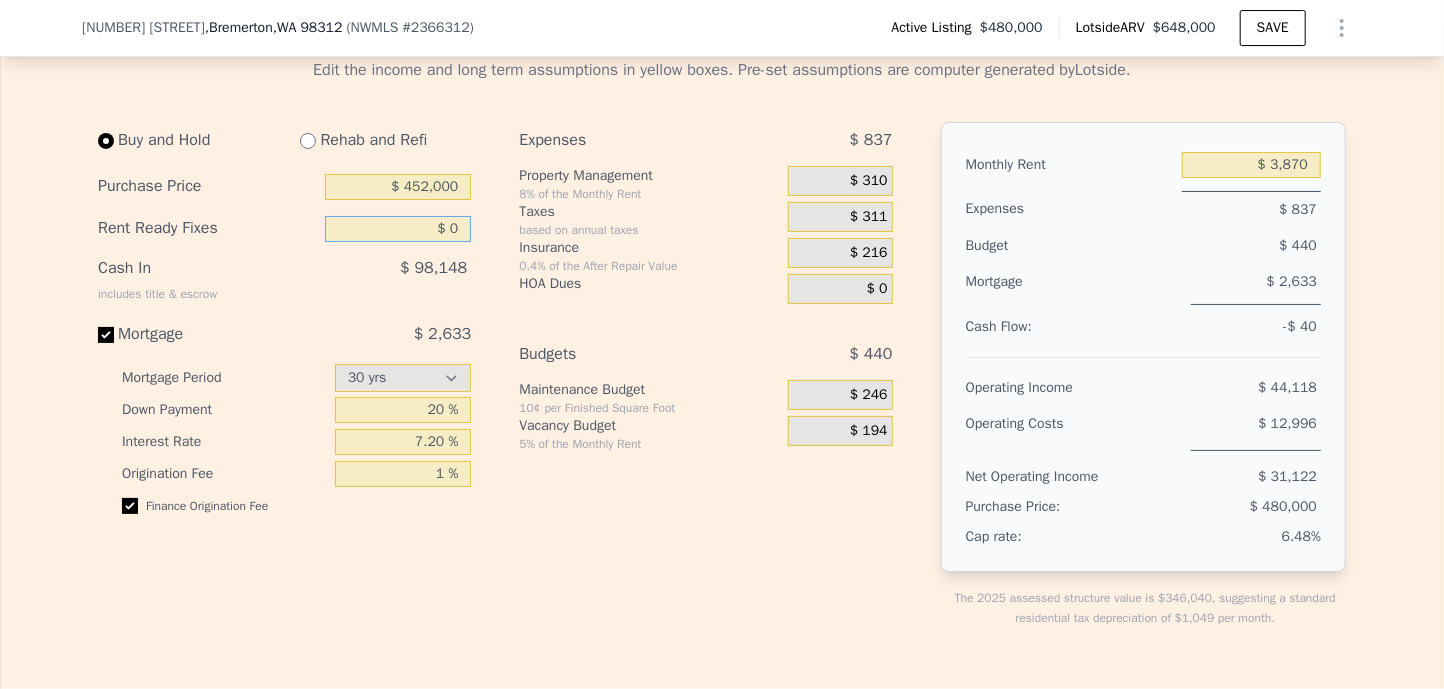 click on "$ 0" at bounding box center [398, 229] 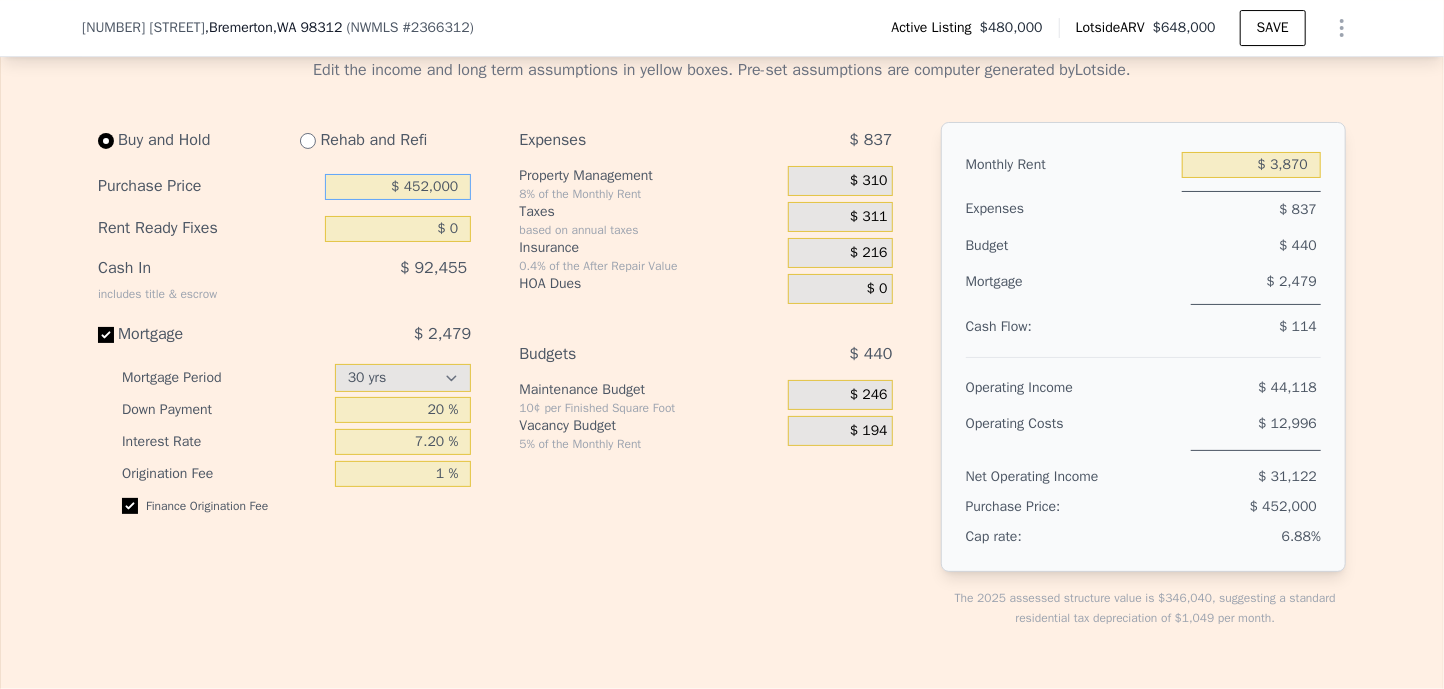 click on "$ 452,000" at bounding box center (398, 187) 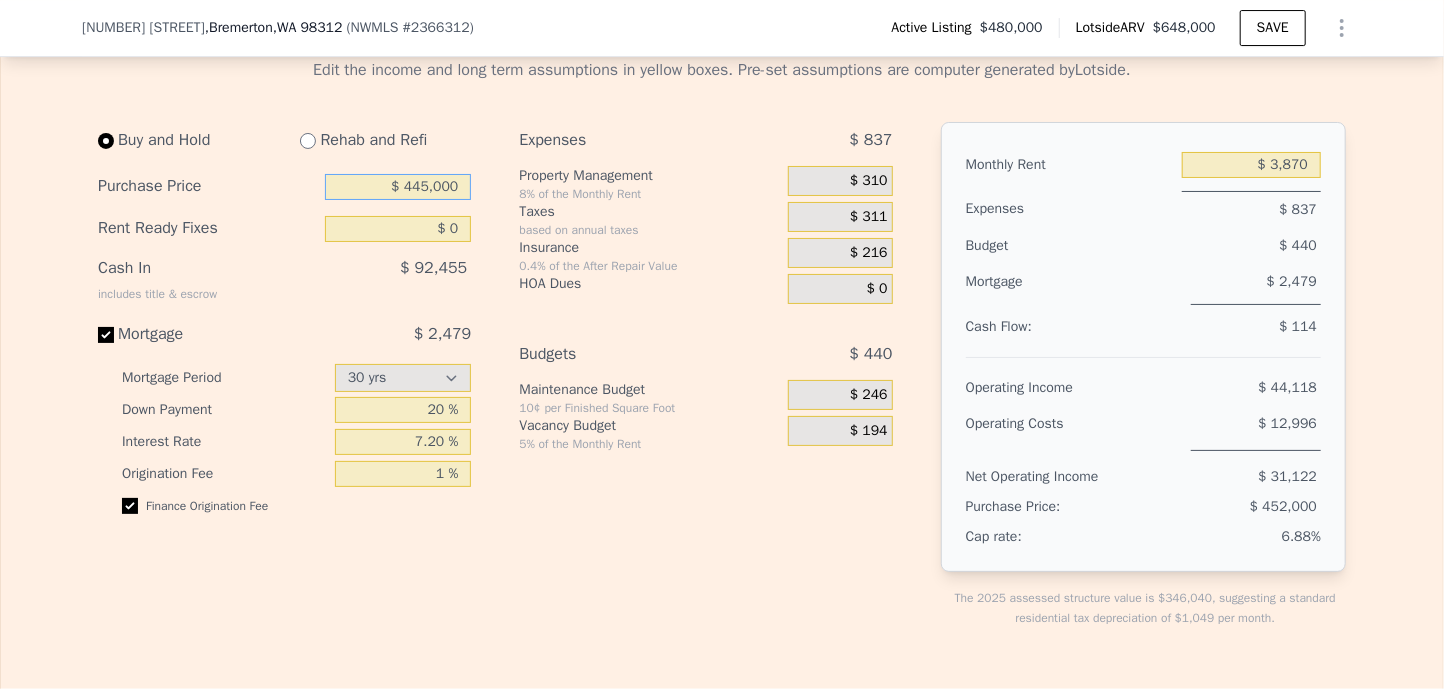 type on "$ 445,000" 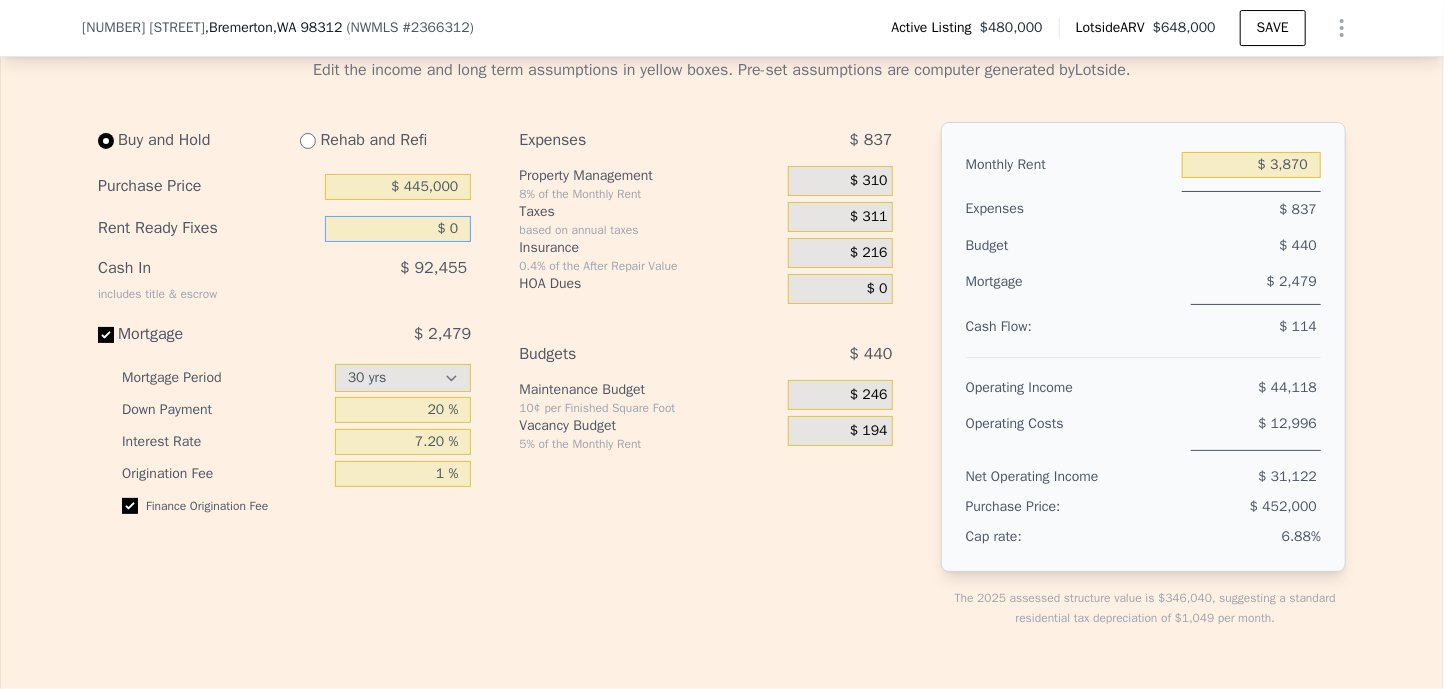 click on "$ 0" at bounding box center (398, 229) 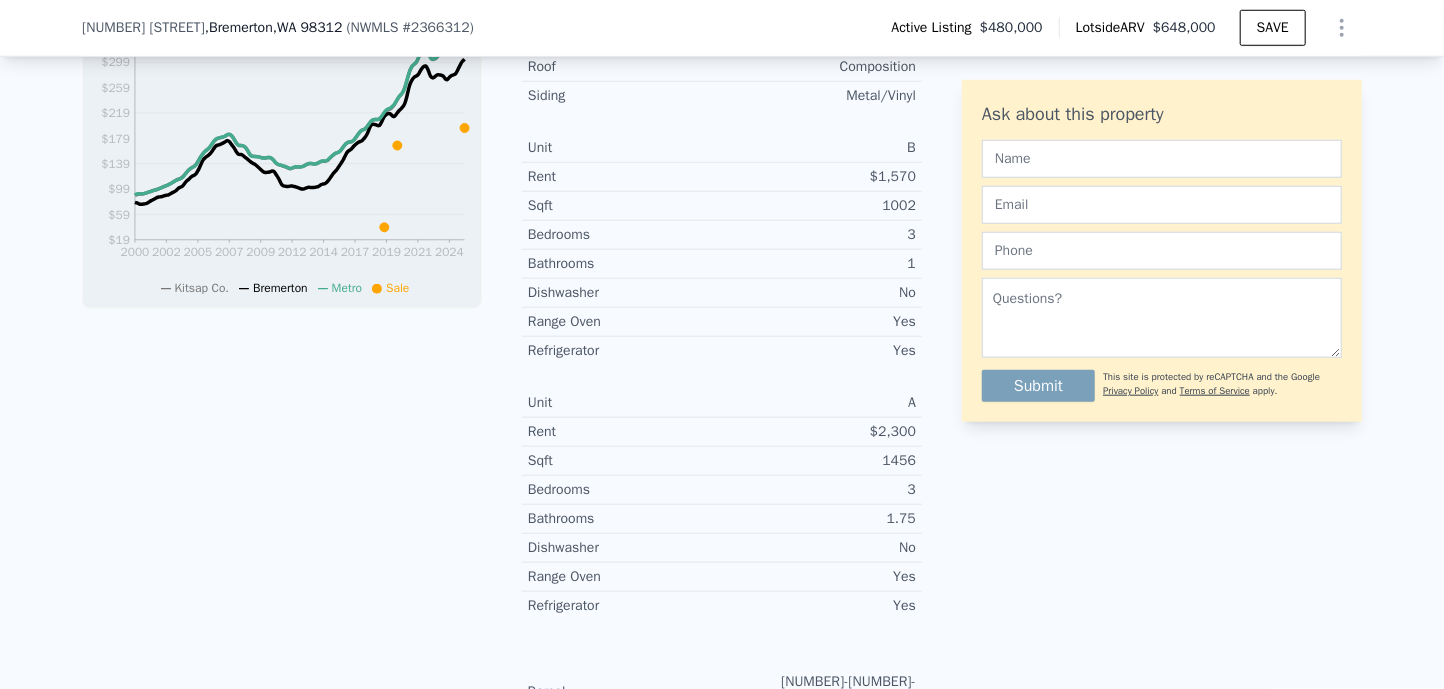 scroll, scrollTop: 492, scrollLeft: 0, axis: vertical 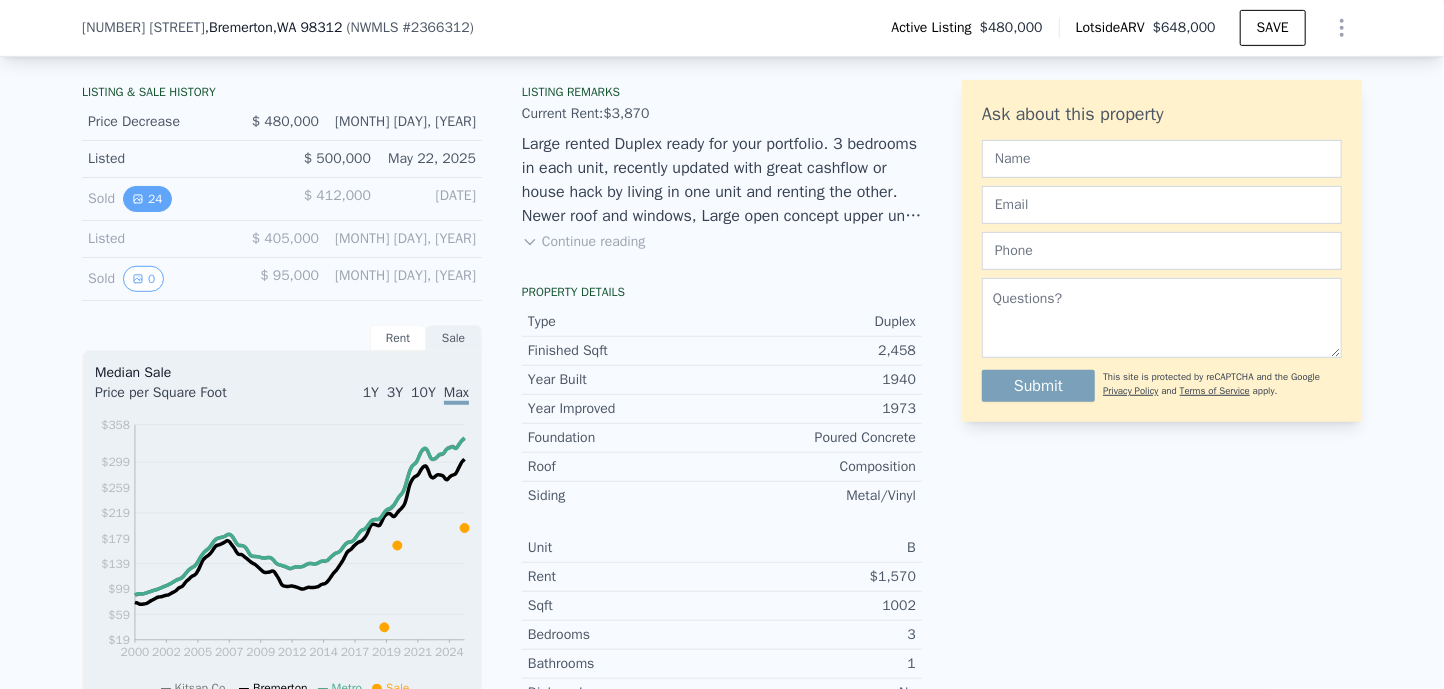 click on "24" at bounding box center [147, 199] 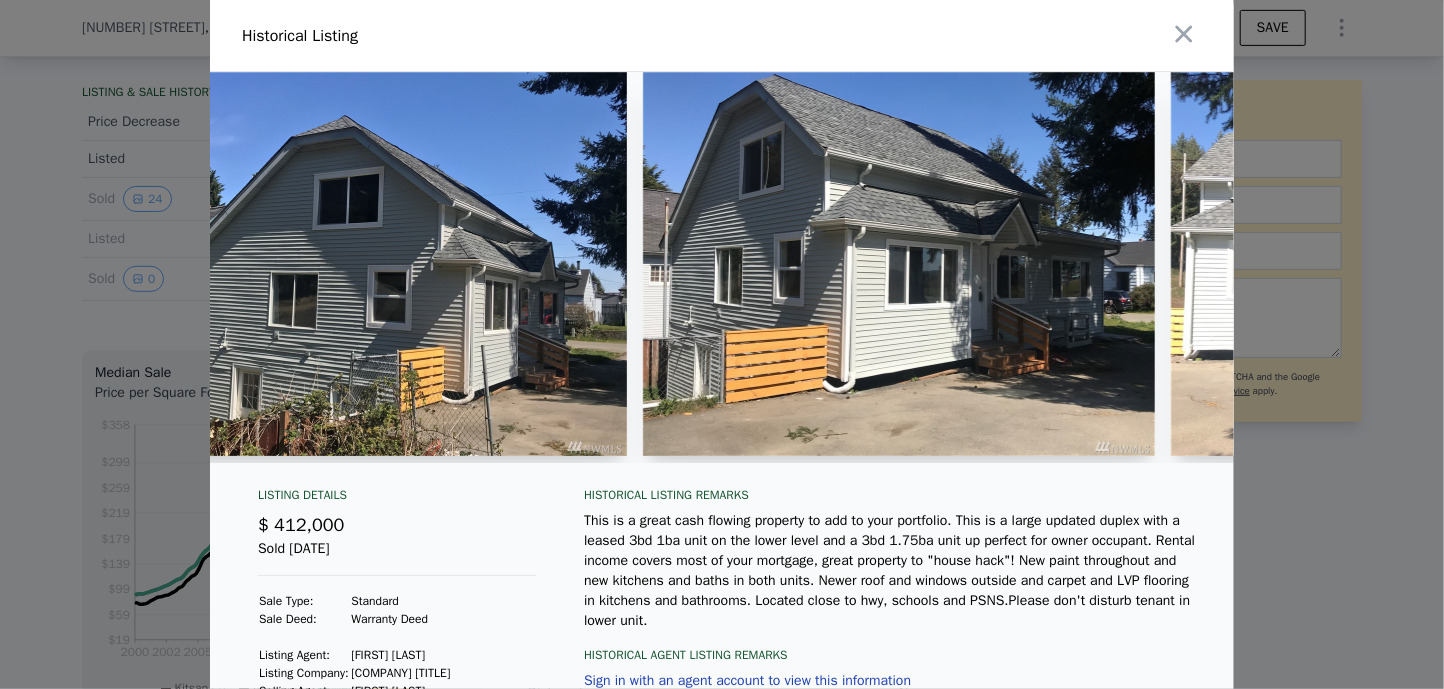 scroll, scrollTop: 0, scrollLeft: 800, axis: horizontal 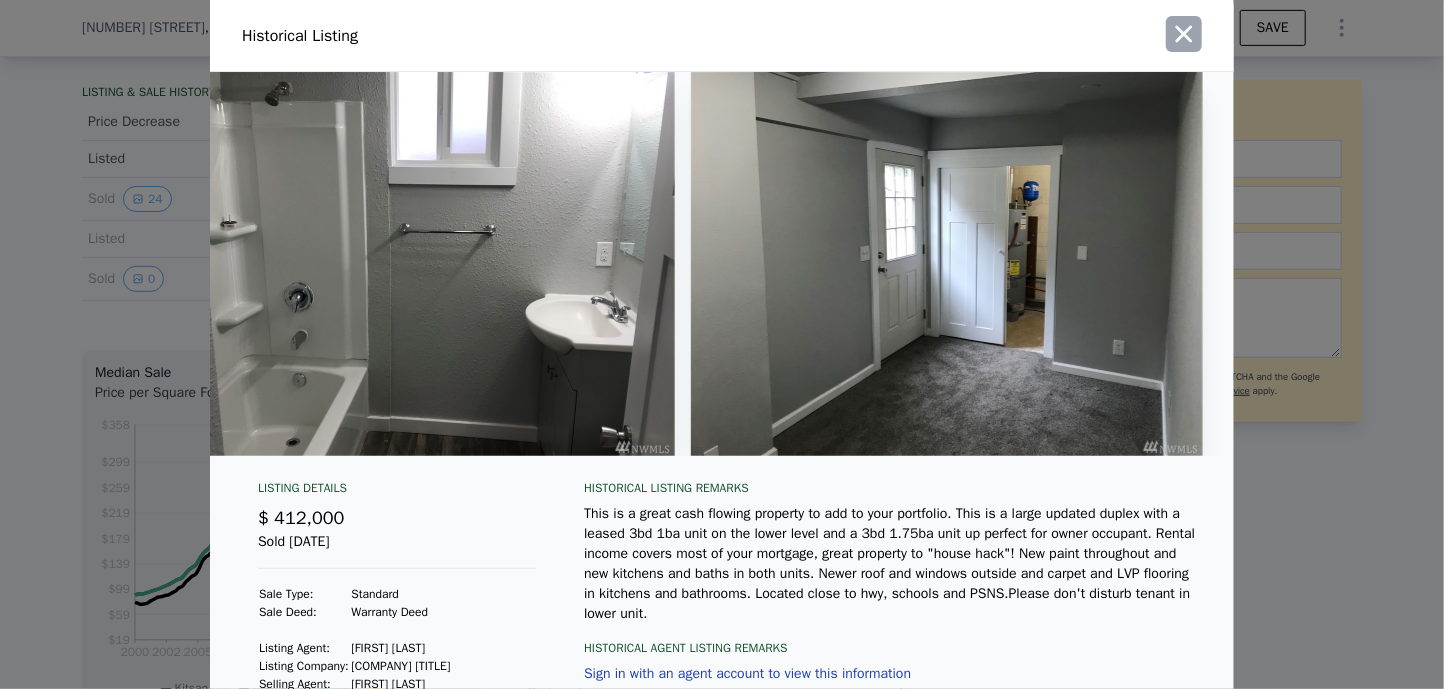 click 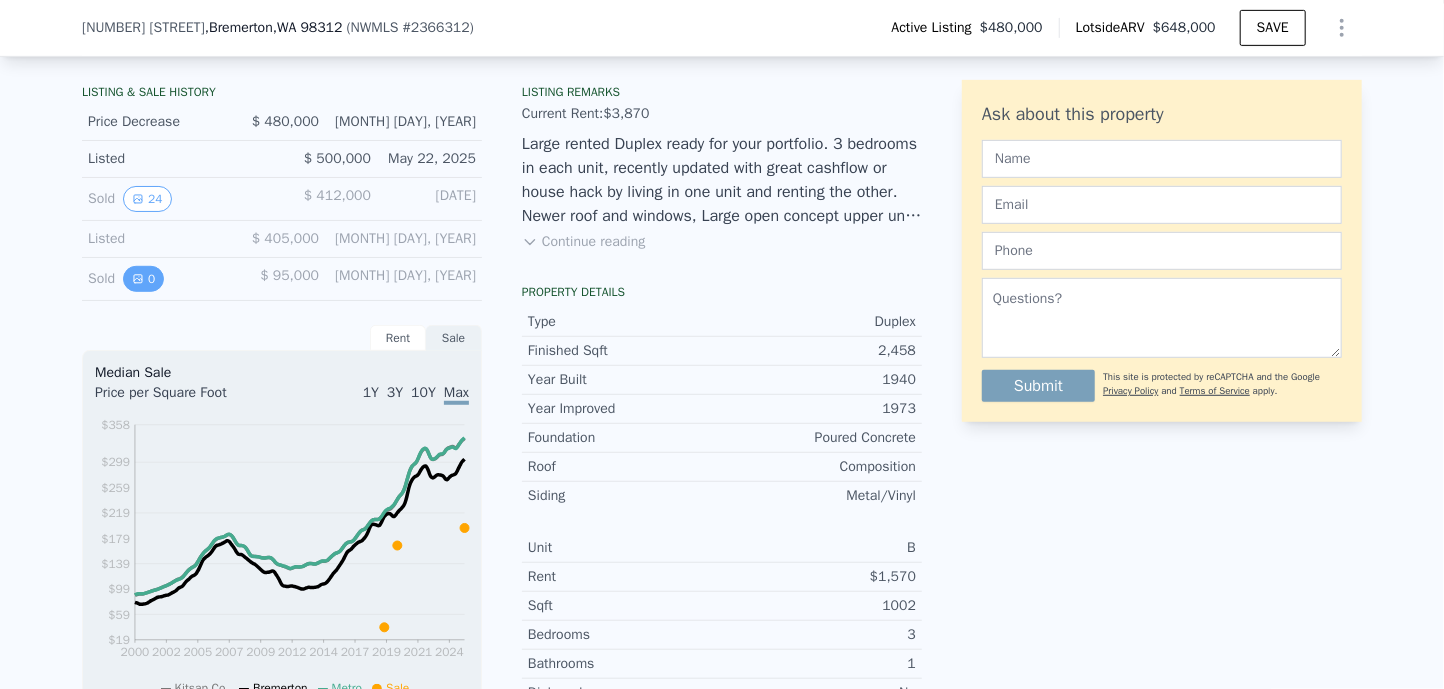 click on "0" at bounding box center (143, 279) 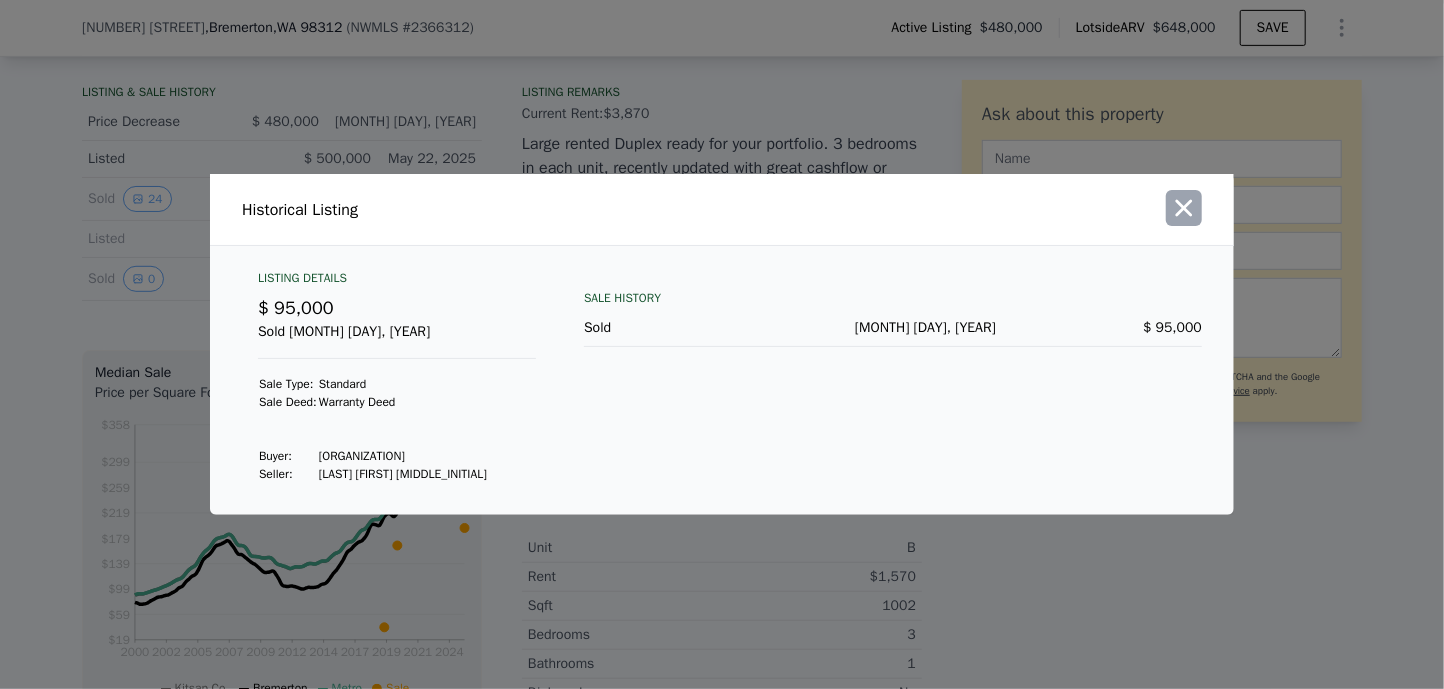click 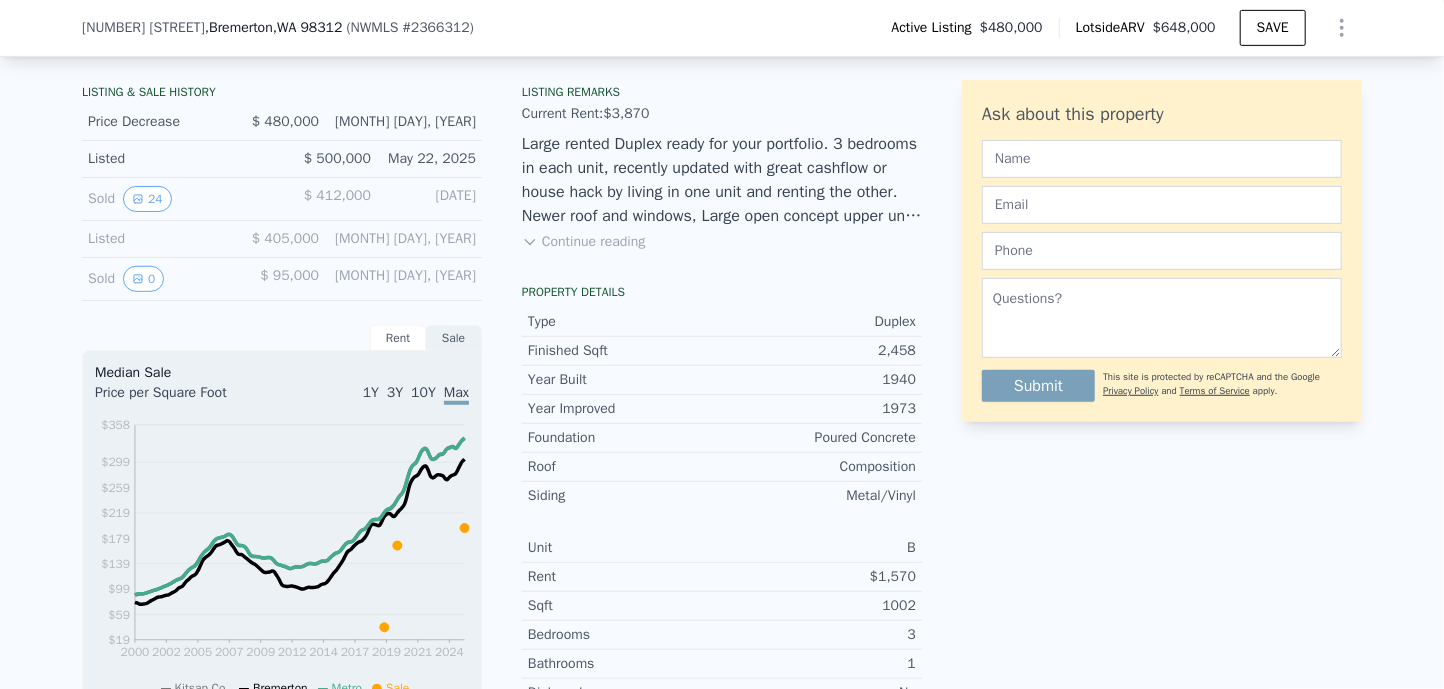 drag, startPoint x: 558, startPoint y: 255, endPoint x: 572, endPoint y: 255, distance: 14 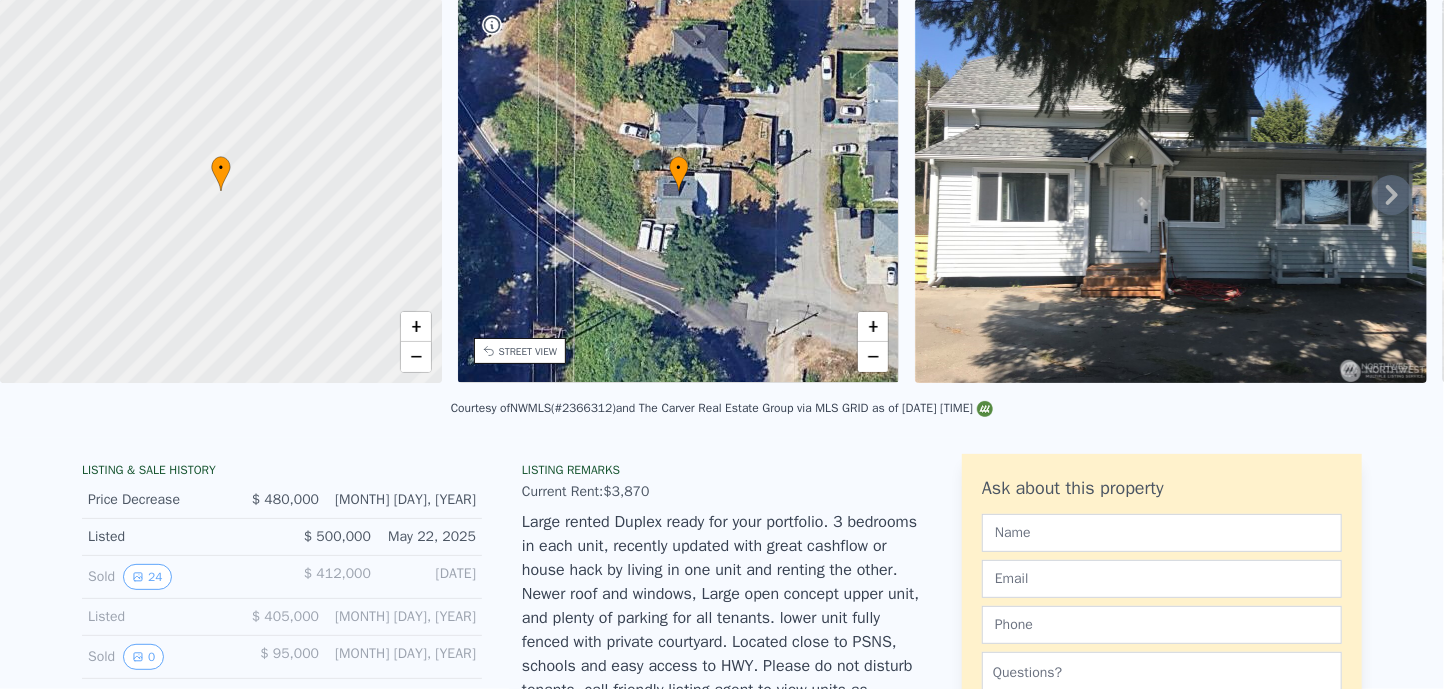 scroll, scrollTop: 7, scrollLeft: 0, axis: vertical 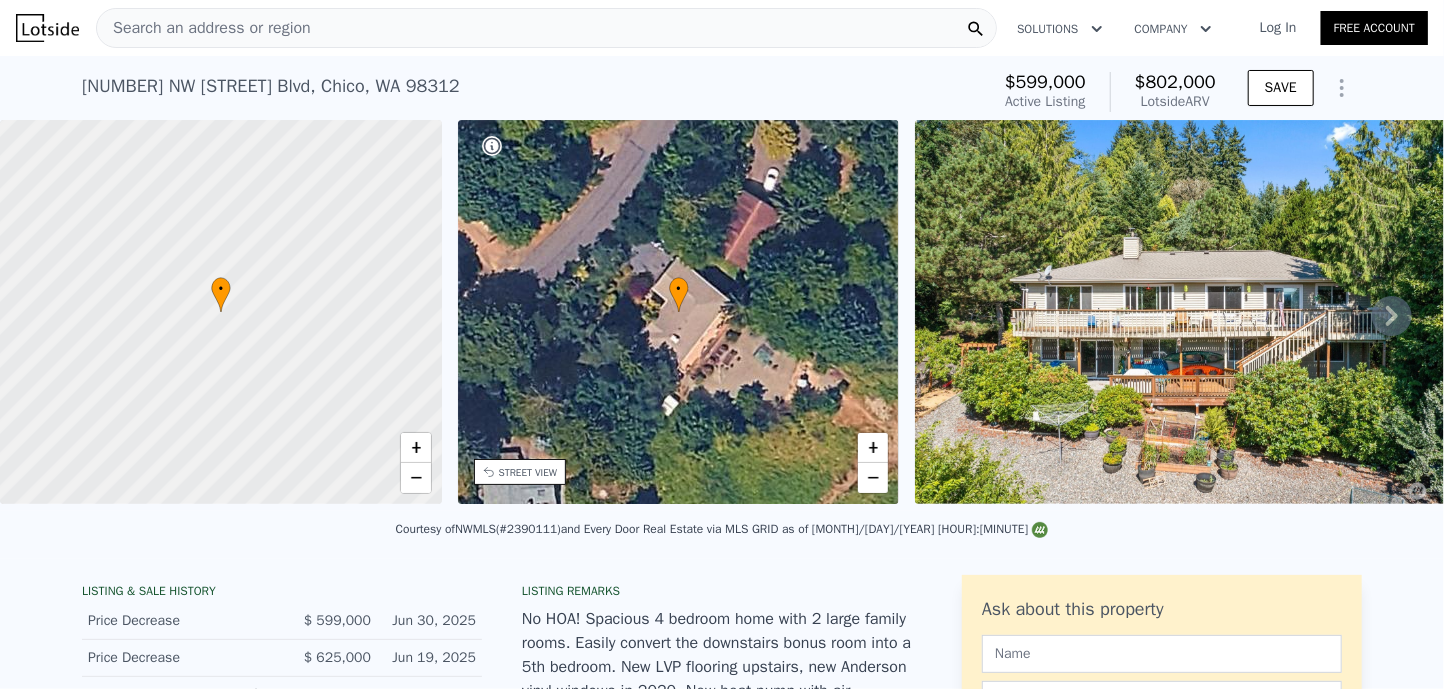 click 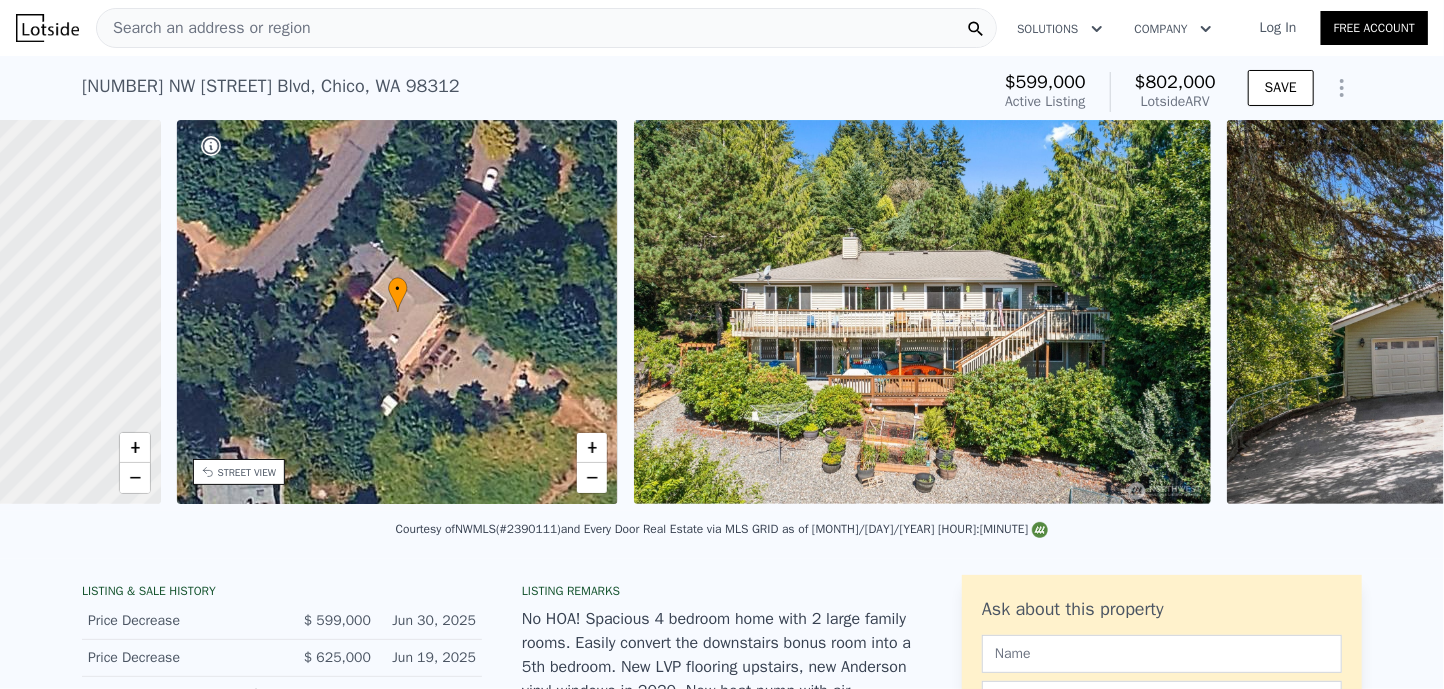 scroll, scrollTop: 0, scrollLeft: 465, axis: horizontal 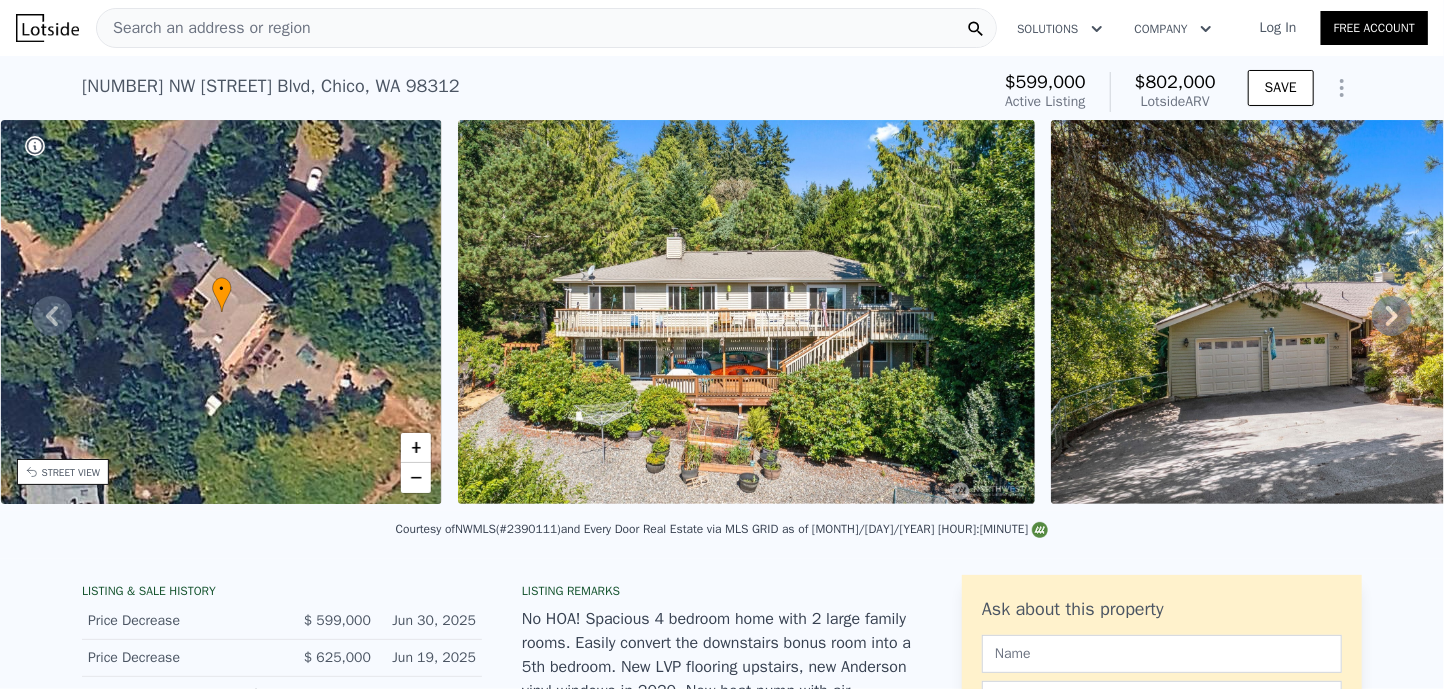 click 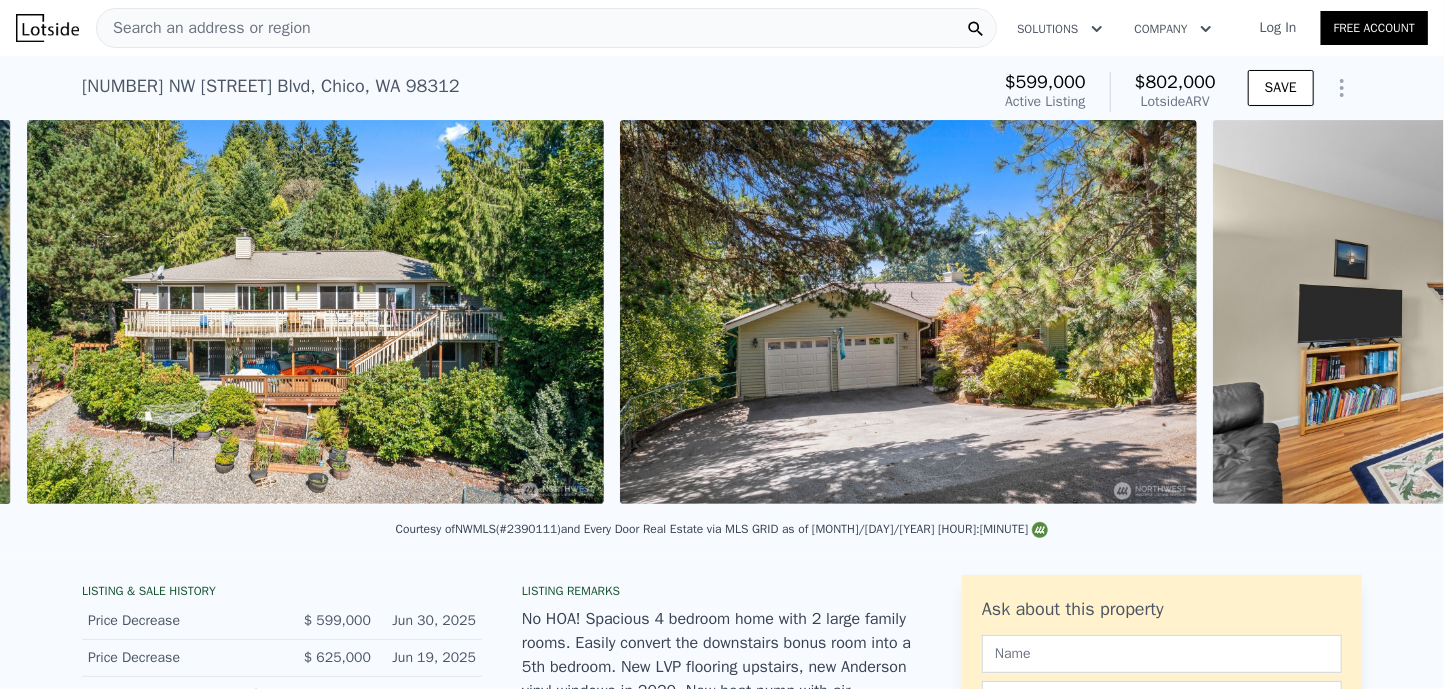 scroll, scrollTop: 0, scrollLeft: 915, axis: horizontal 